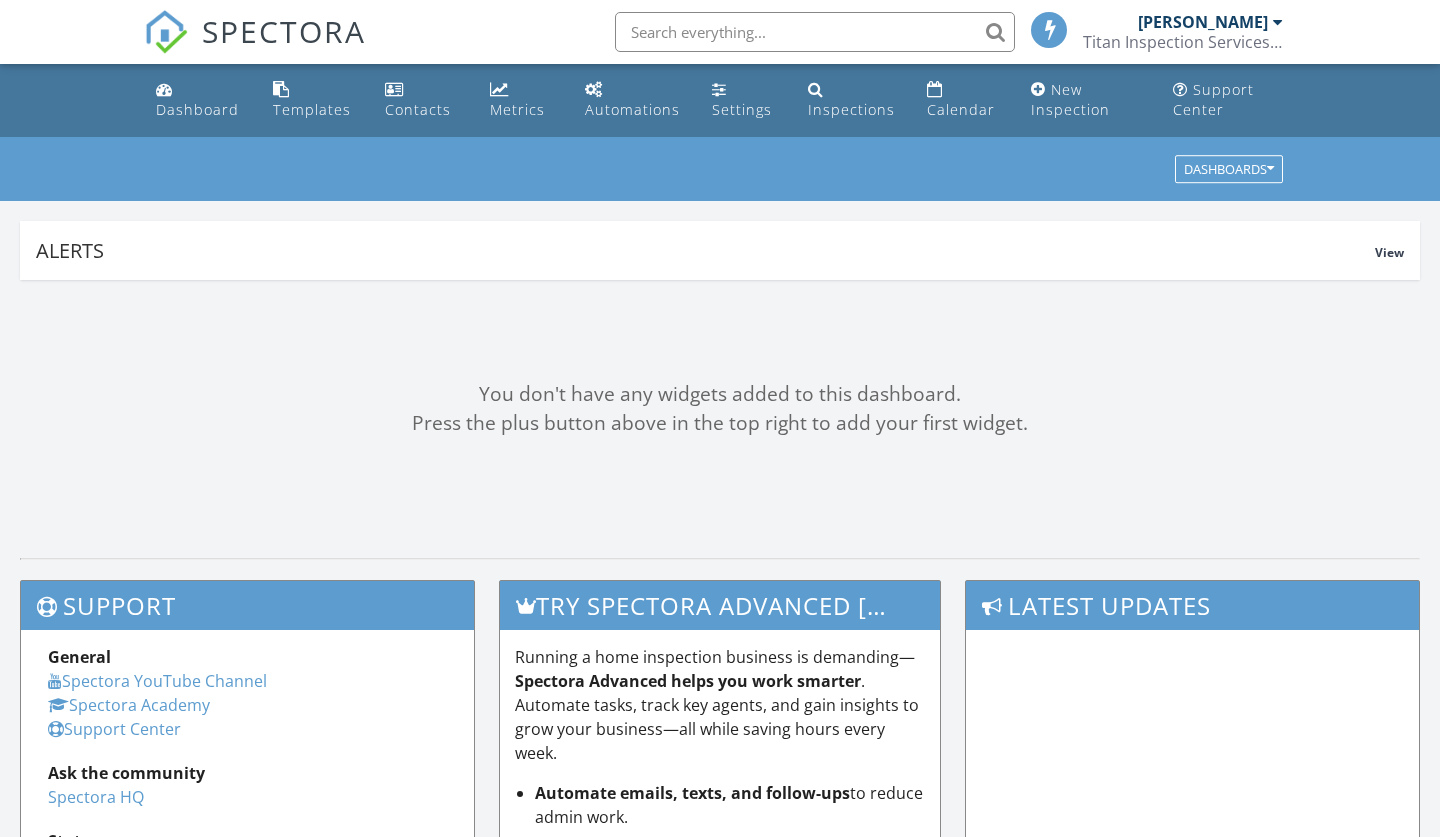 scroll, scrollTop: 0, scrollLeft: 0, axis: both 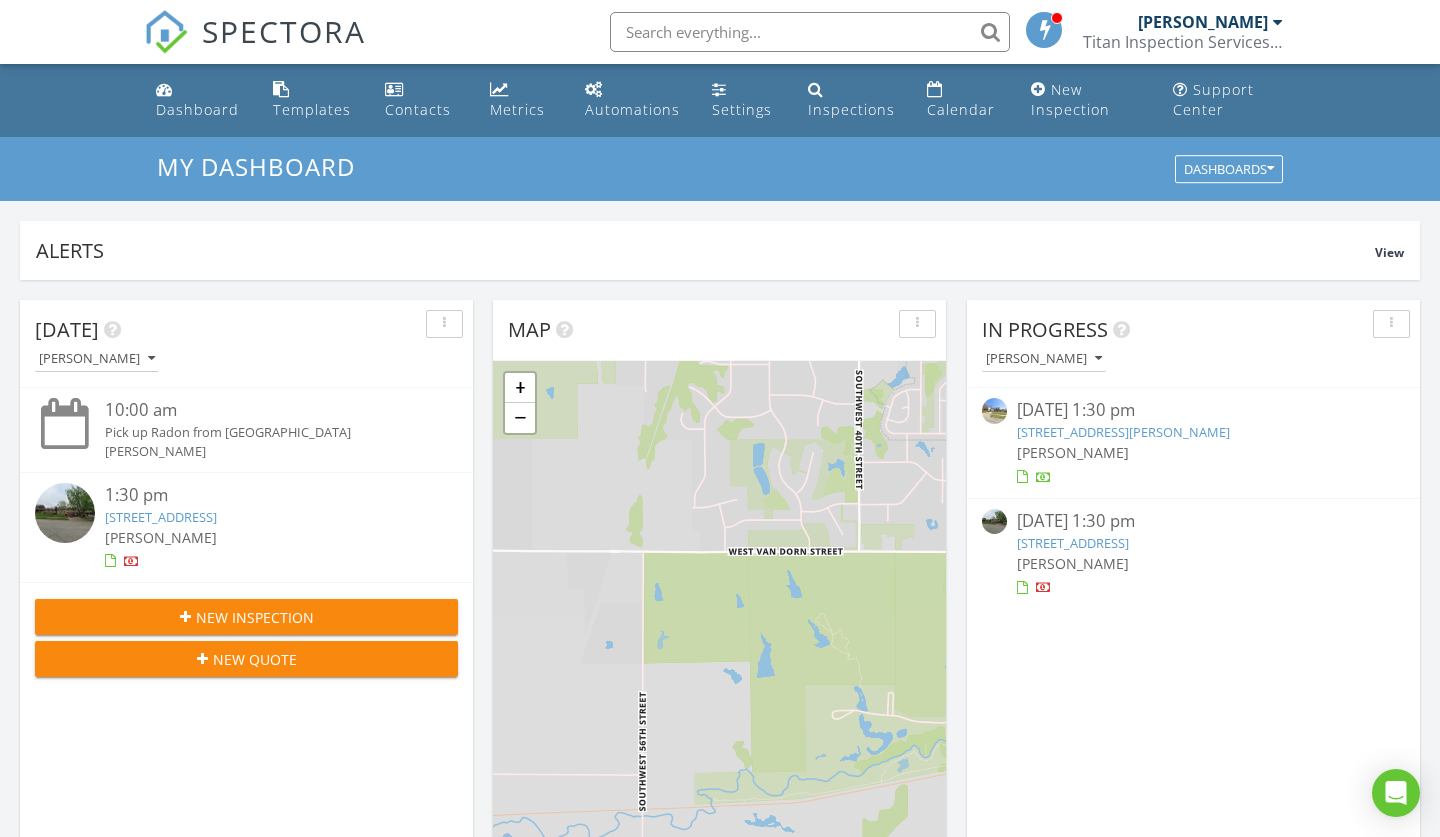 click on "430 N 86th St, Lincoln, NE 68505" at bounding box center [161, 517] 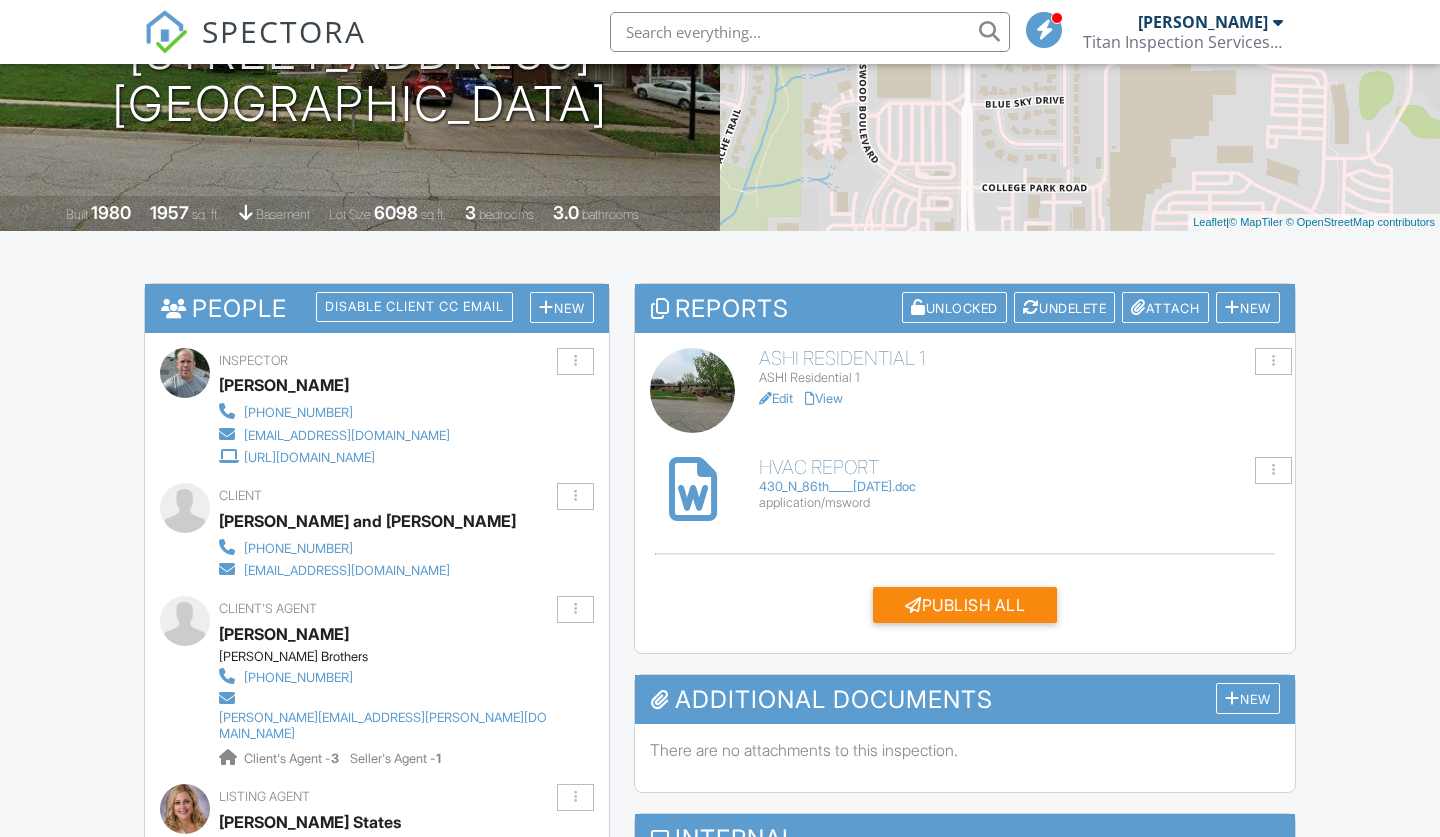 scroll, scrollTop: 0, scrollLeft: 0, axis: both 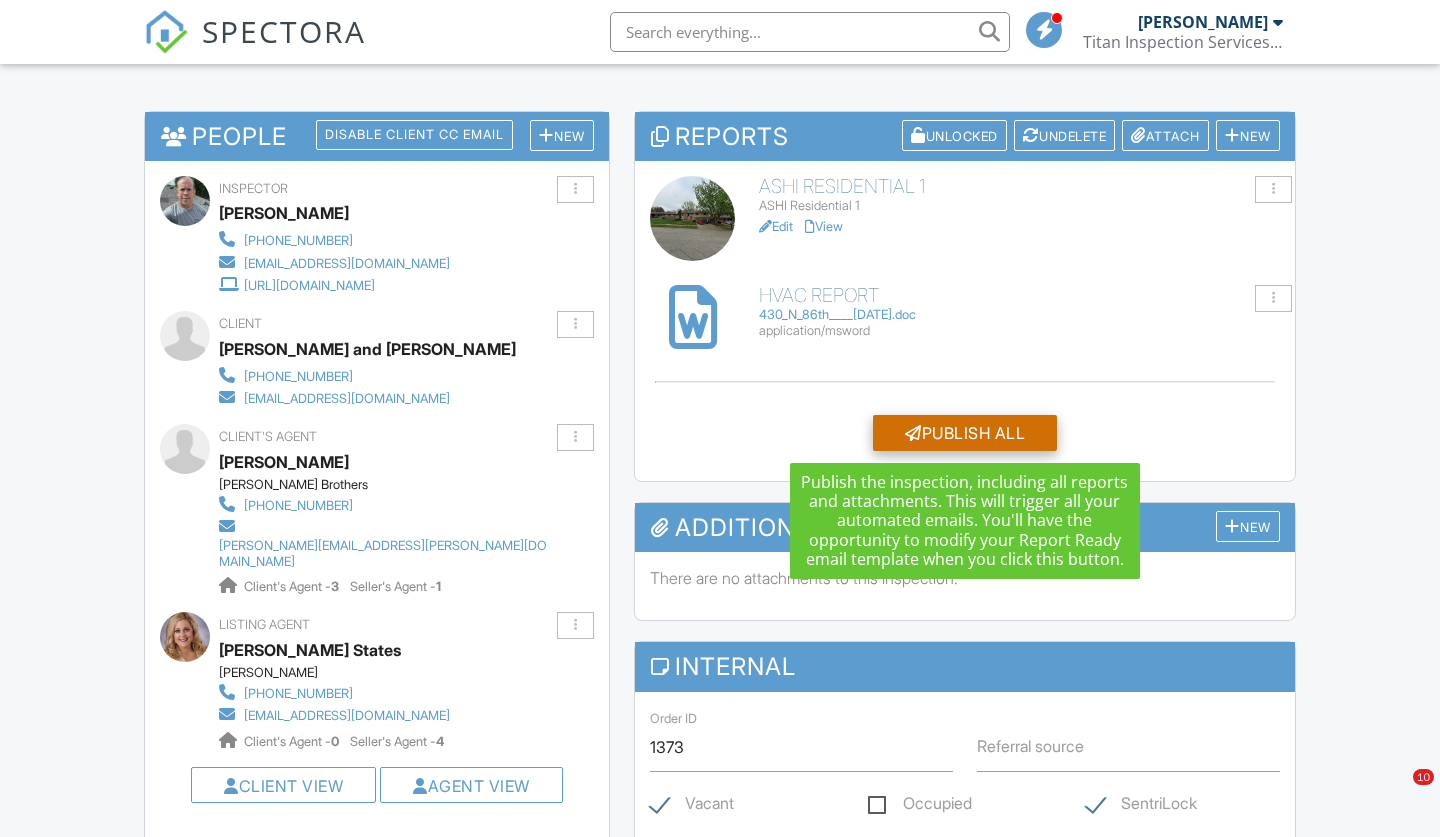 click on "Publish All" at bounding box center (965, 433) 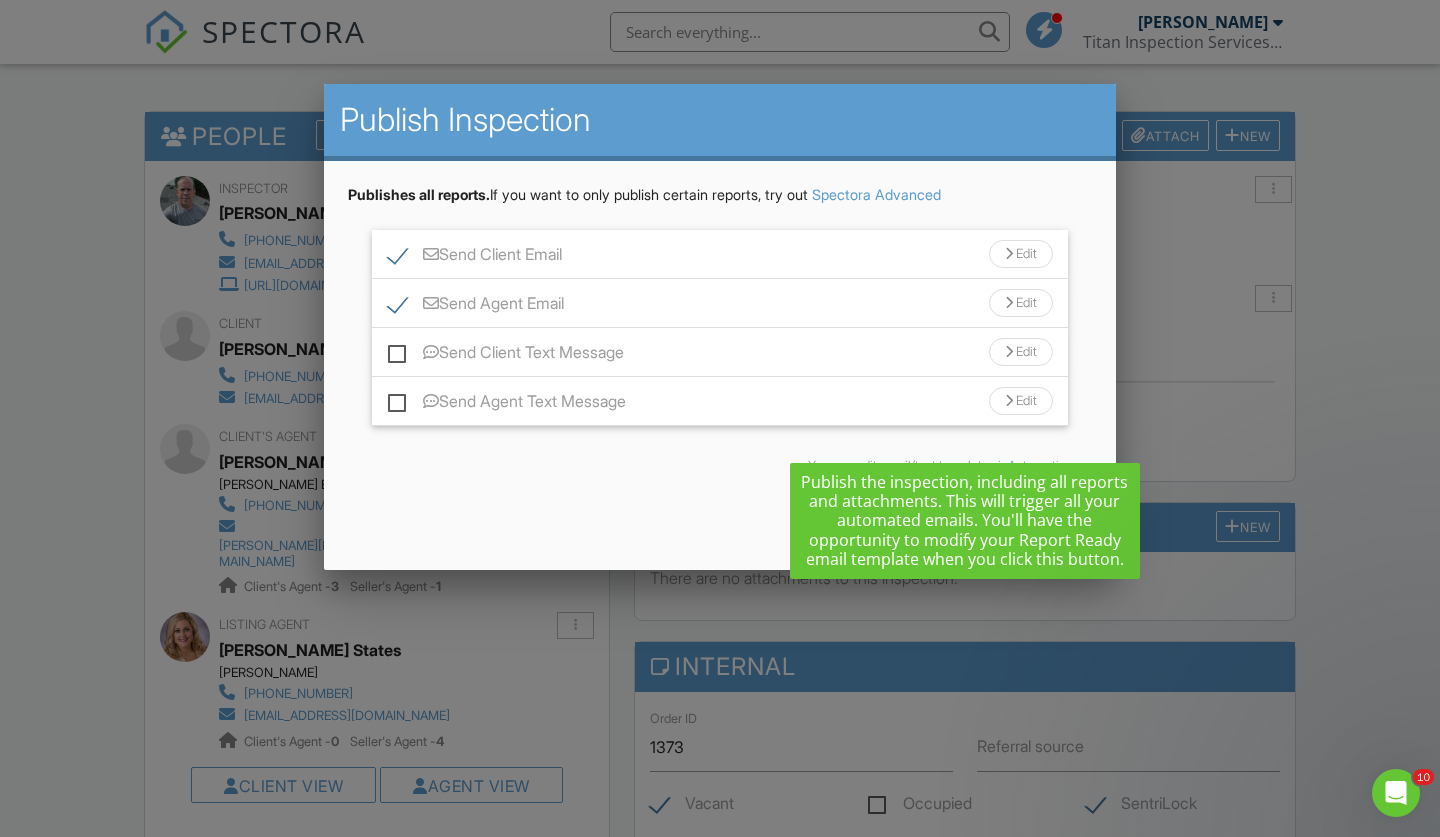 scroll, scrollTop: 0, scrollLeft: 0, axis: both 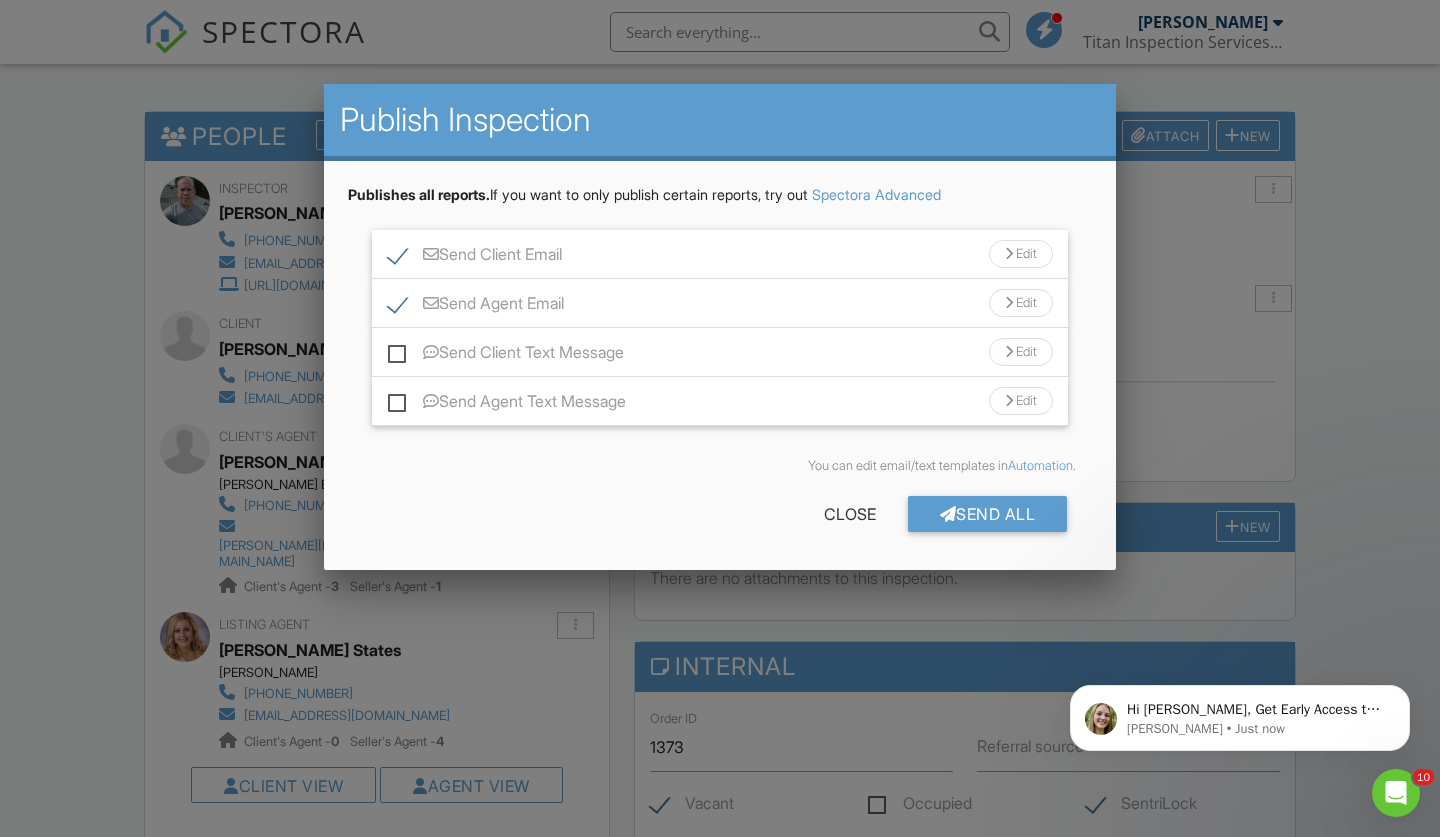 click on "Send Client Text Message" at bounding box center (506, 355) 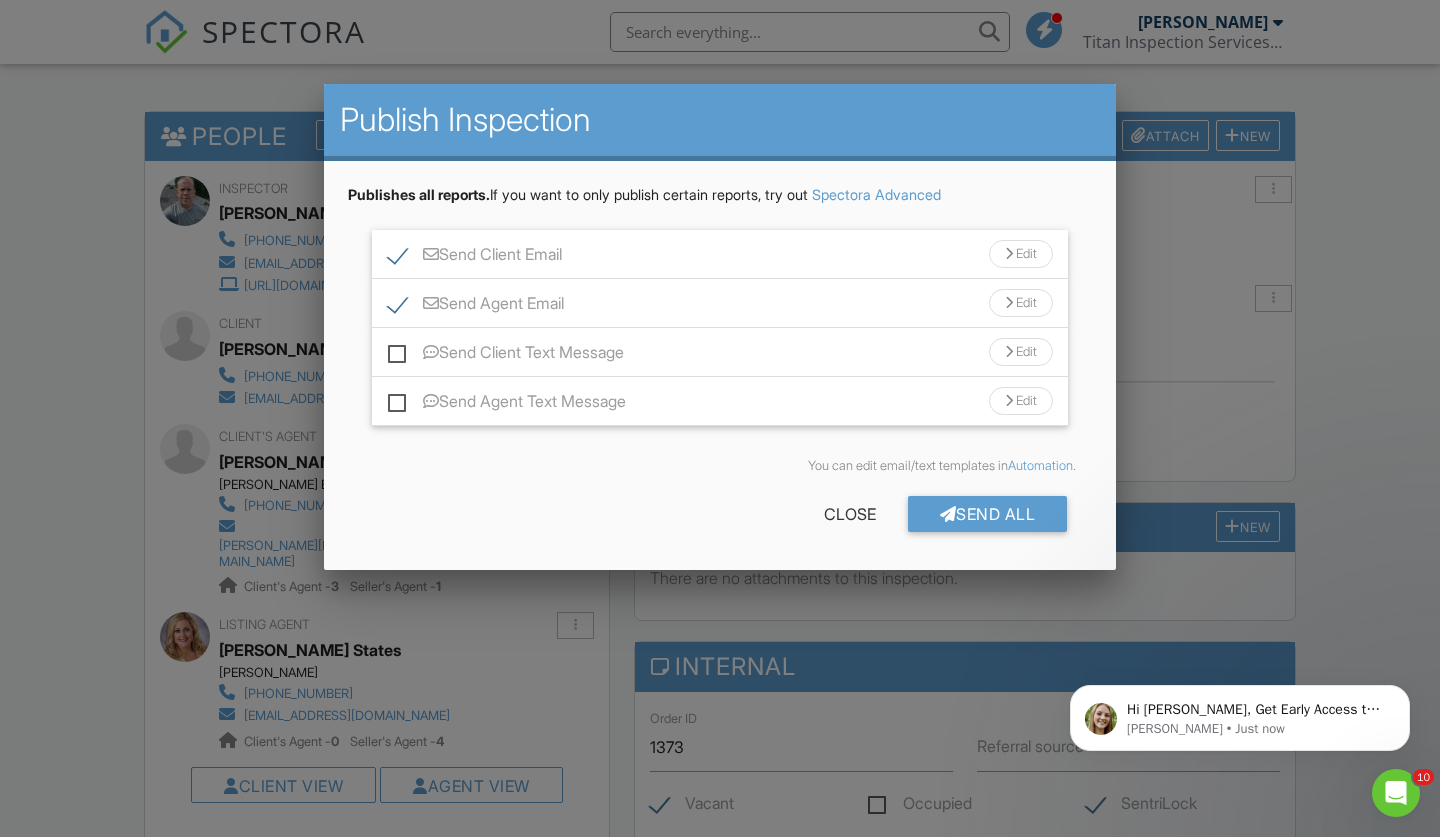 checkbox on "true" 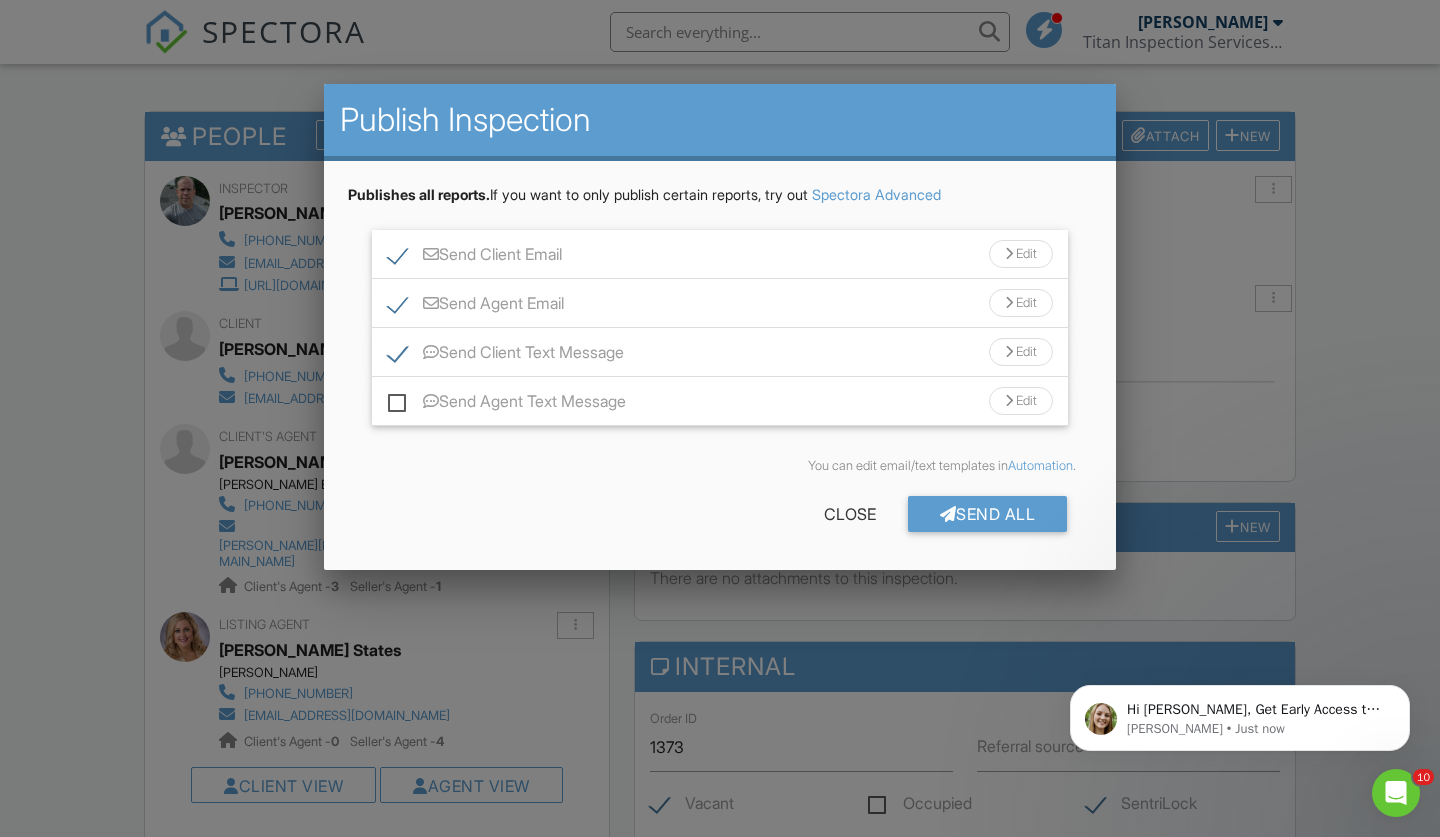 click on "Send Agent Text Message" at bounding box center [507, 404] 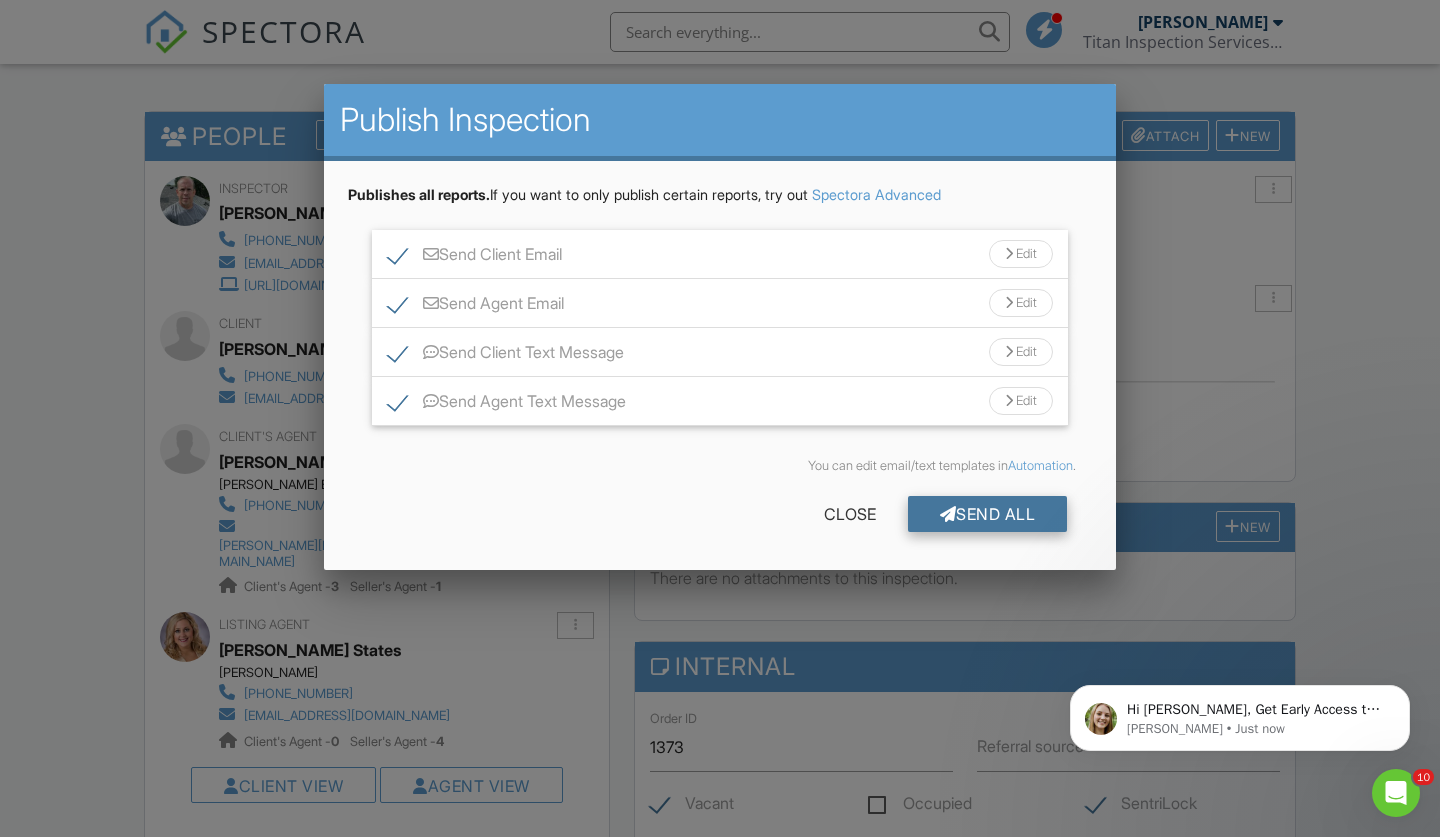 click on "Send All" at bounding box center [988, 514] 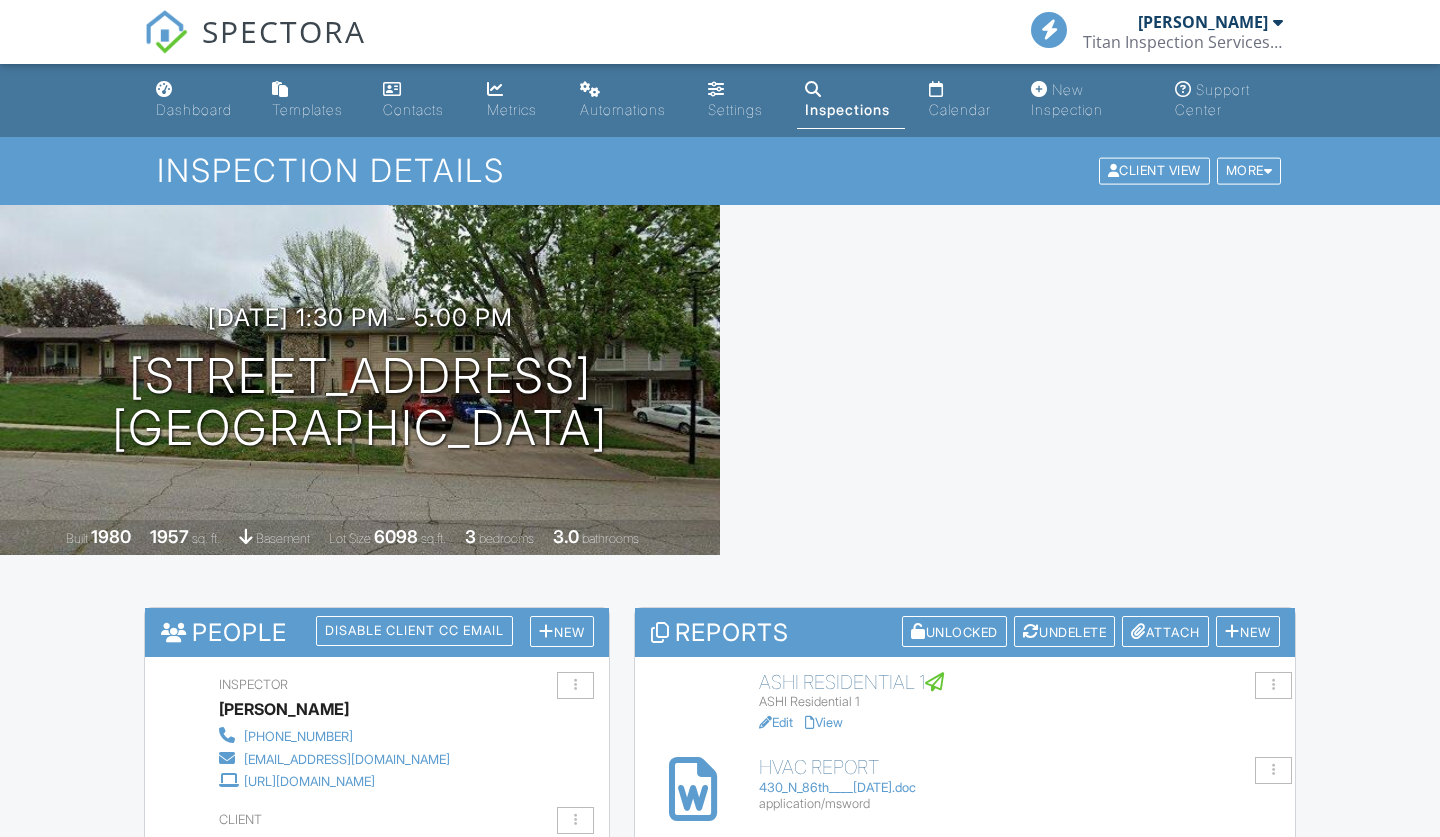scroll, scrollTop: 0, scrollLeft: 0, axis: both 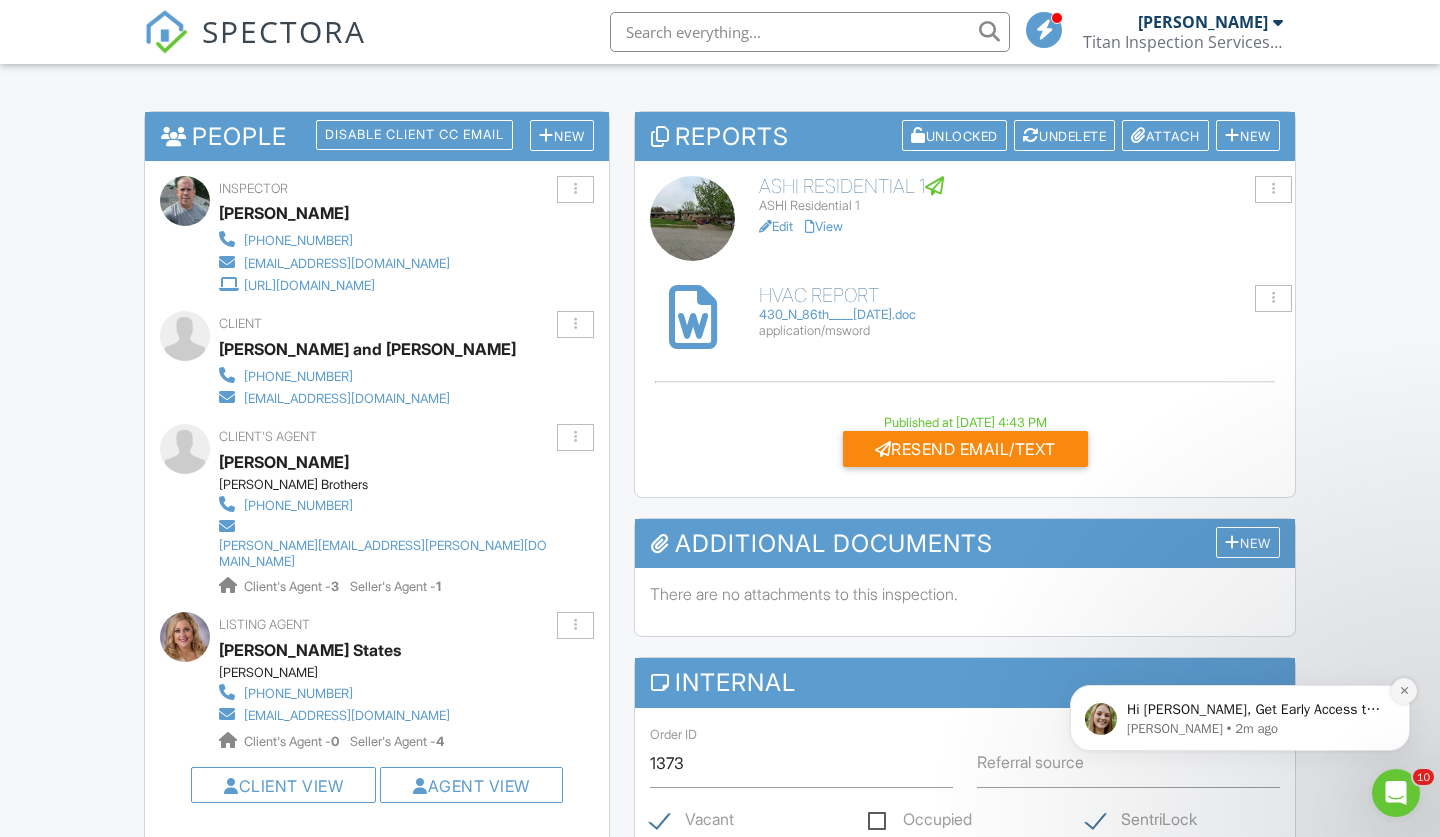 click 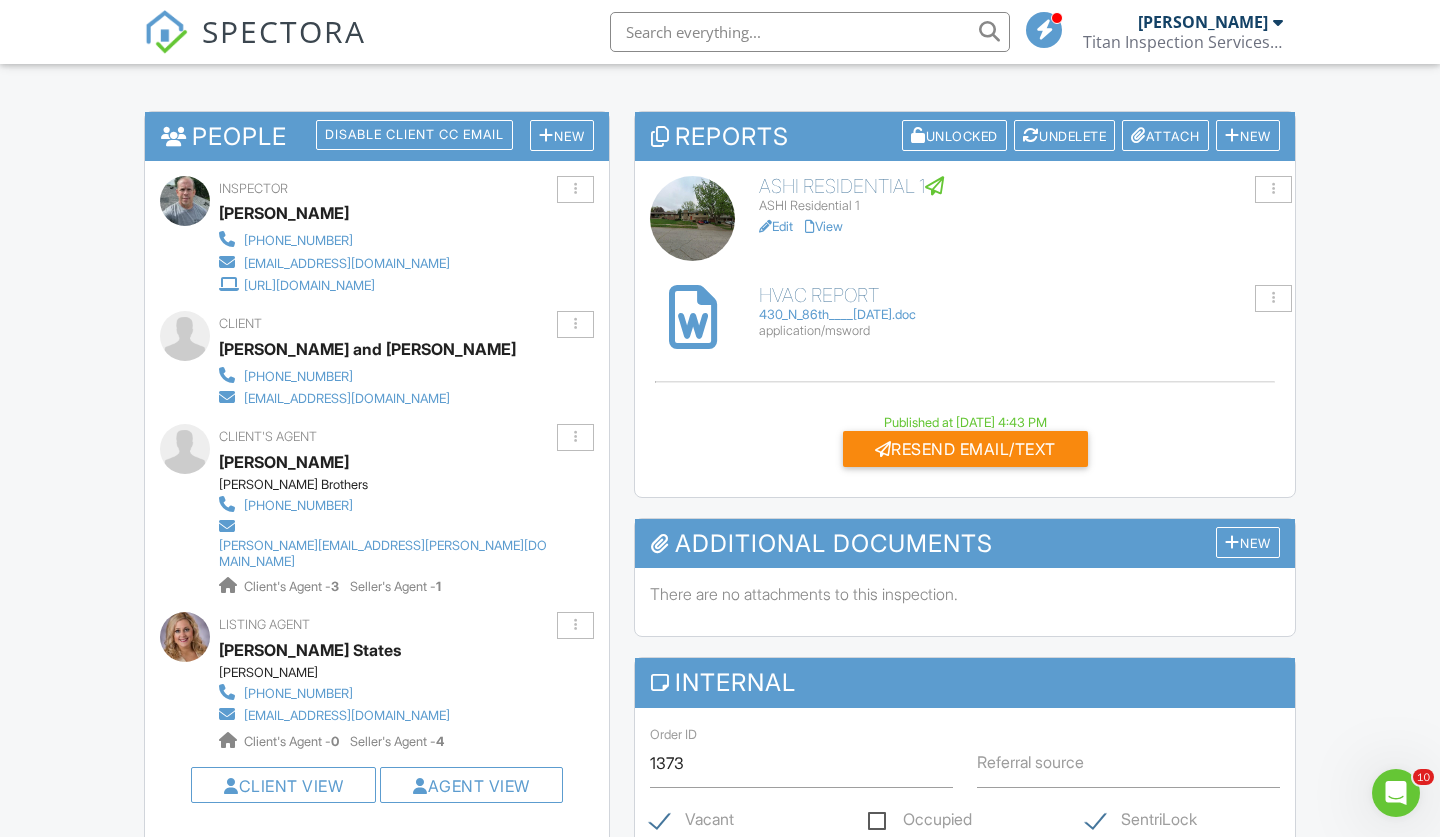 click on "ASHI Residential 1" at bounding box center (1019, 186) 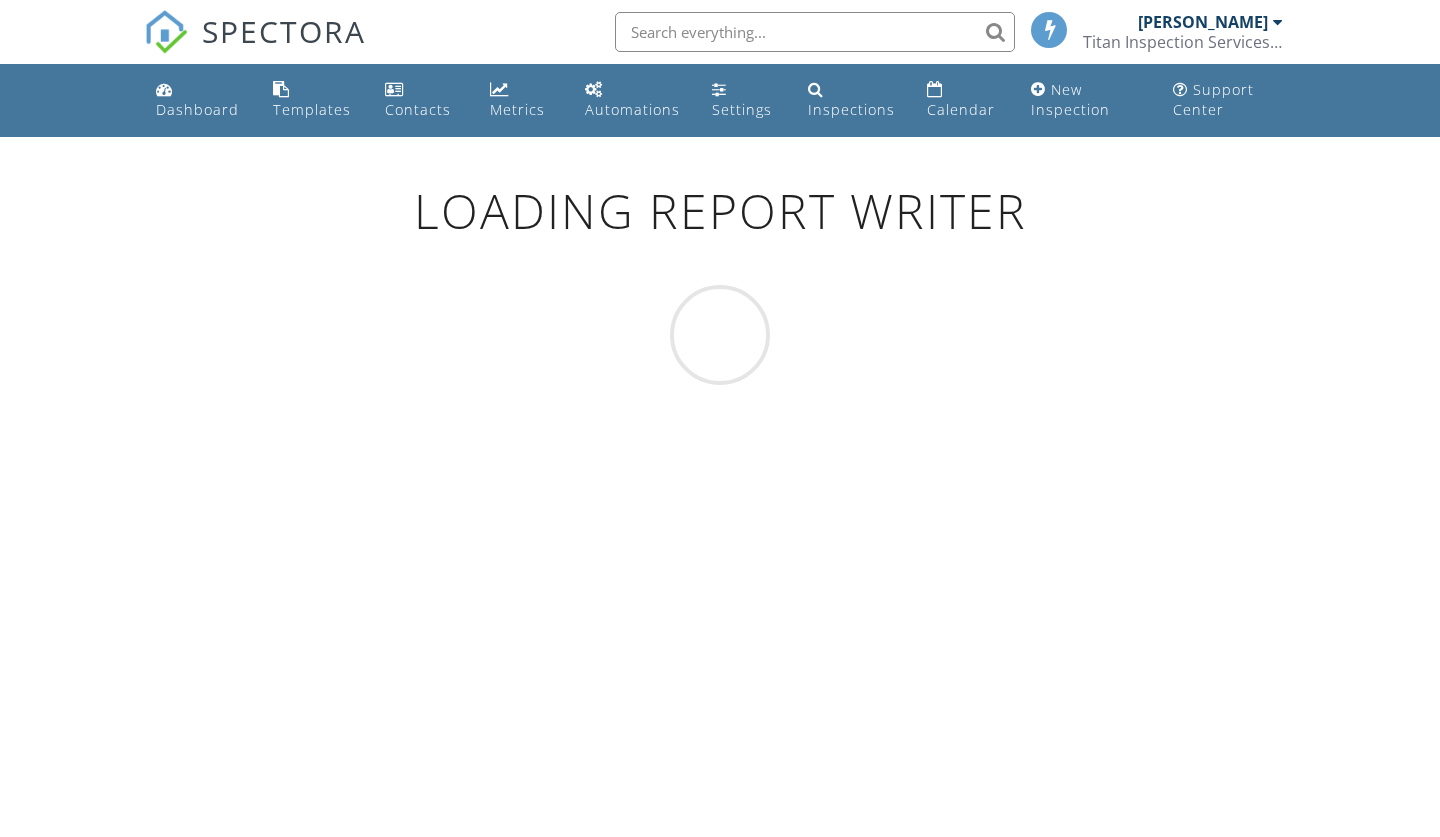 scroll, scrollTop: 0, scrollLeft: 0, axis: both 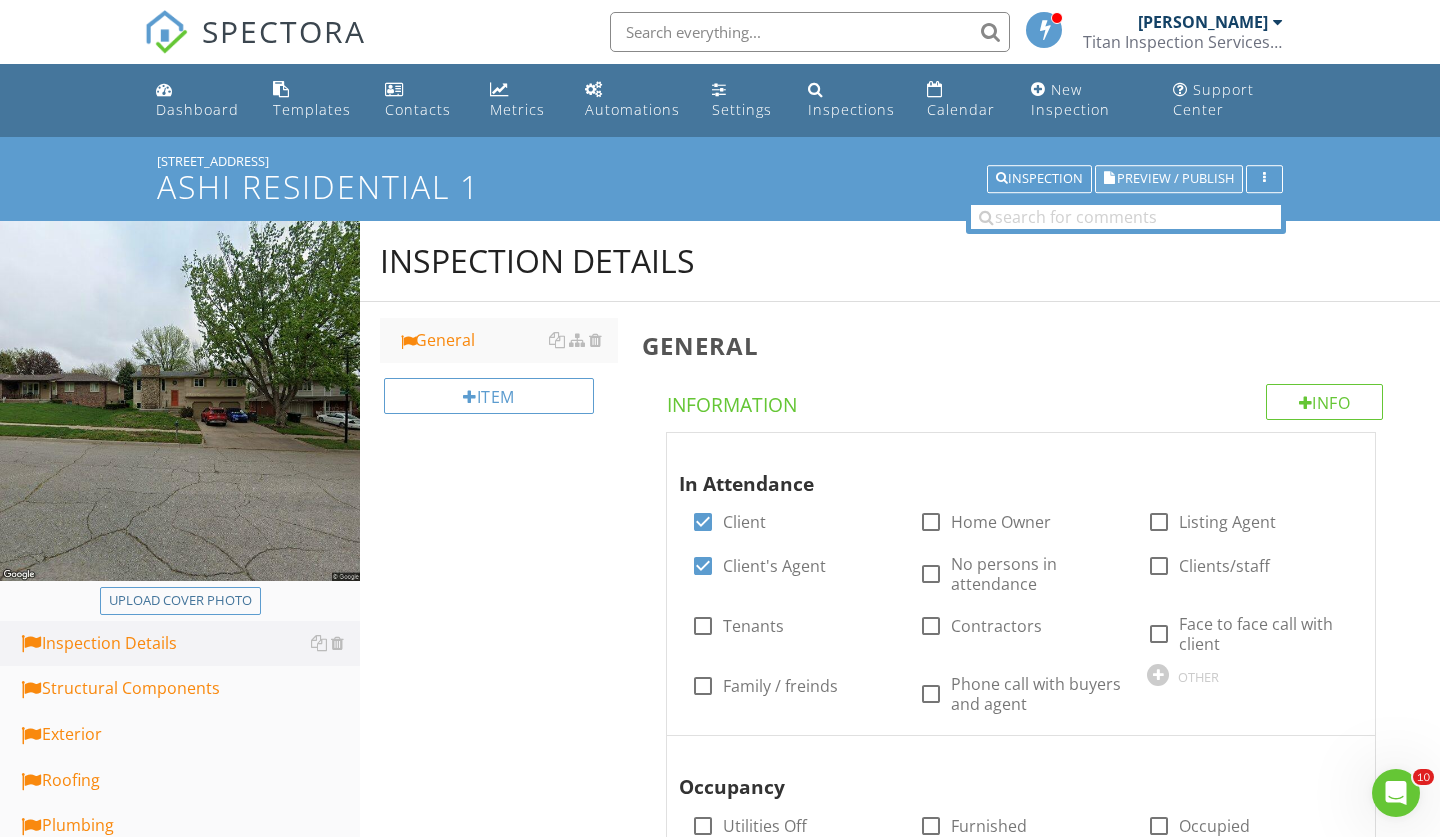 click on "Preview / Publish" at bounding box center (1175, 179) 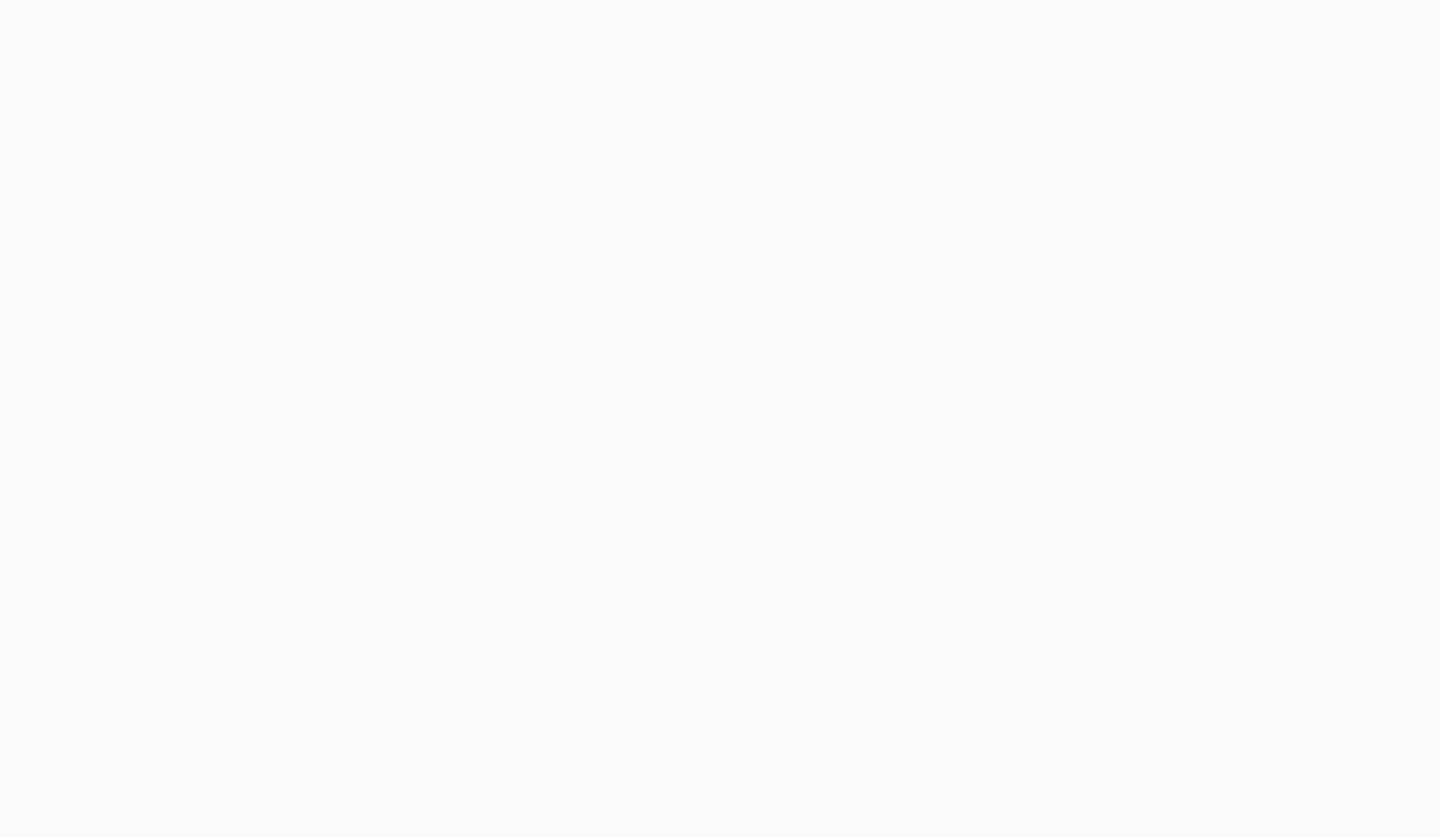 scroll, scrollTop: 0, scrollLeft: 0, axis: both 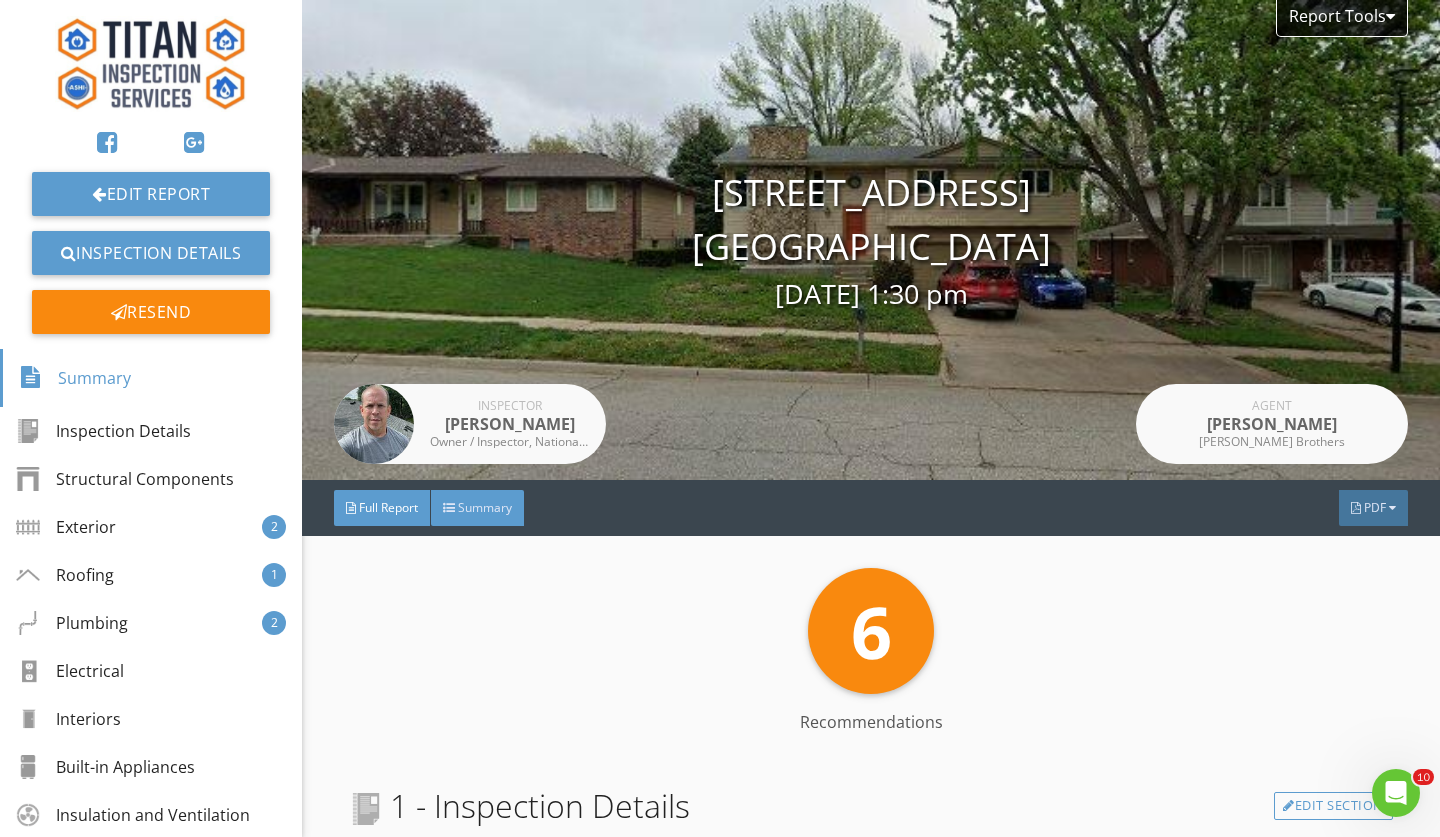 click on "Summary" at bounding box center [485, 507] 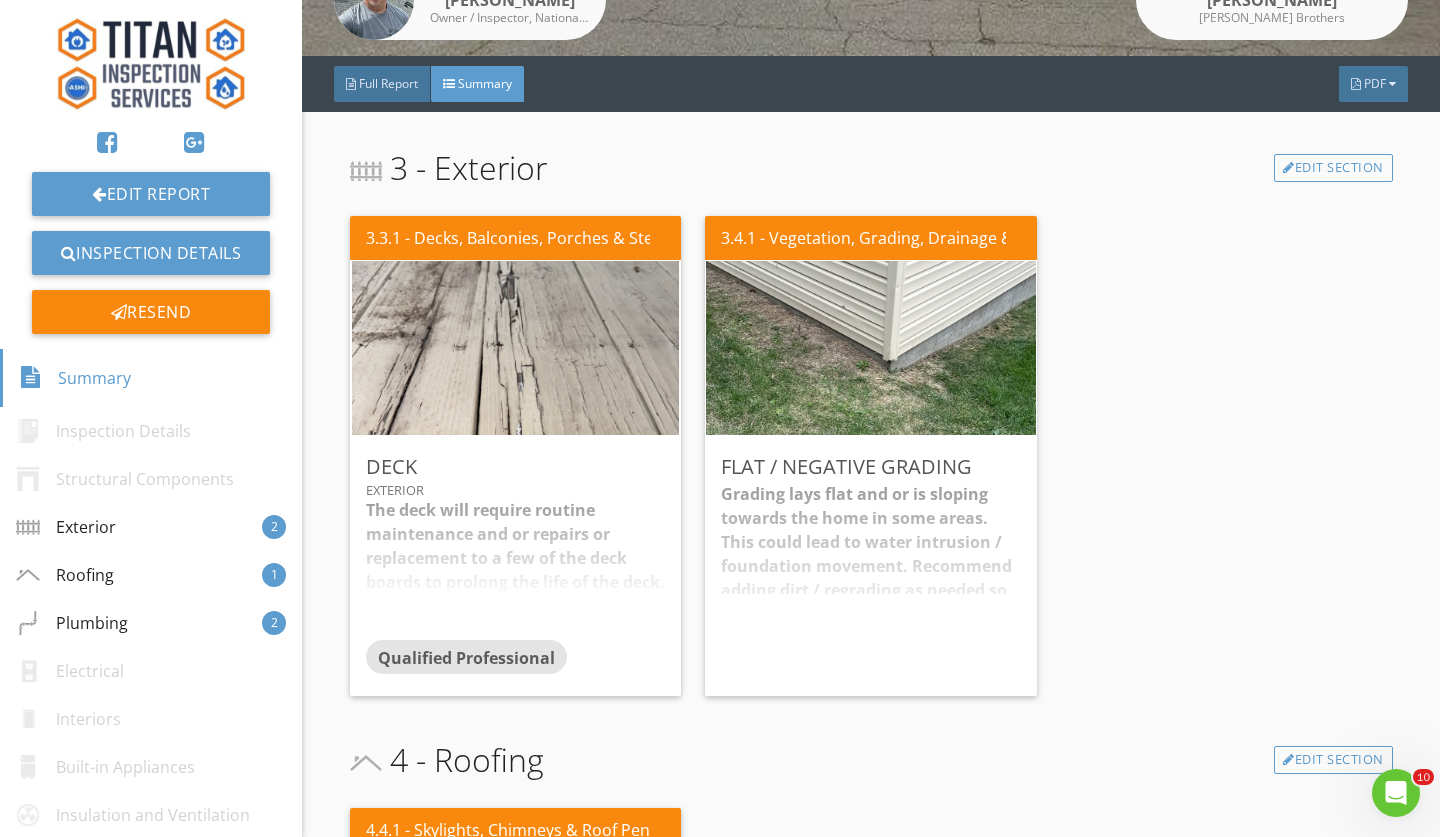 scroll, scrollTop: 425, scrollLeft: 0, axis: vertical 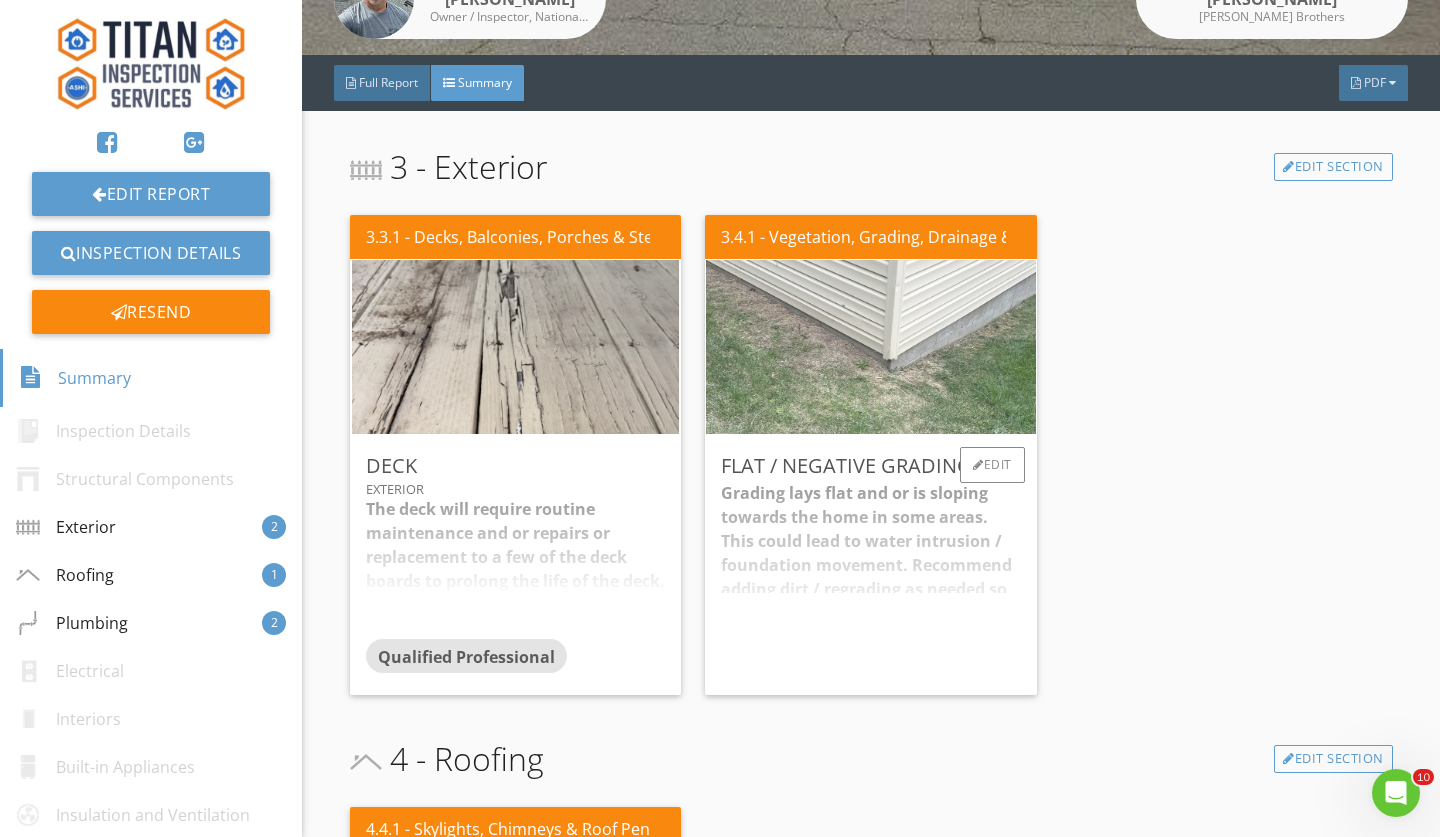 click at bounding box center [871, 347] 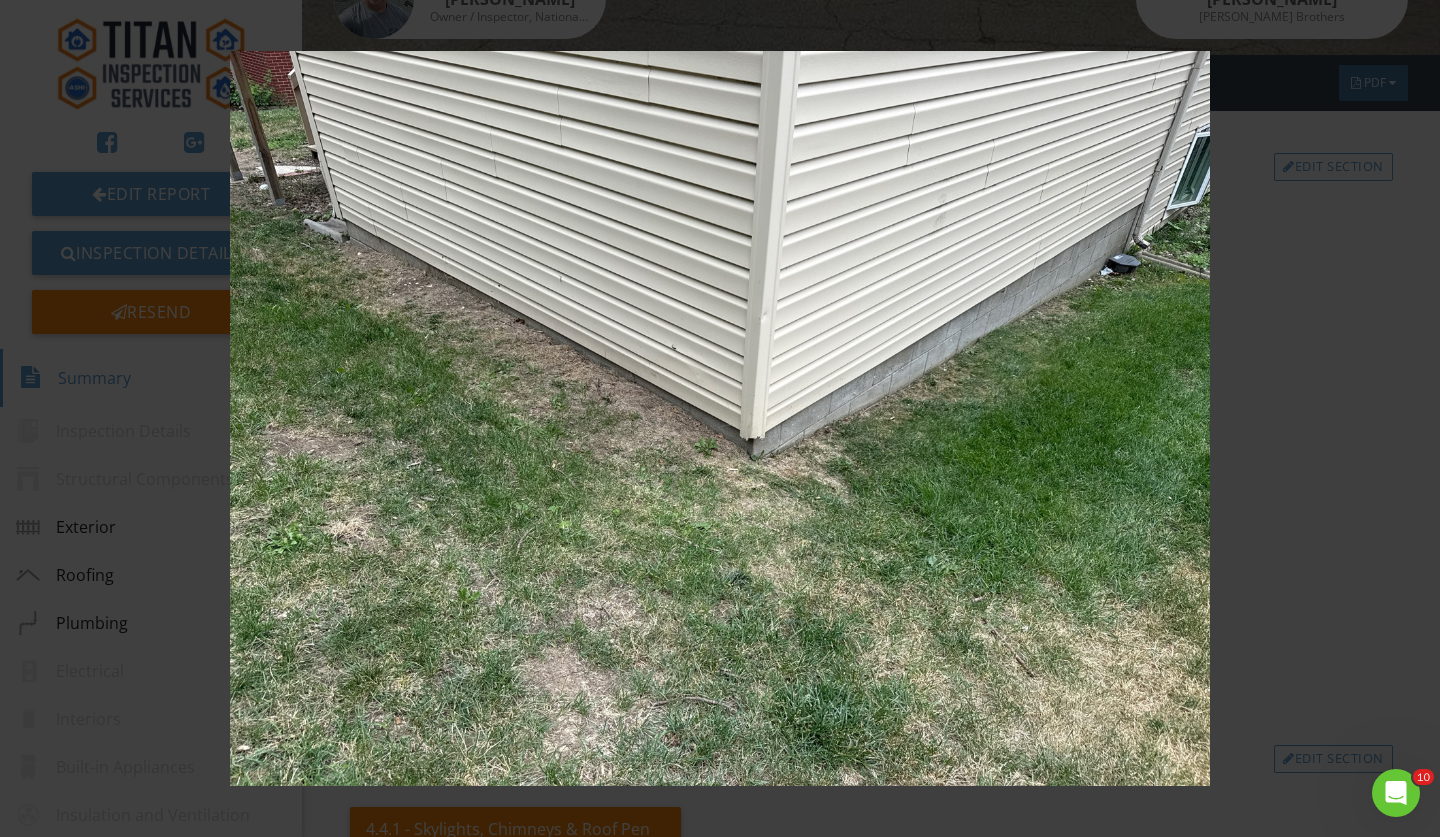 click at bounding box center (719, 418) 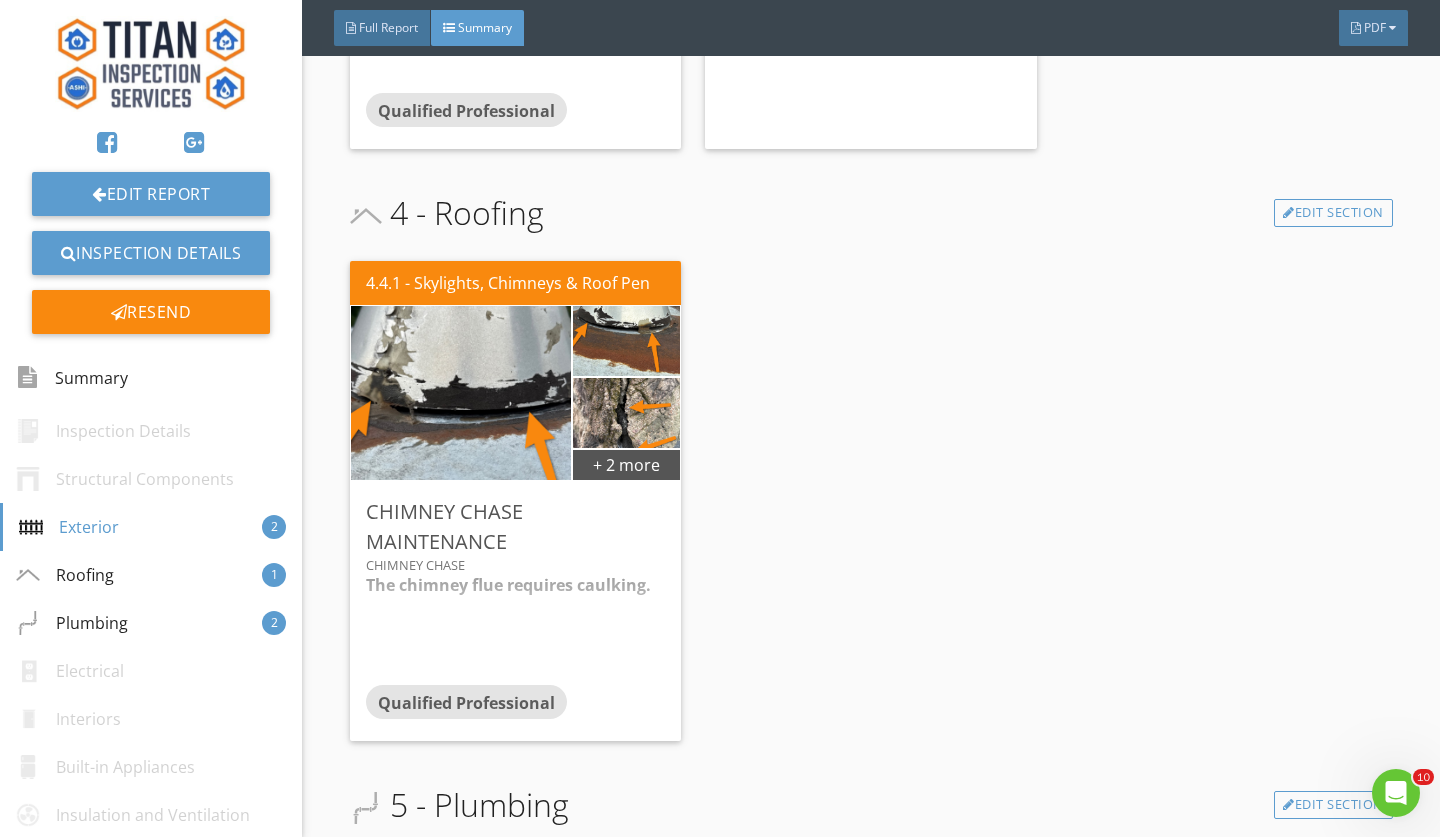 scroll, scrollTop: 931, scrollLeft: 0, axis: vertical 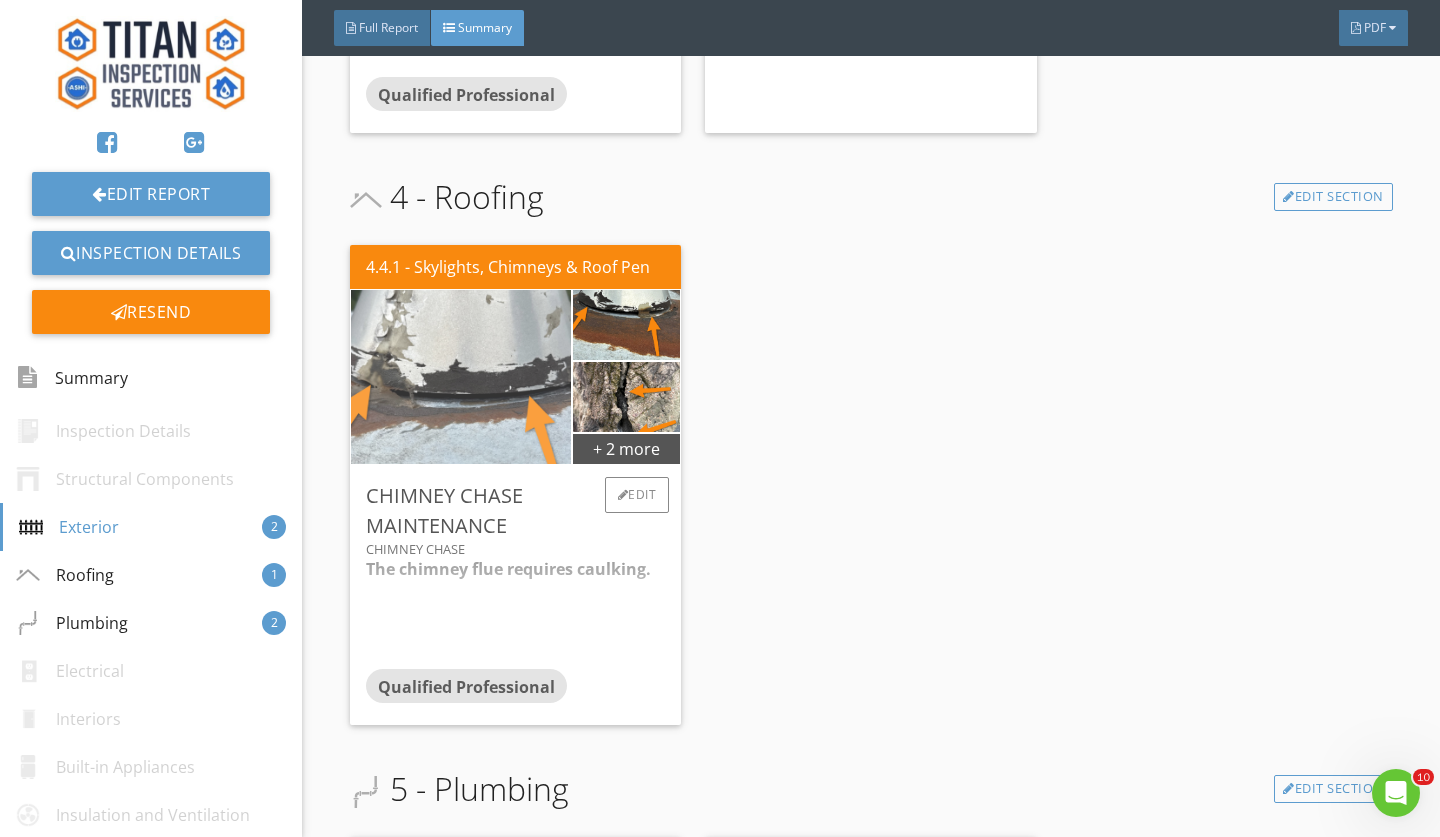 click at bounding box center [461, 377] 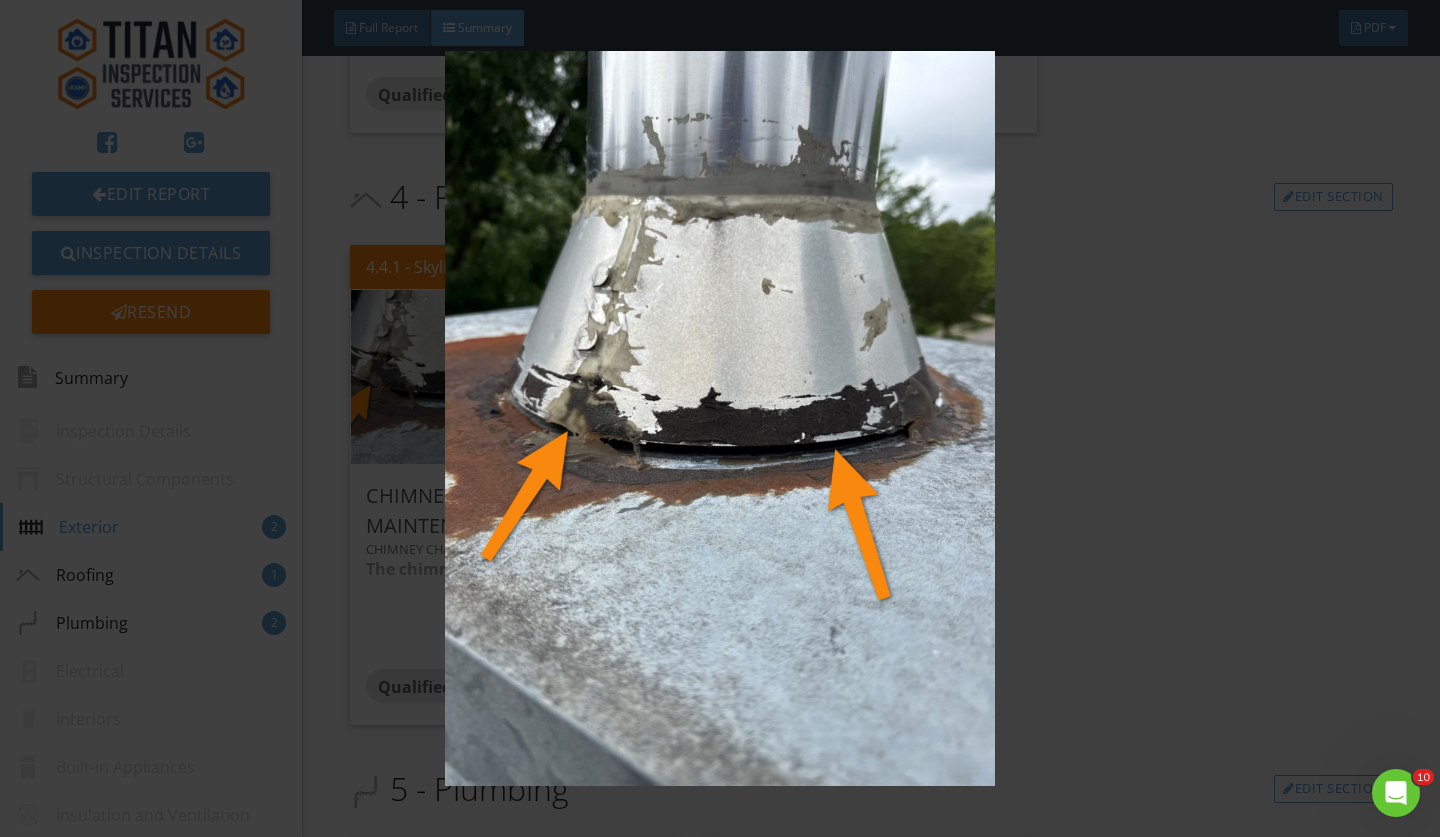 click at bounding box center (719, 418) 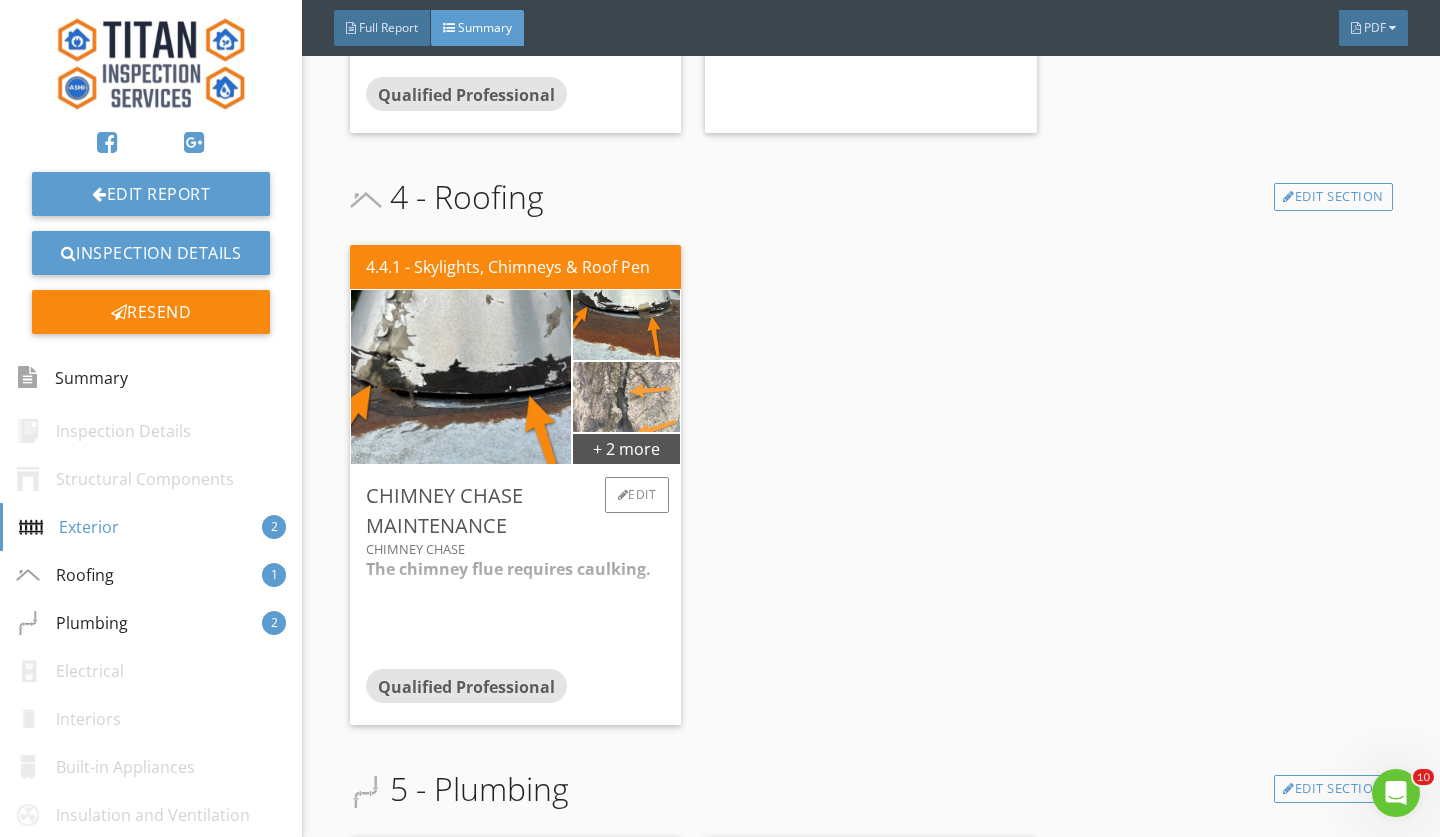 click at bounding box center (626, 397) 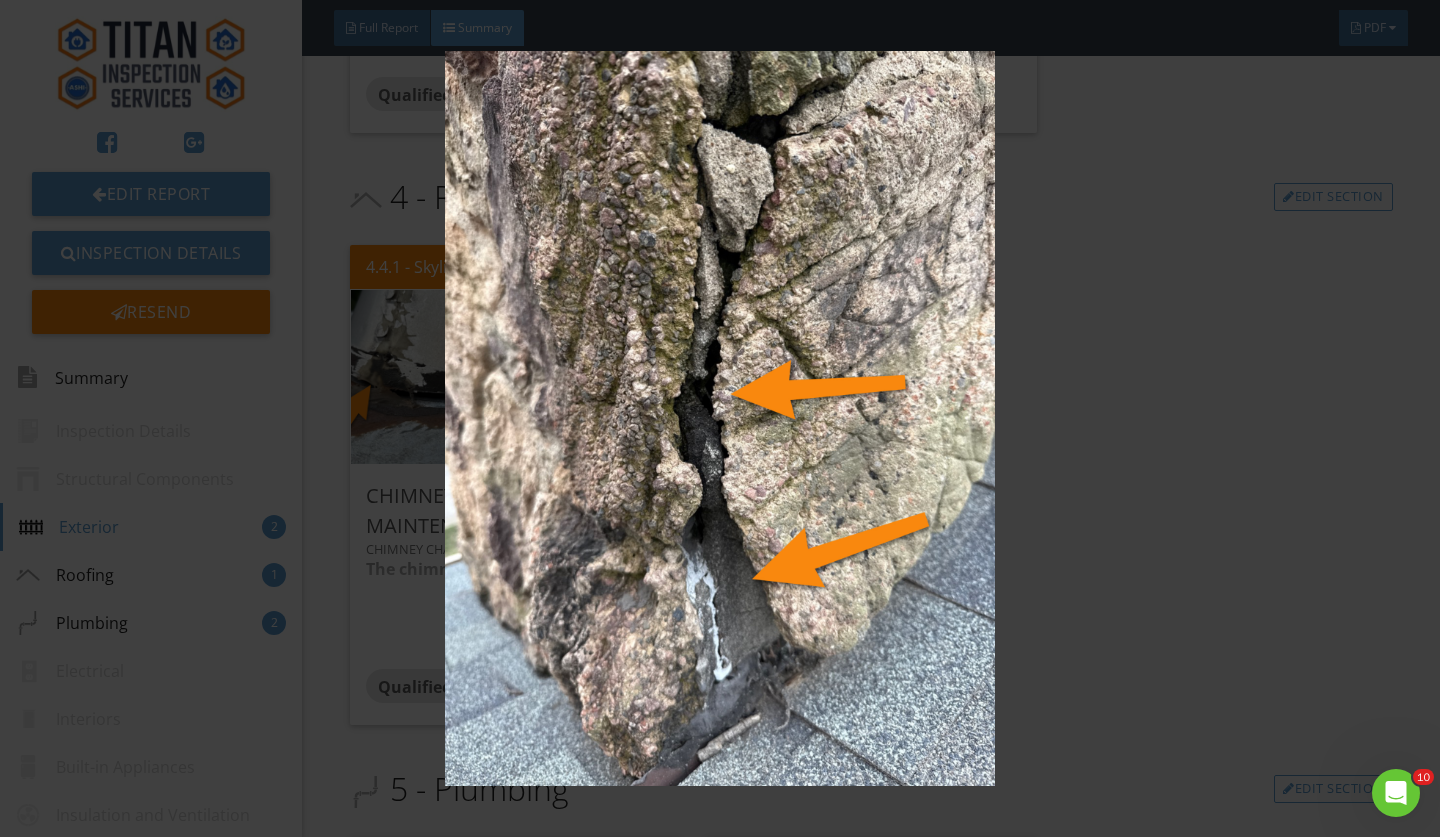 click at bounding box center (719, 418) 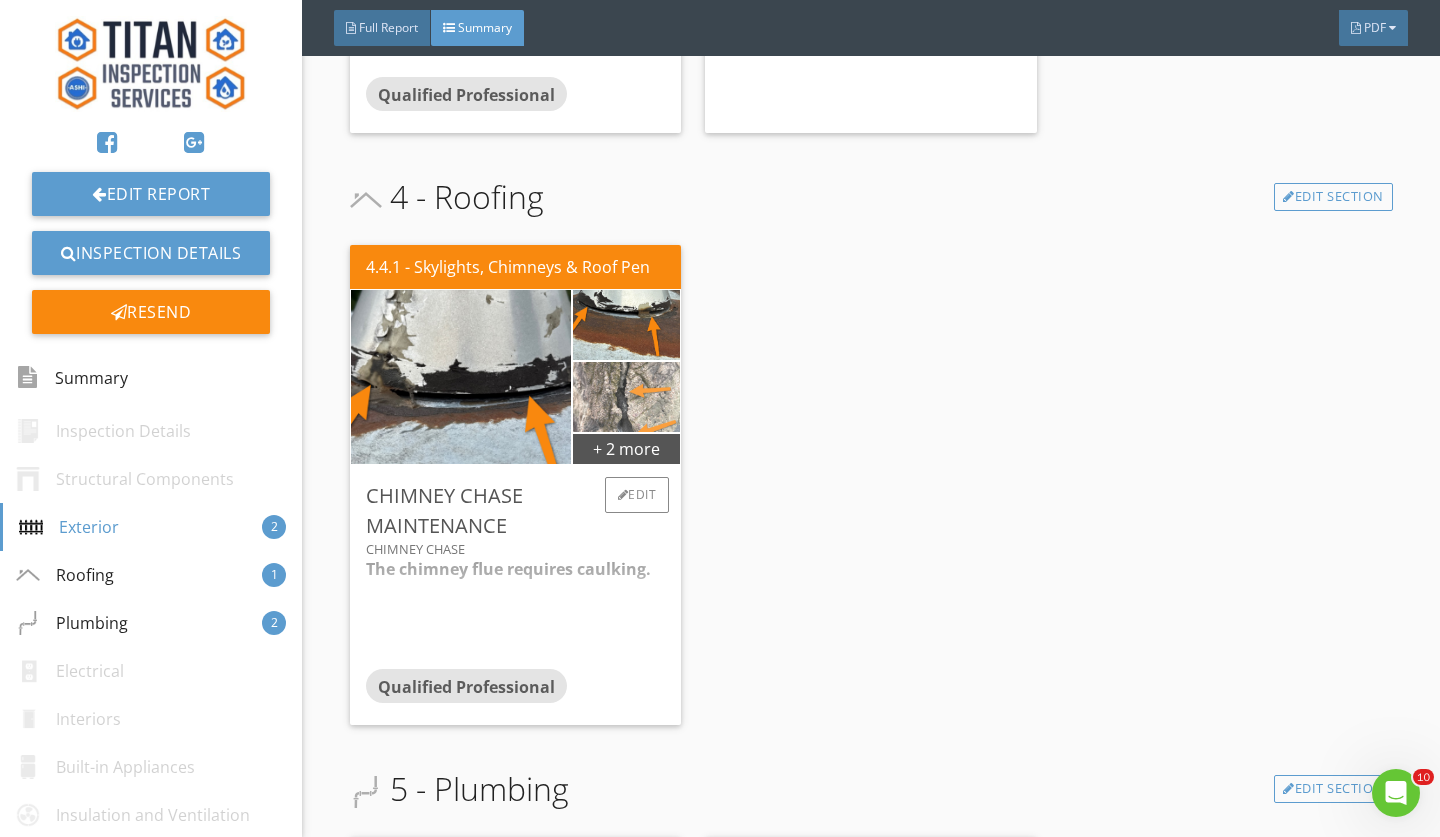 click at bounding box center [626, 397] 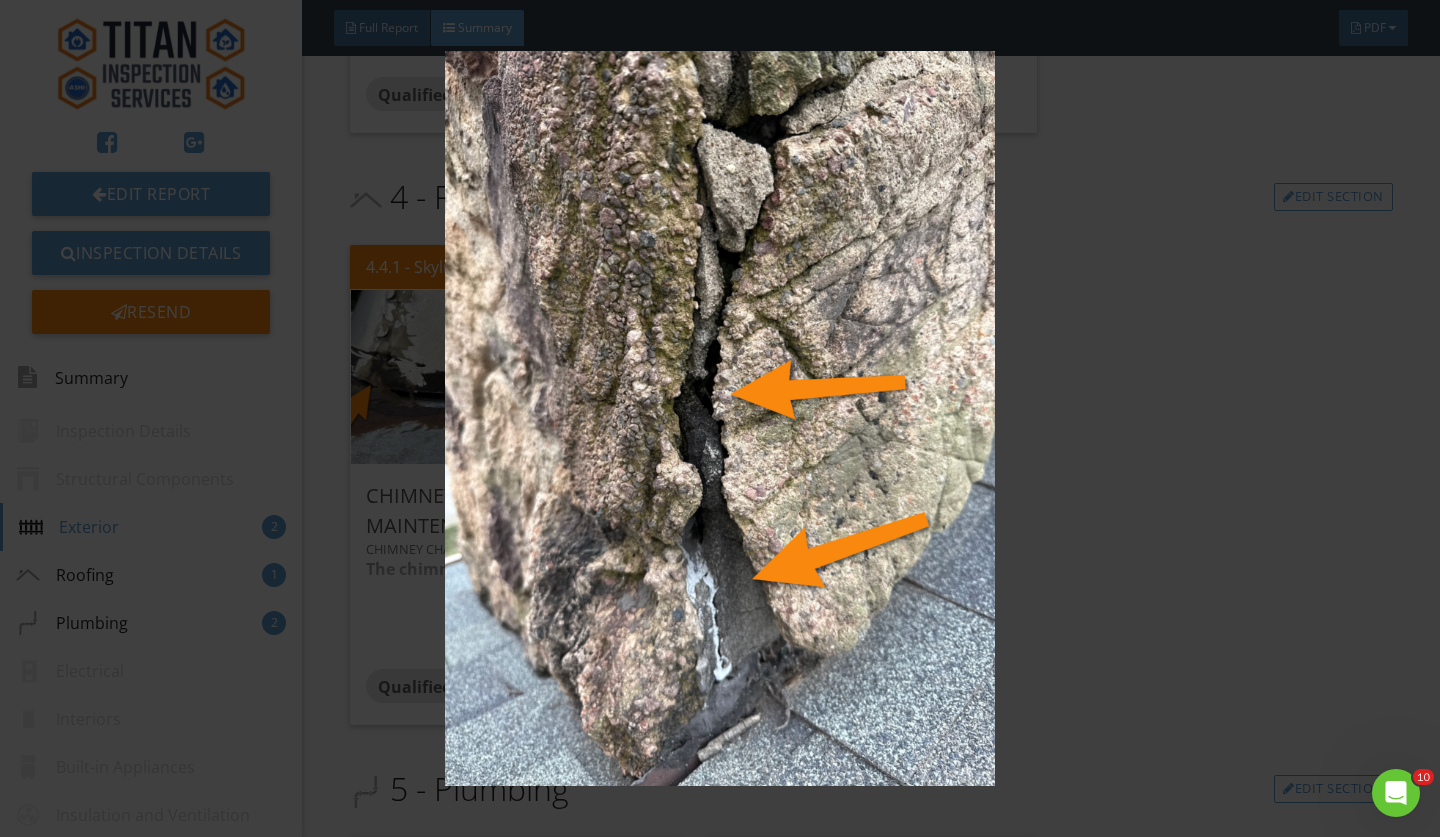 click at bounding box center [719, 418] 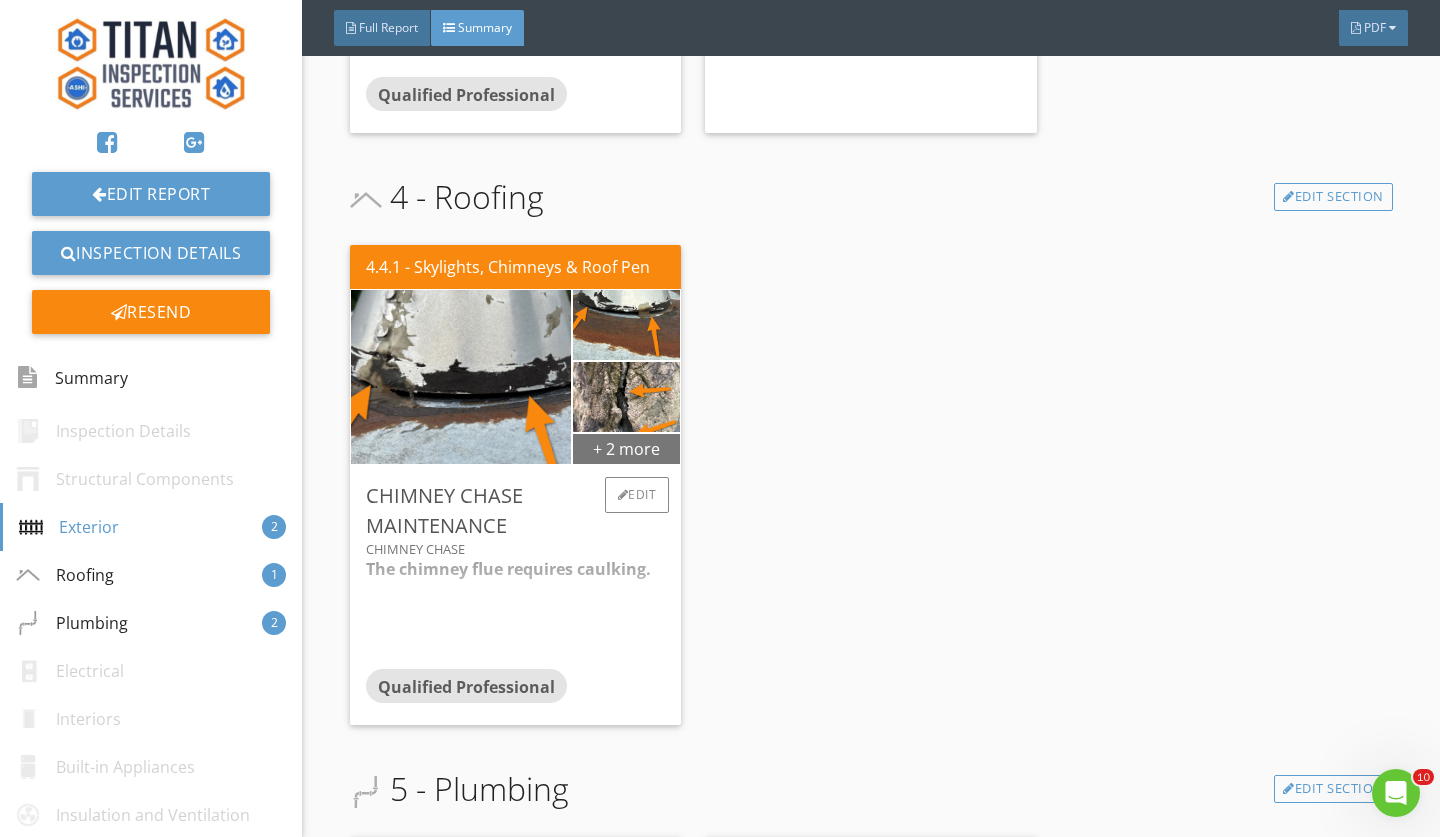 click on "+ 2 more" at bounding box center (627, 448) 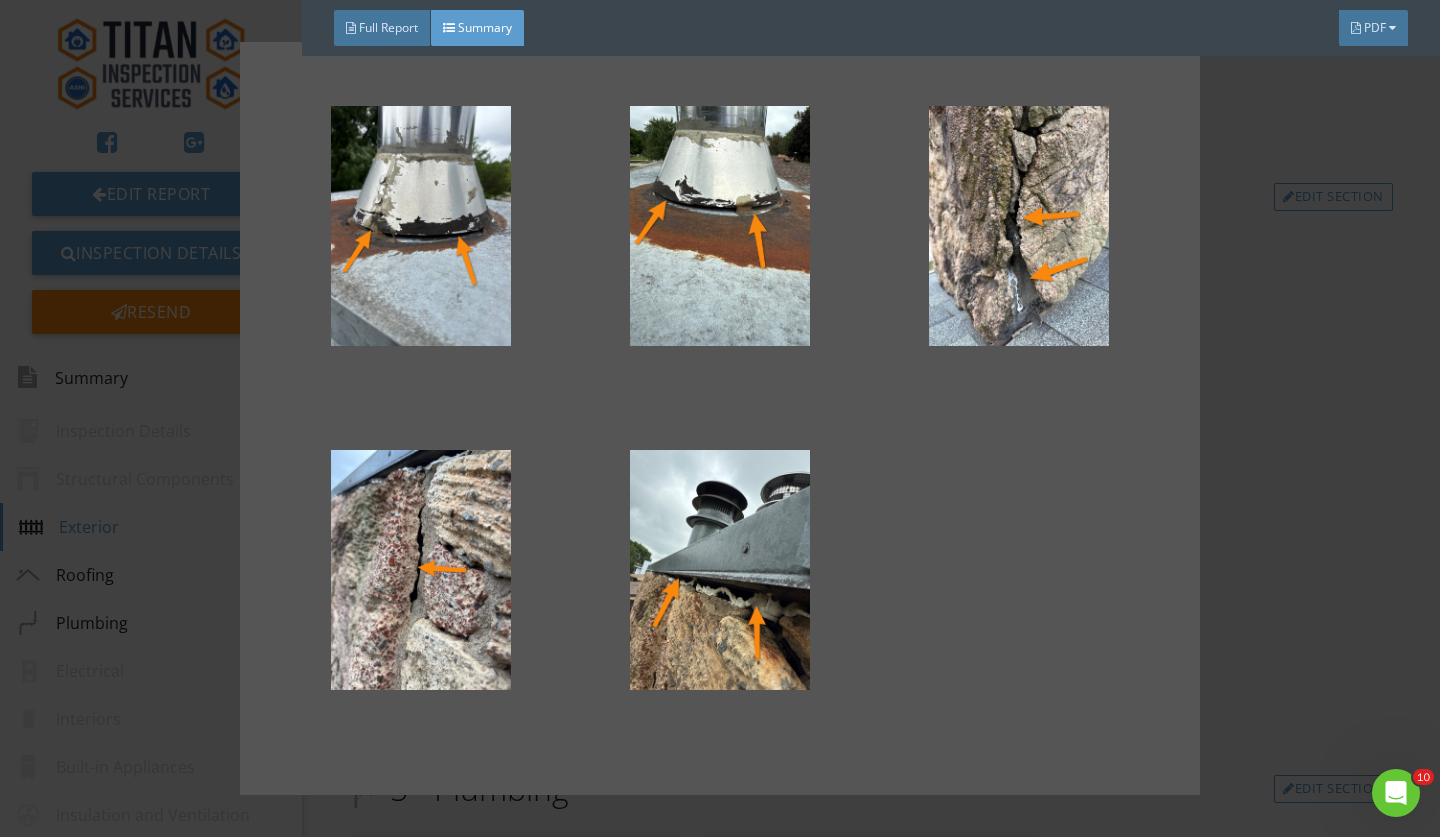 click at bounding box center (720, 418) 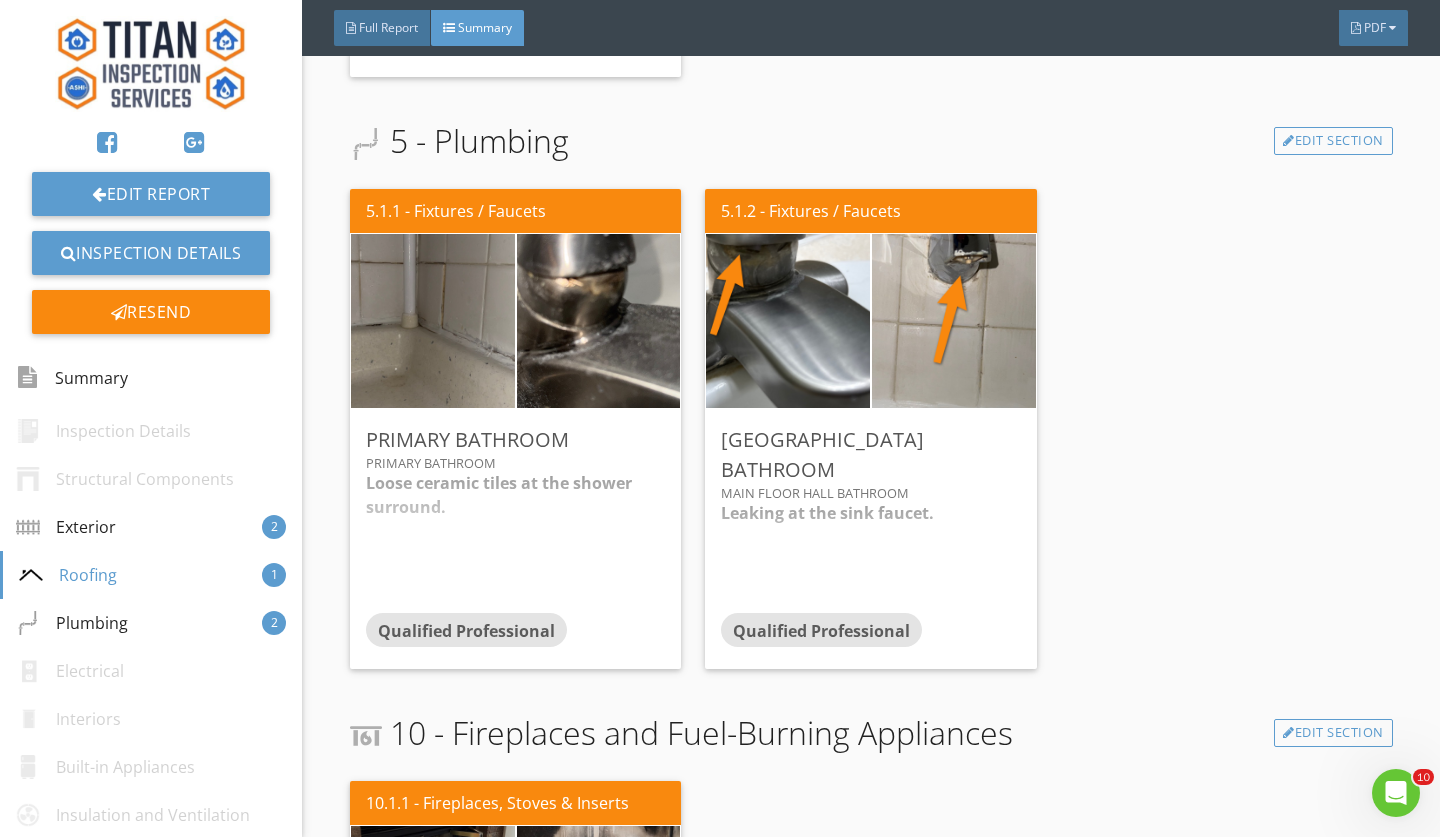 scroll, scrollTop: 1580, scrollLeft: 0, axis: vertical 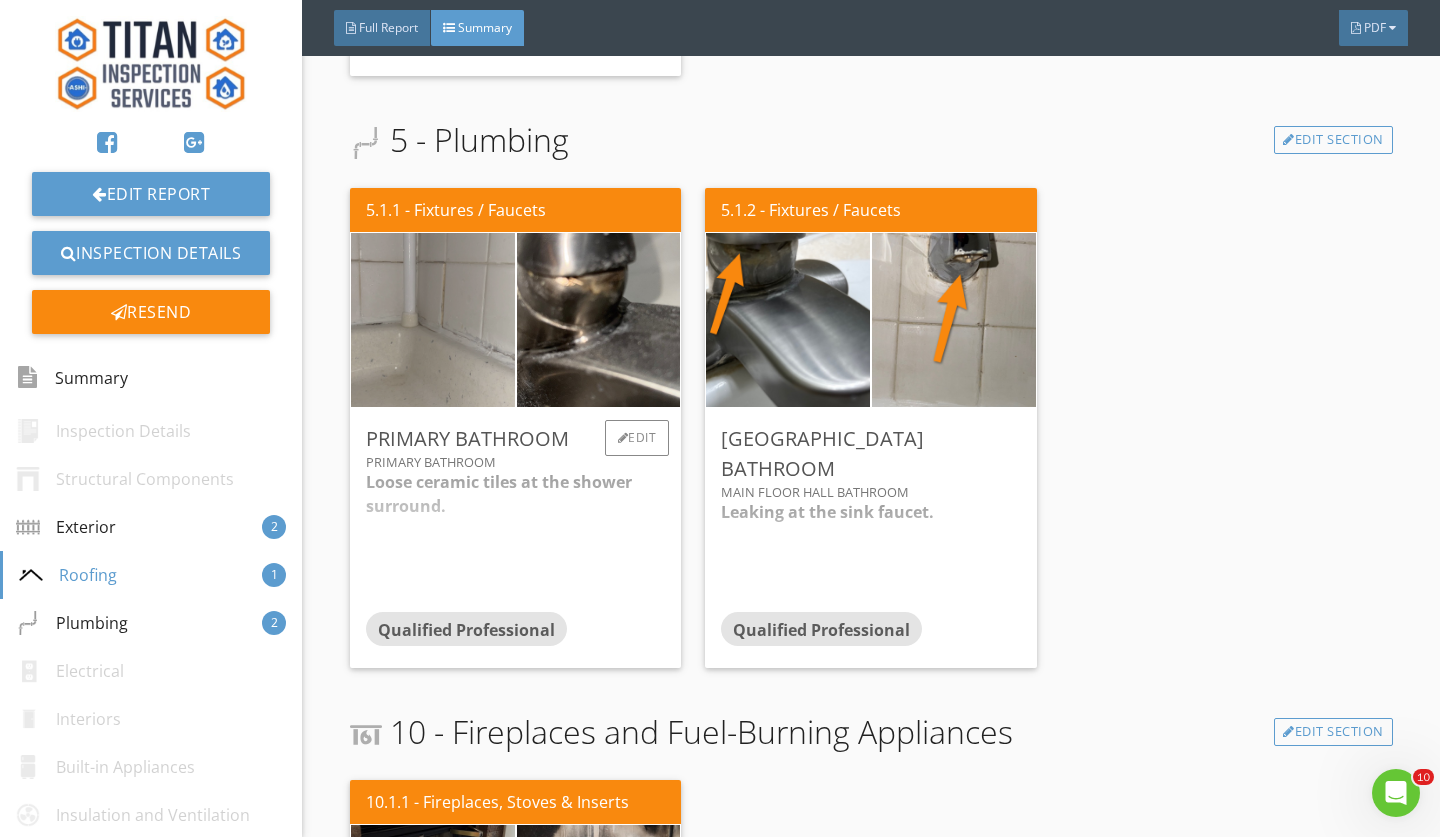 click at bounding box center (433, 320) 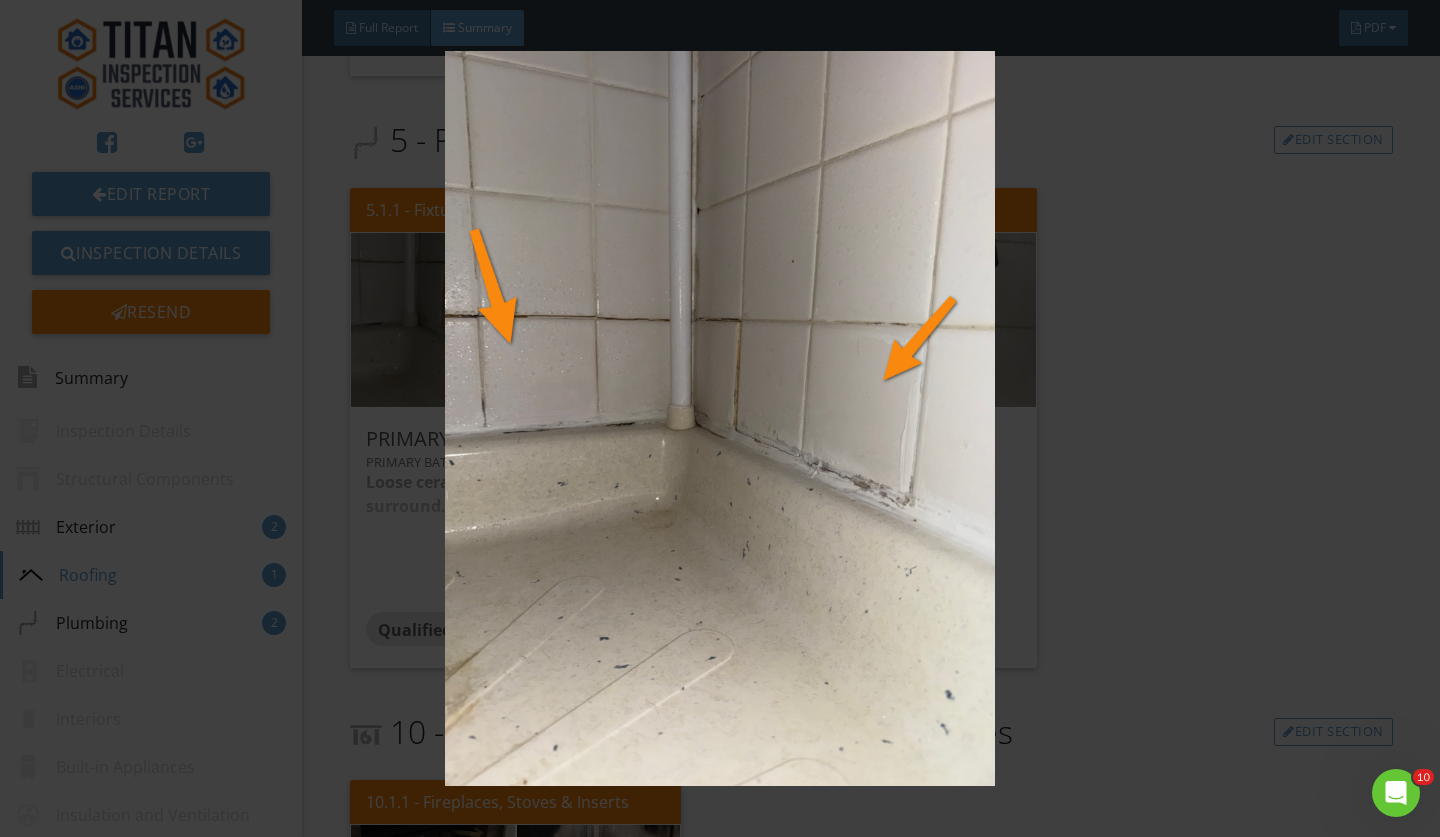 click at bounding box center [719, 418] 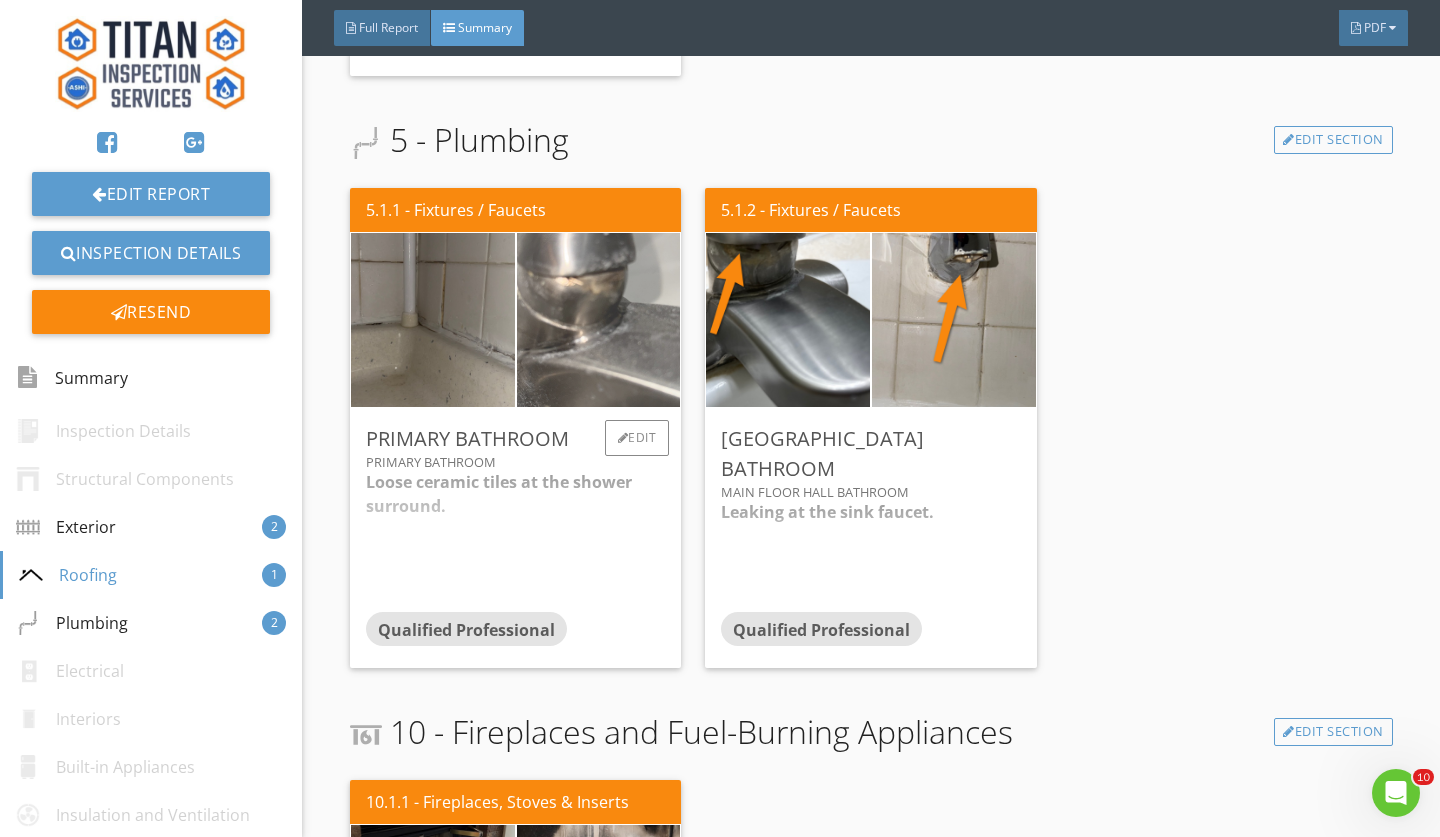 click at bounding box center [598, 320] 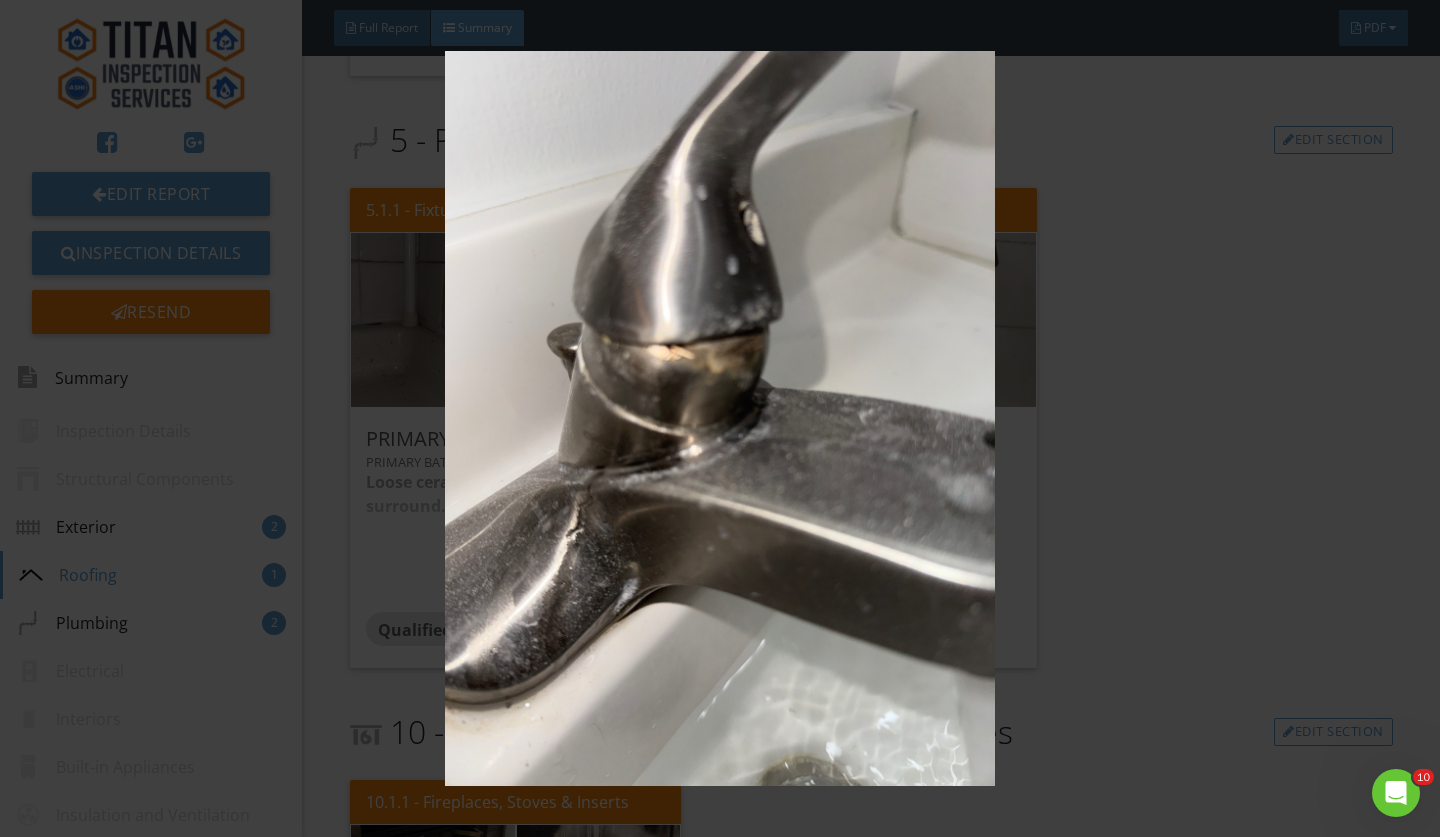 click at bounding box center (719, 418) 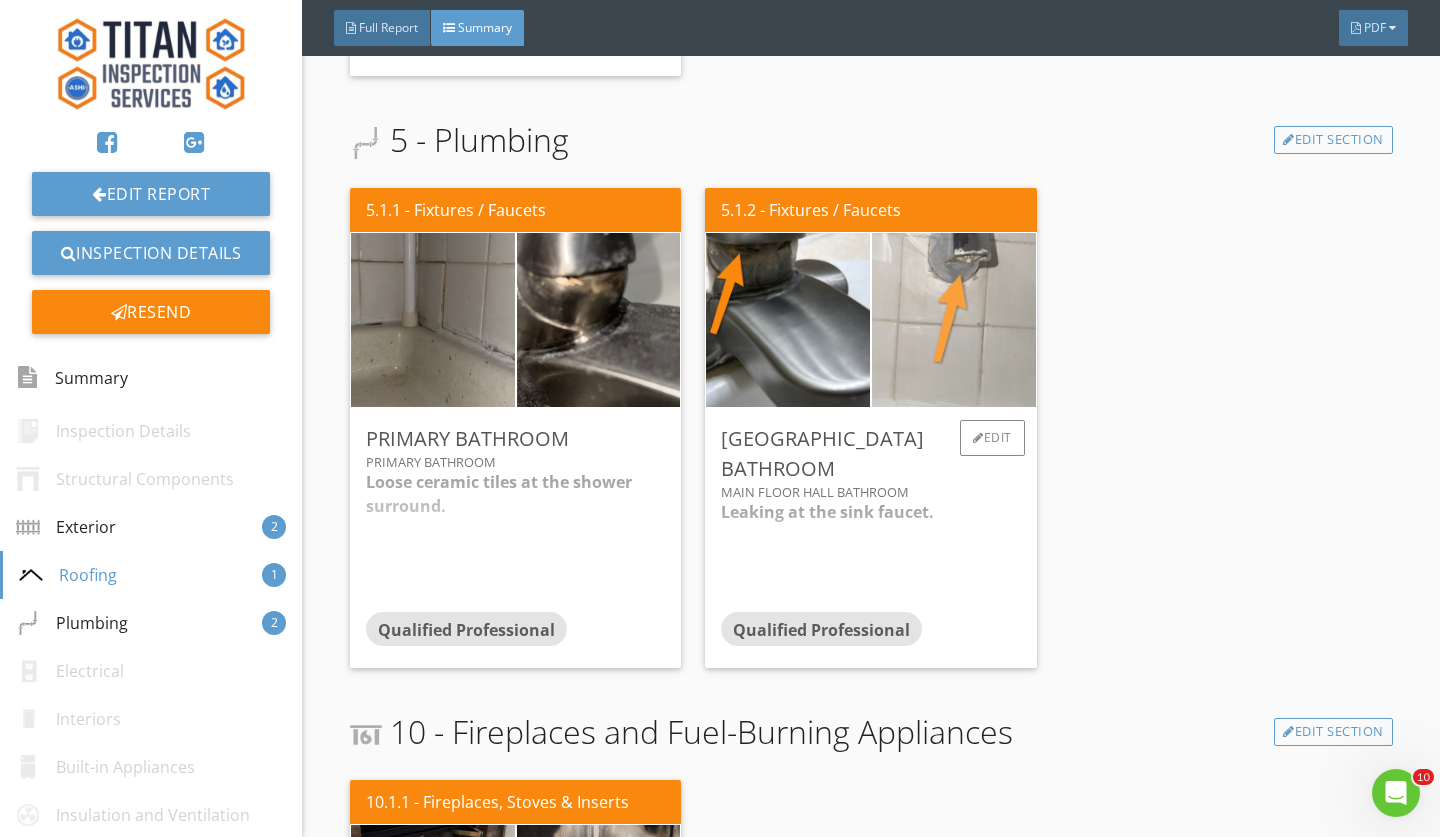 click at bounding box center (954, 320) 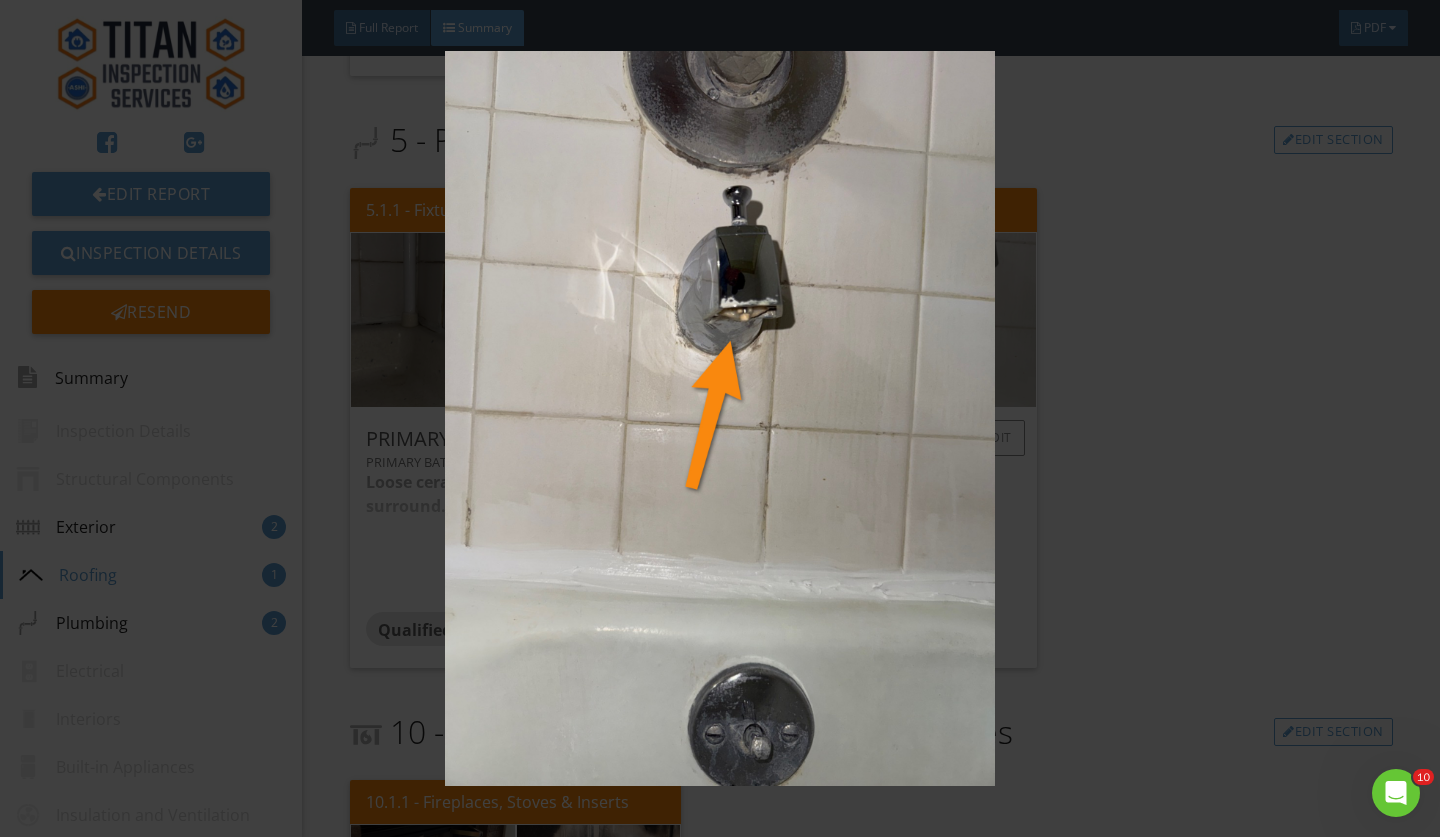 click at bounding box center [719, 418] 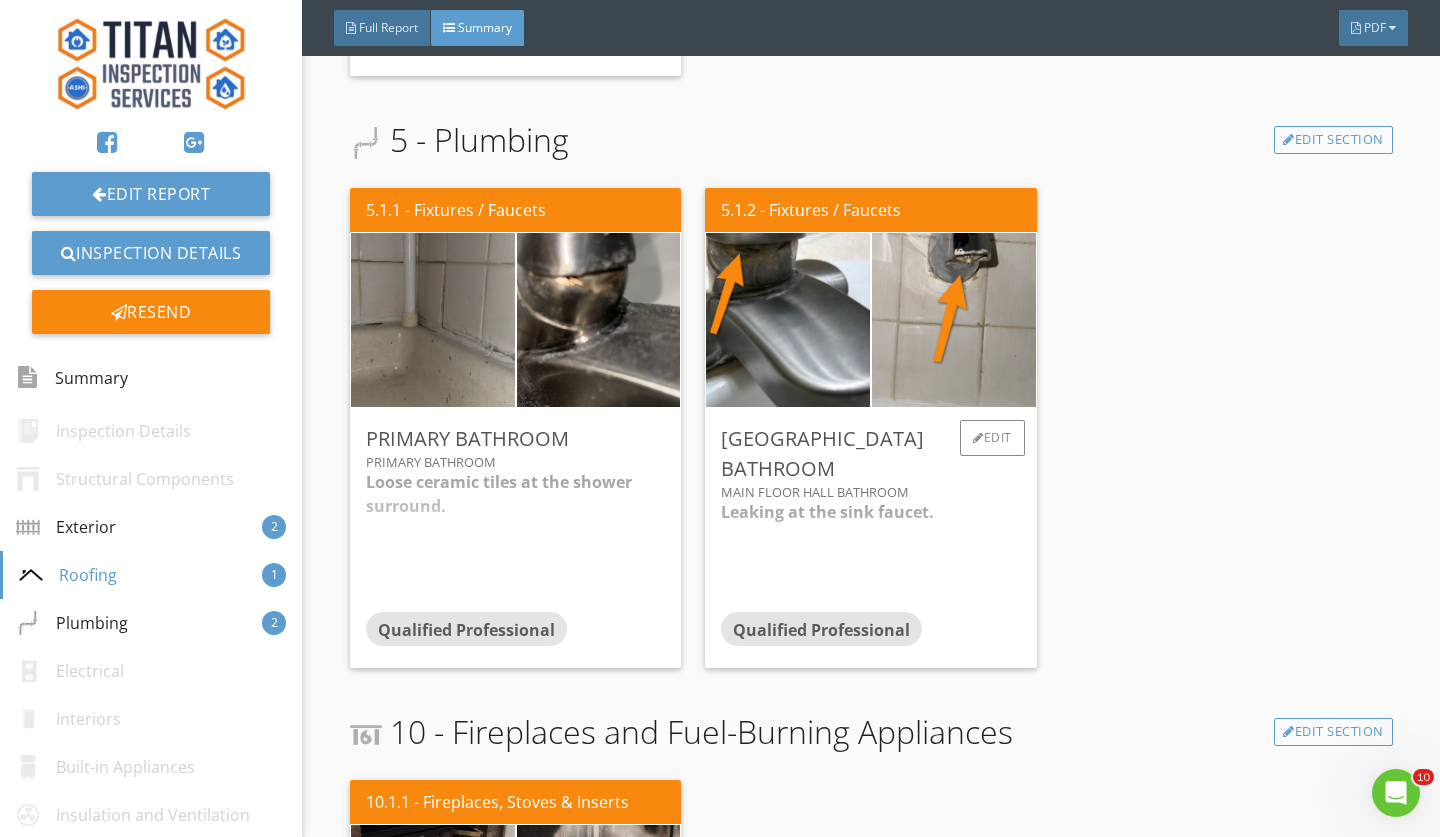 click on "Leaking at the sink faucet.  Dripping at the tub faucet.  Recommend further evaluation / repairs as needed." at bounding box center (871, 556) 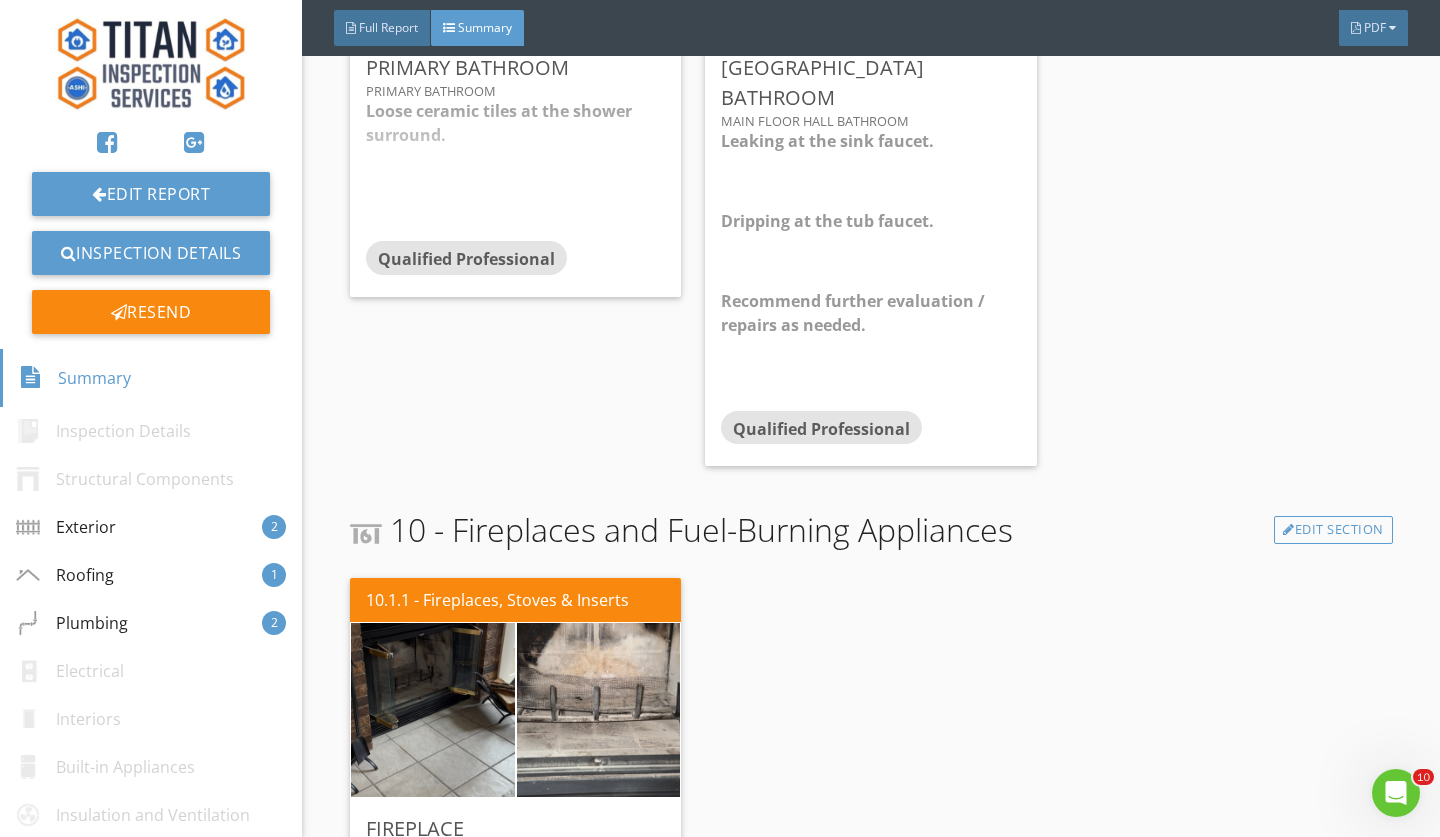scroll, scrollTop: 2151, scrollLeft: 0, axis: vertical 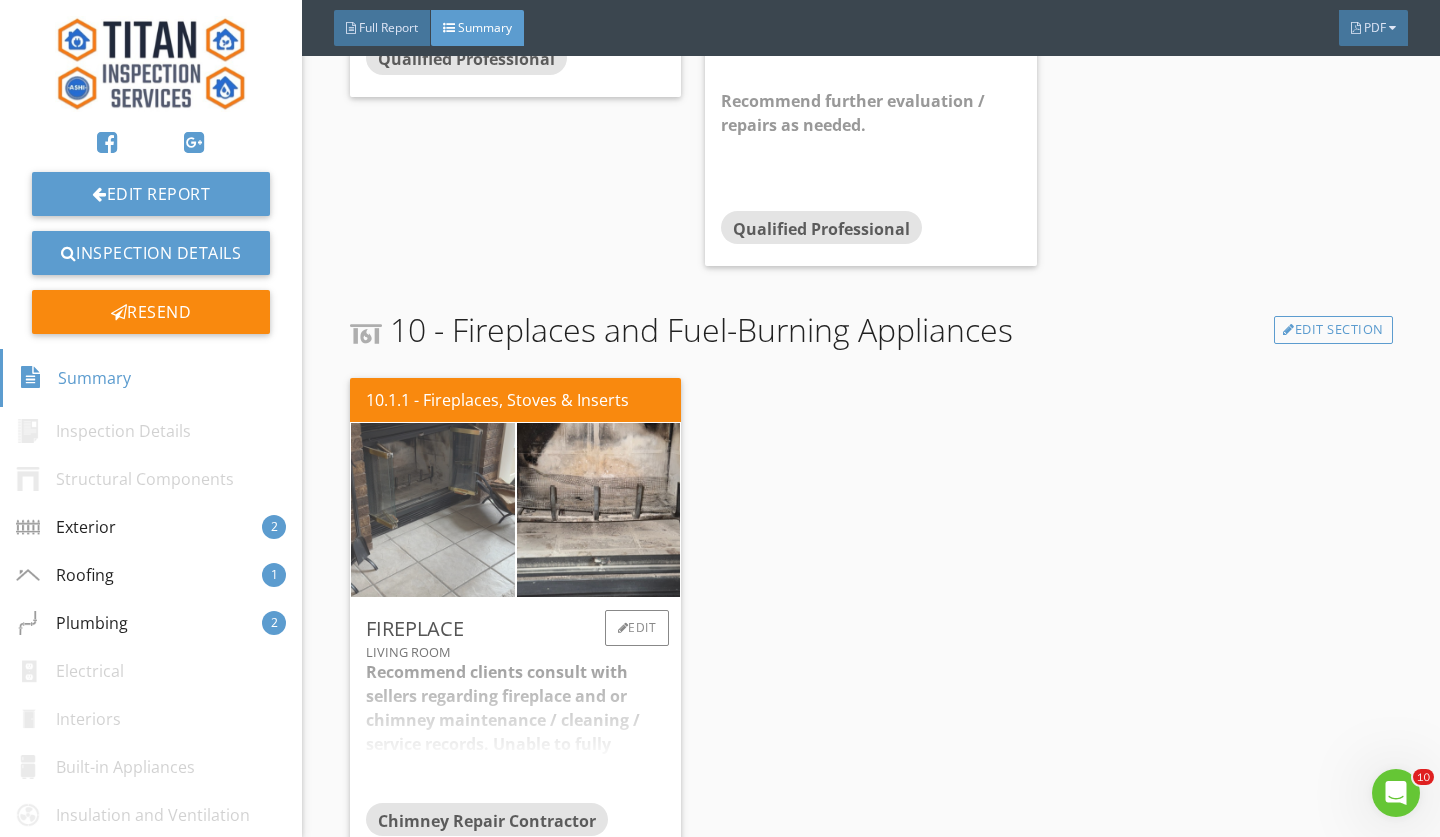 click at bounding box center [433, 510] 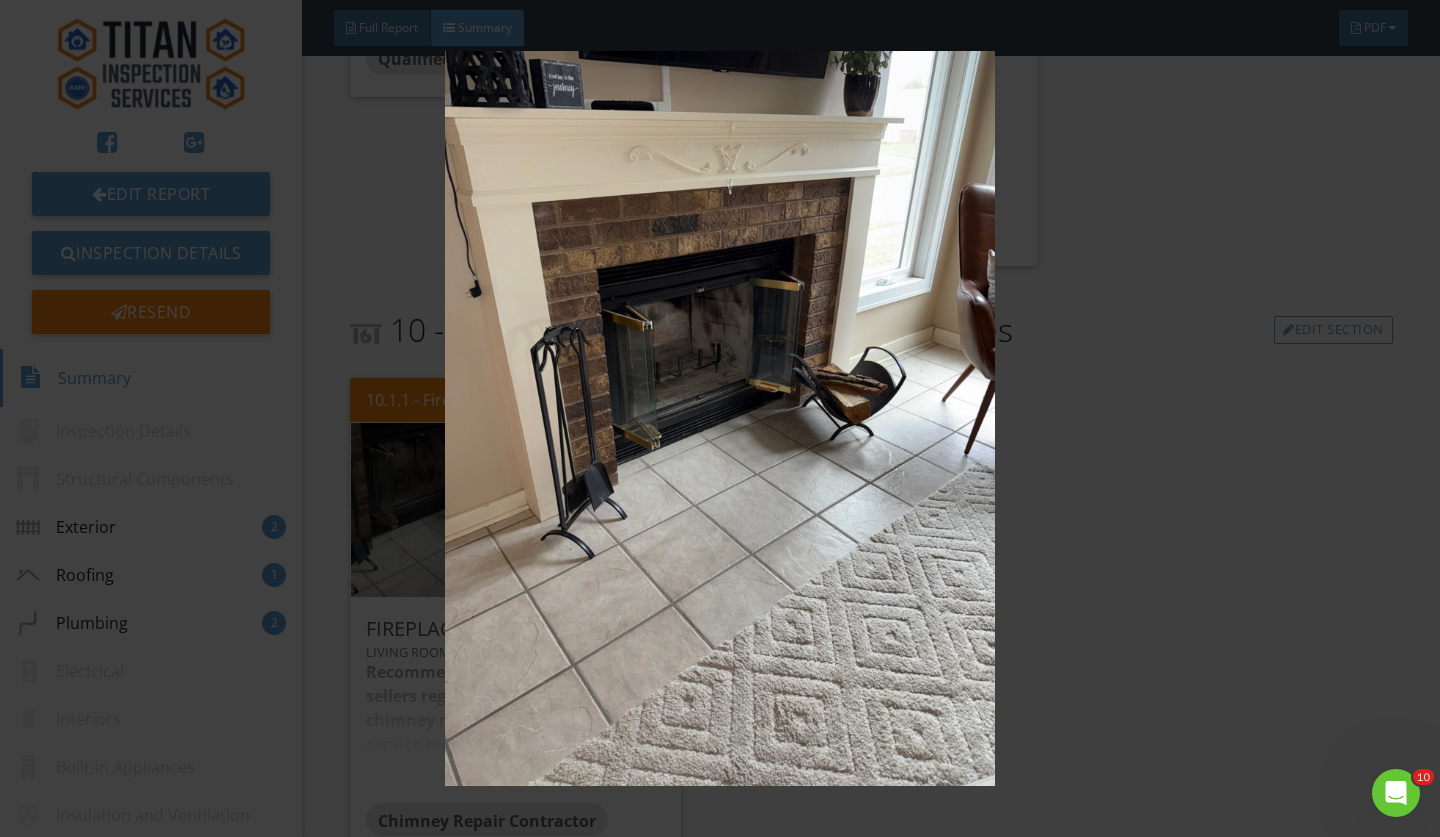click at bounding box center [719, 418] 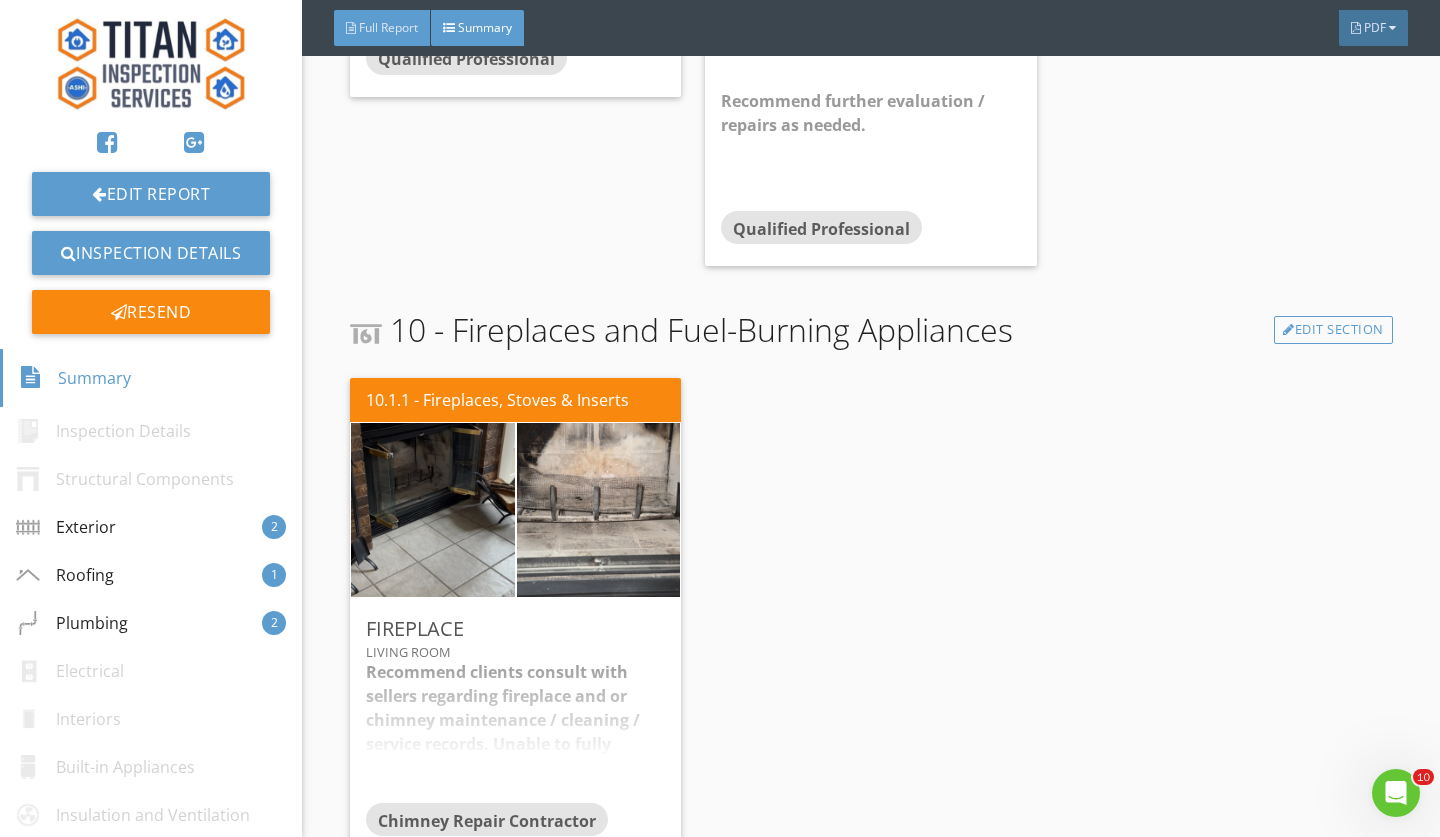 click on "Full Report" at bounding box center (382, 28) 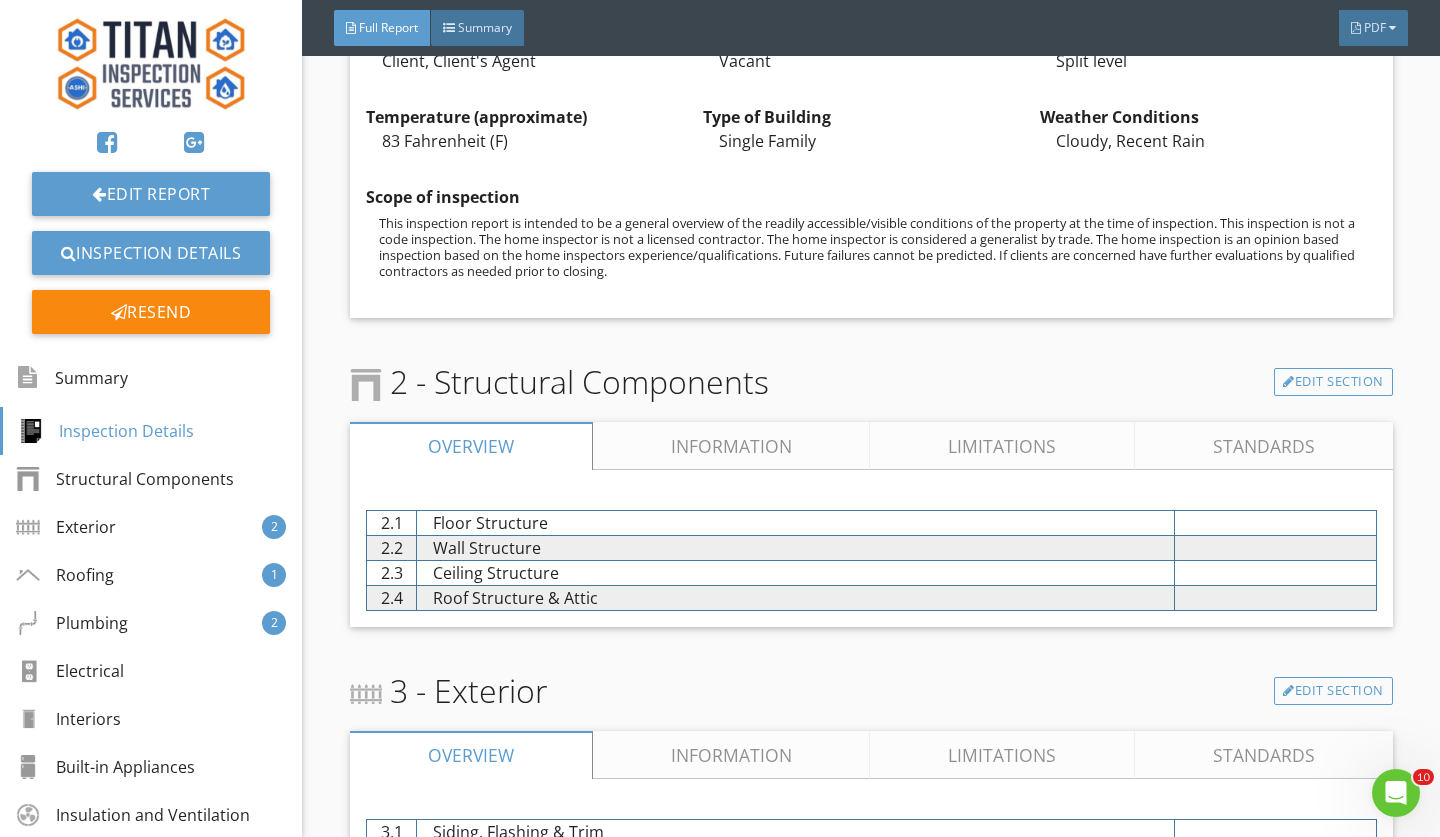 scroll, scrollTop: 846, scrollLeft: 0, axis: vertical 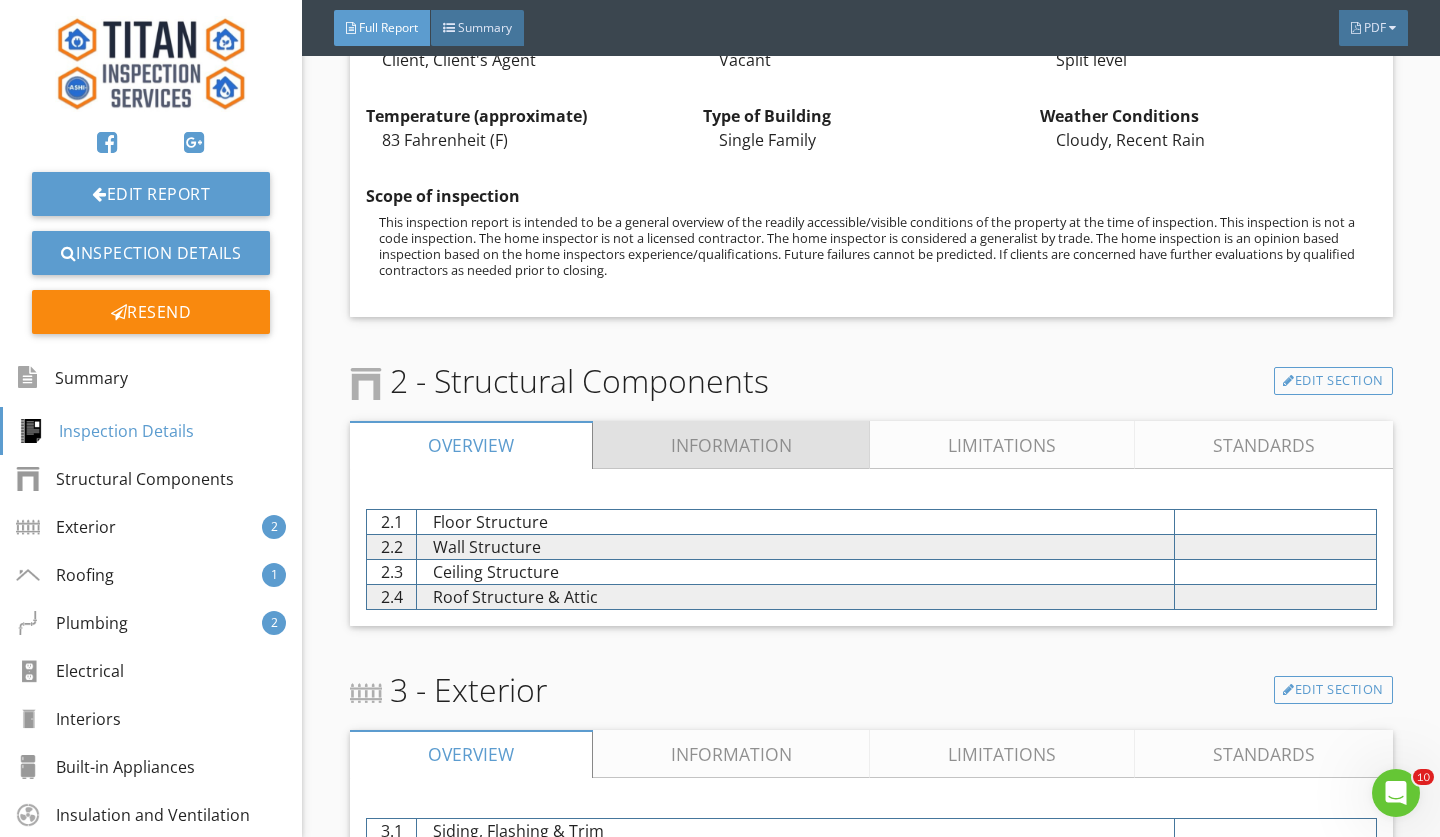 click on "Information" at bounding box center (732, 445) 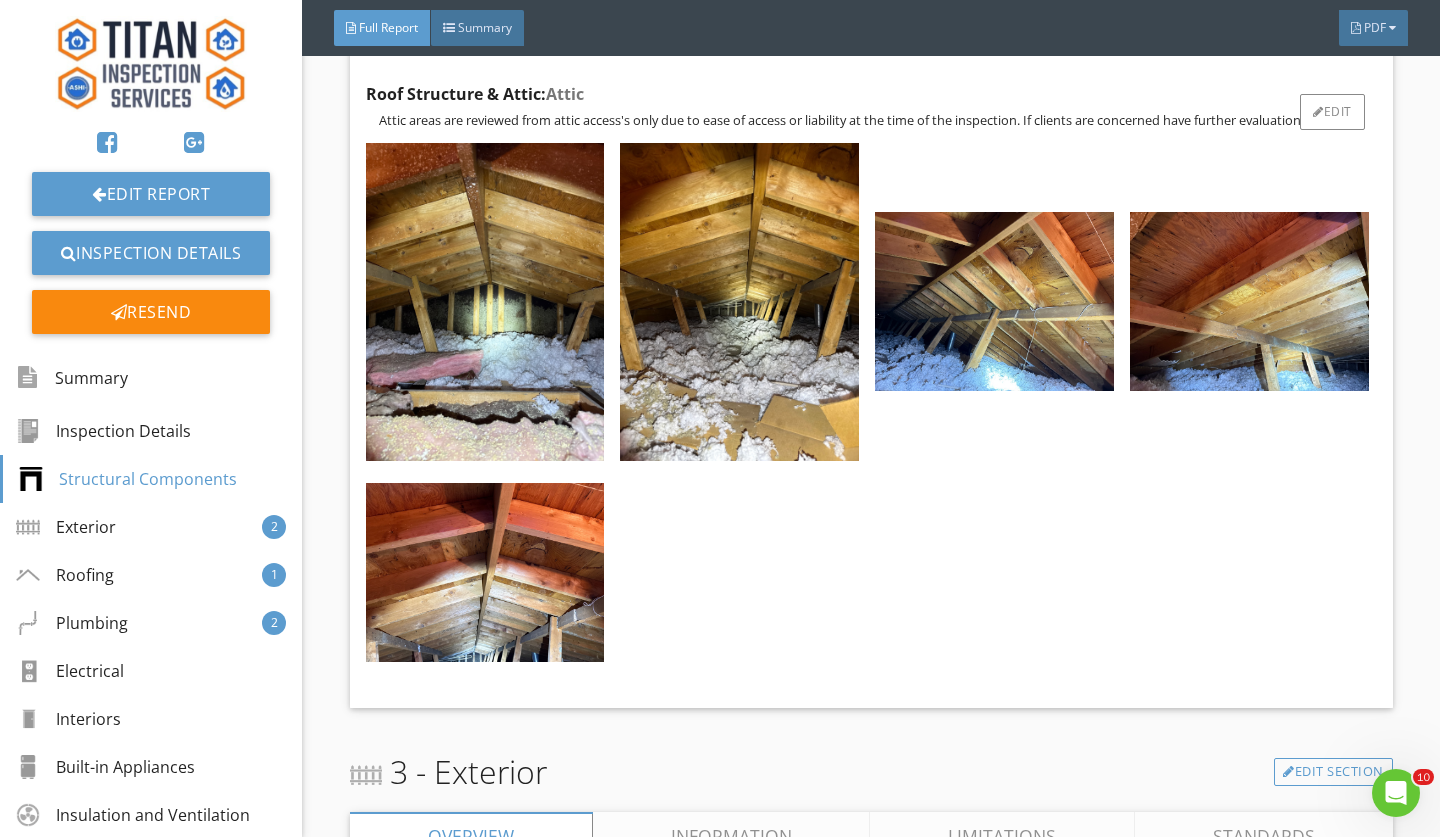scroll, scrollTop: 2029, scrollLeft: 0, axis: vertical 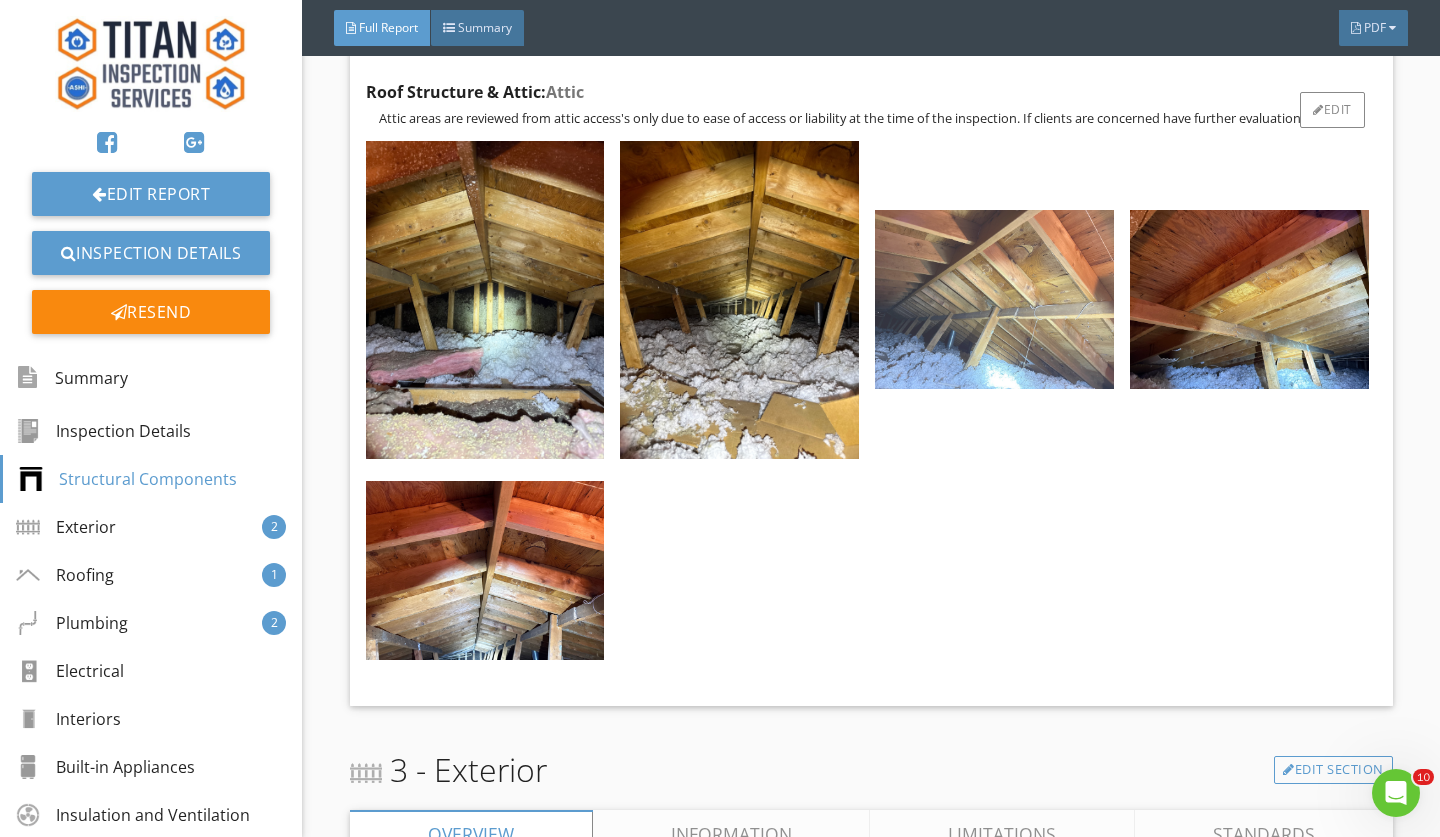 click at bounding box center [994, 299] 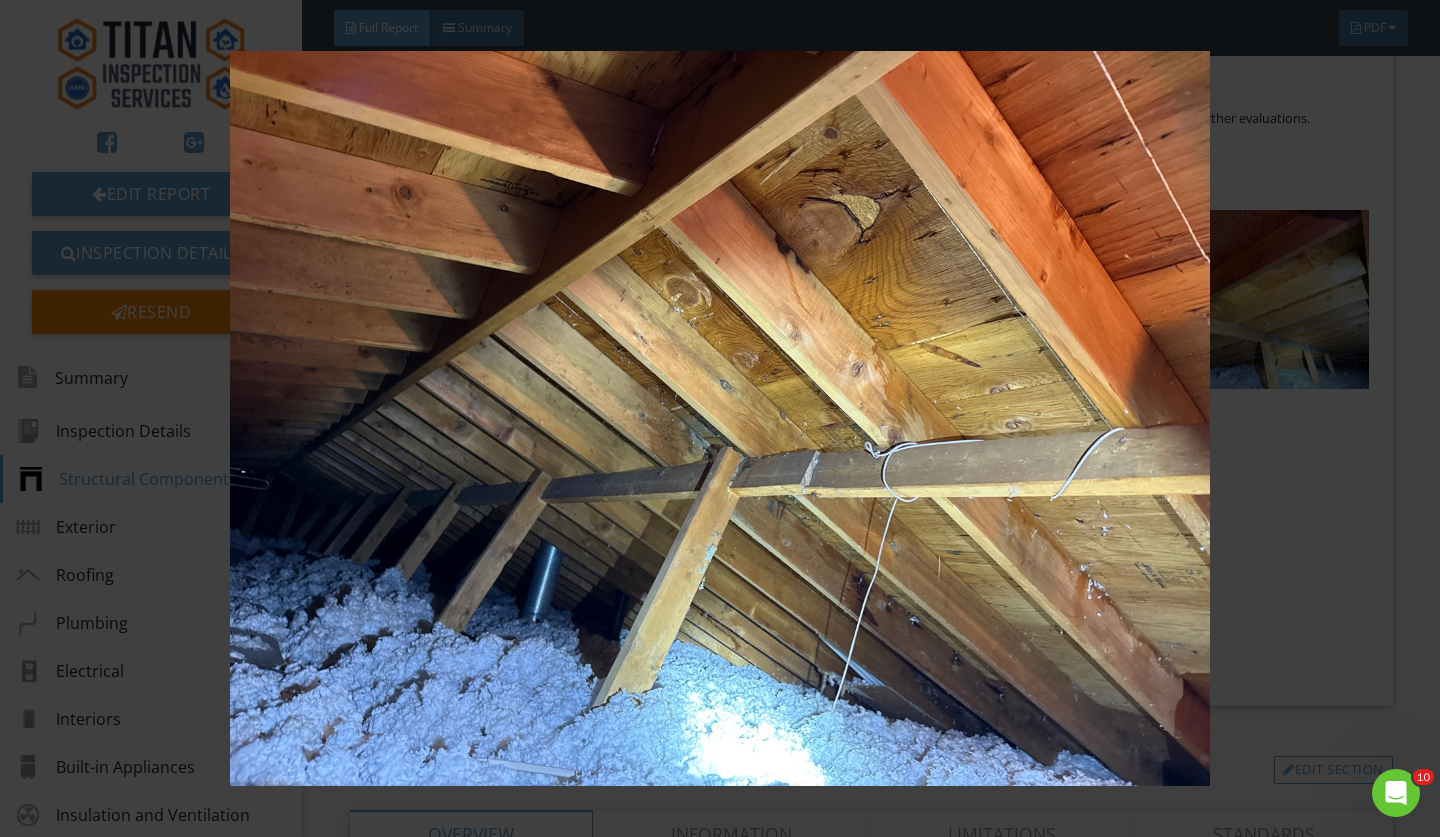 click at bounding box center [719, 418] 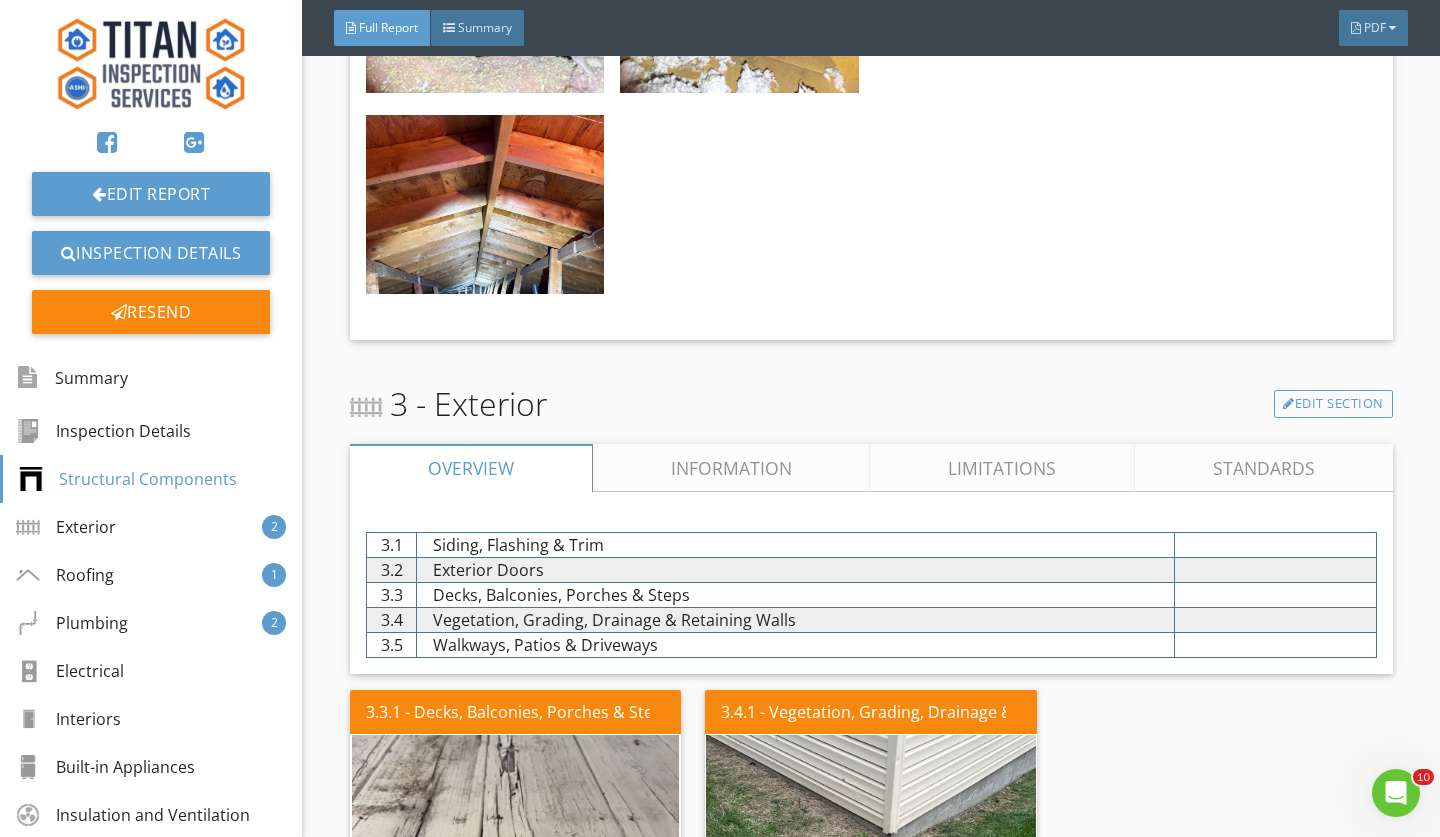 scroll, scrollTop: 2398, scrollLeft: 0, axis: vertical 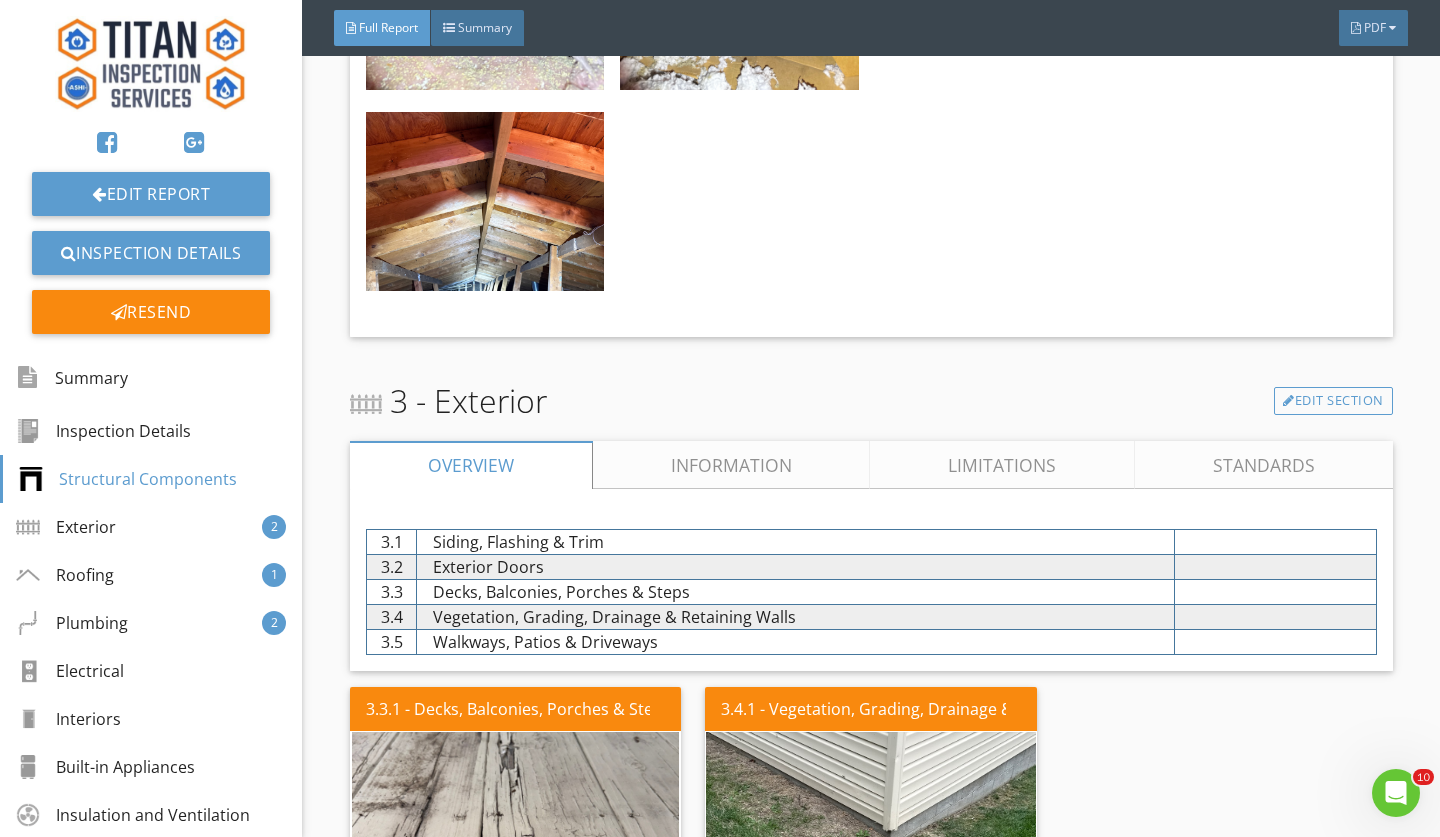 click on "Information" at bounding box center [732, 465] 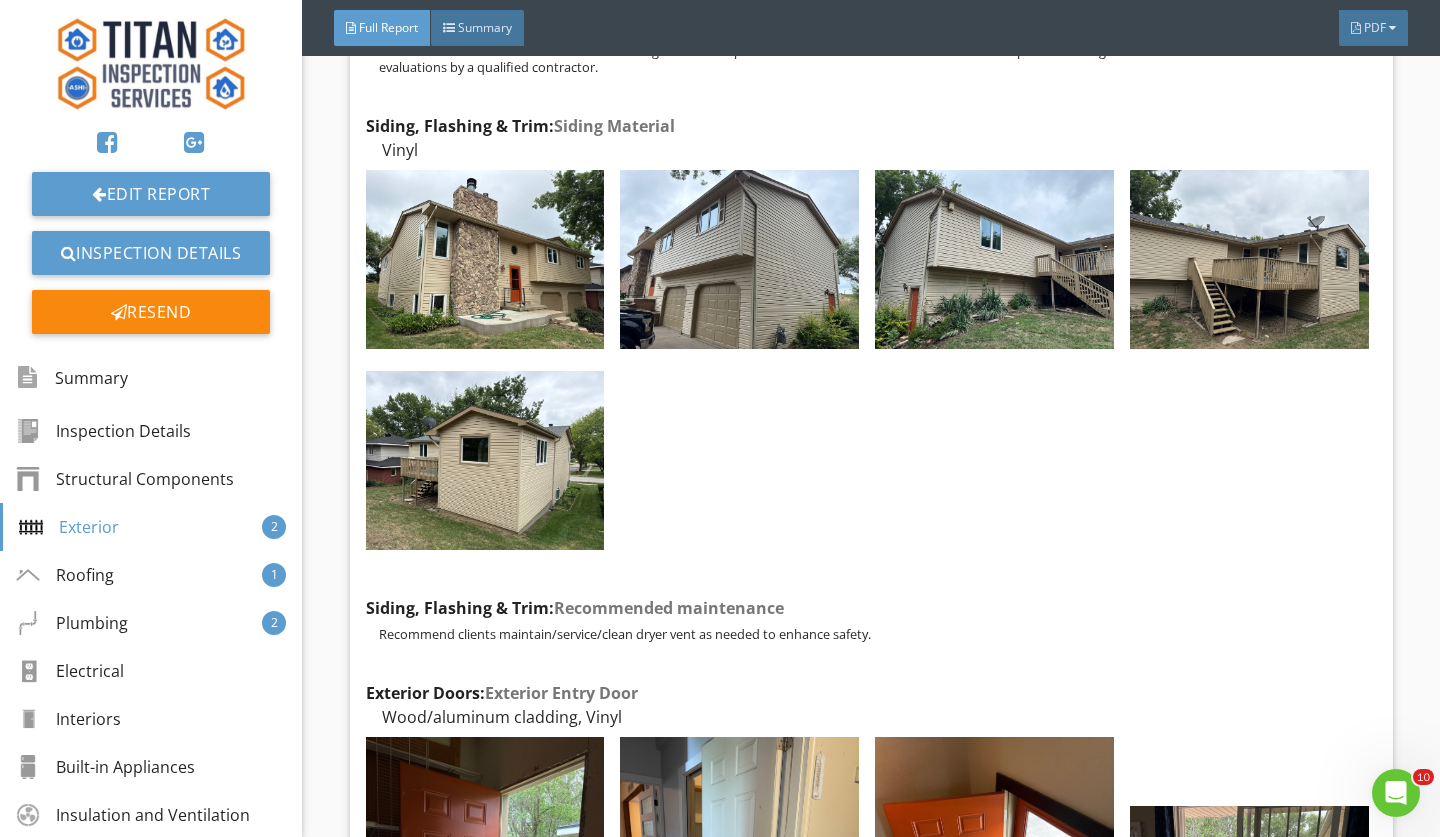 scroll, scrollTop: 3118, scrollLeft: 0, axis: vertical 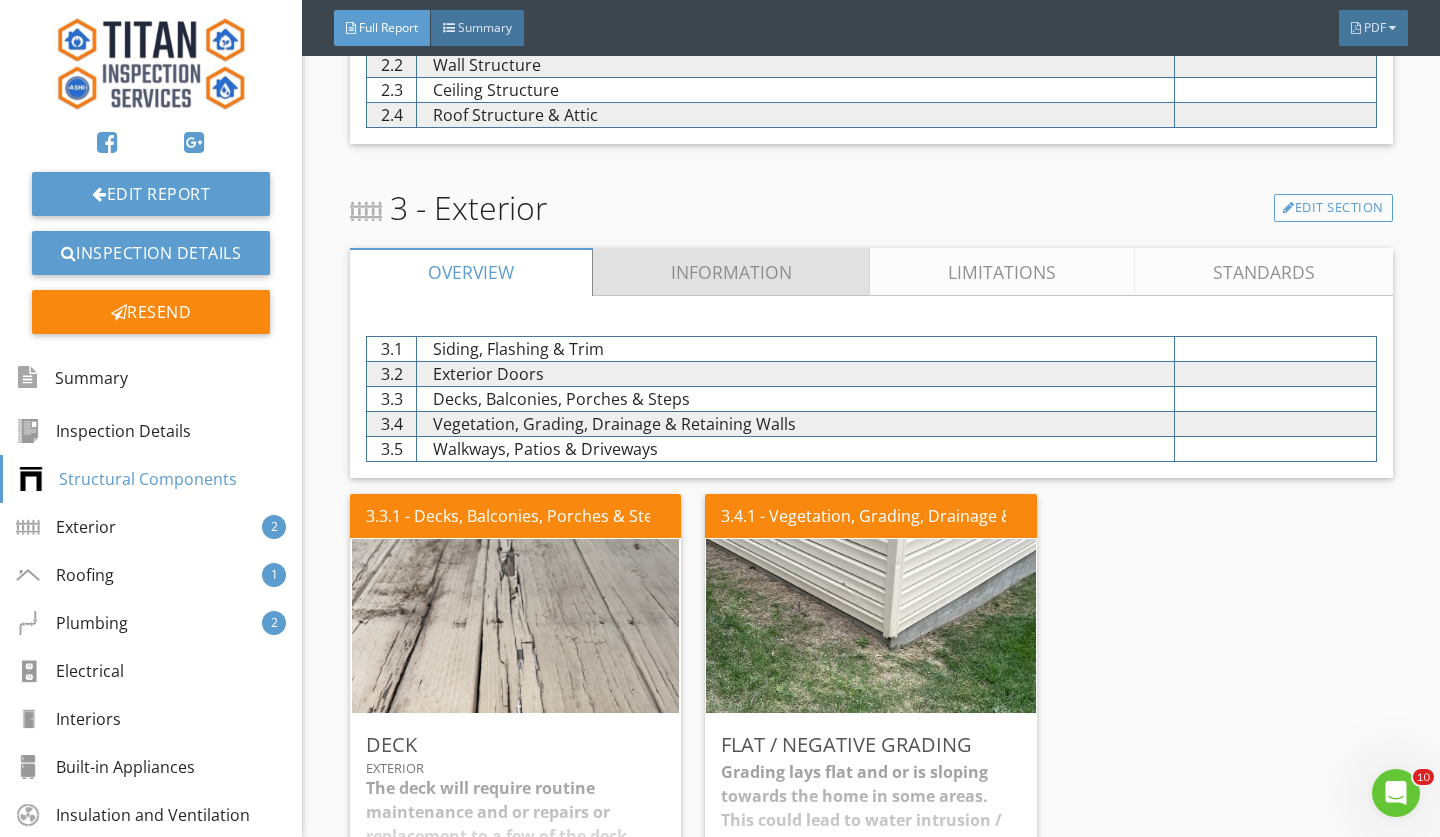 click on "Information" at bounding box center (732, 272) 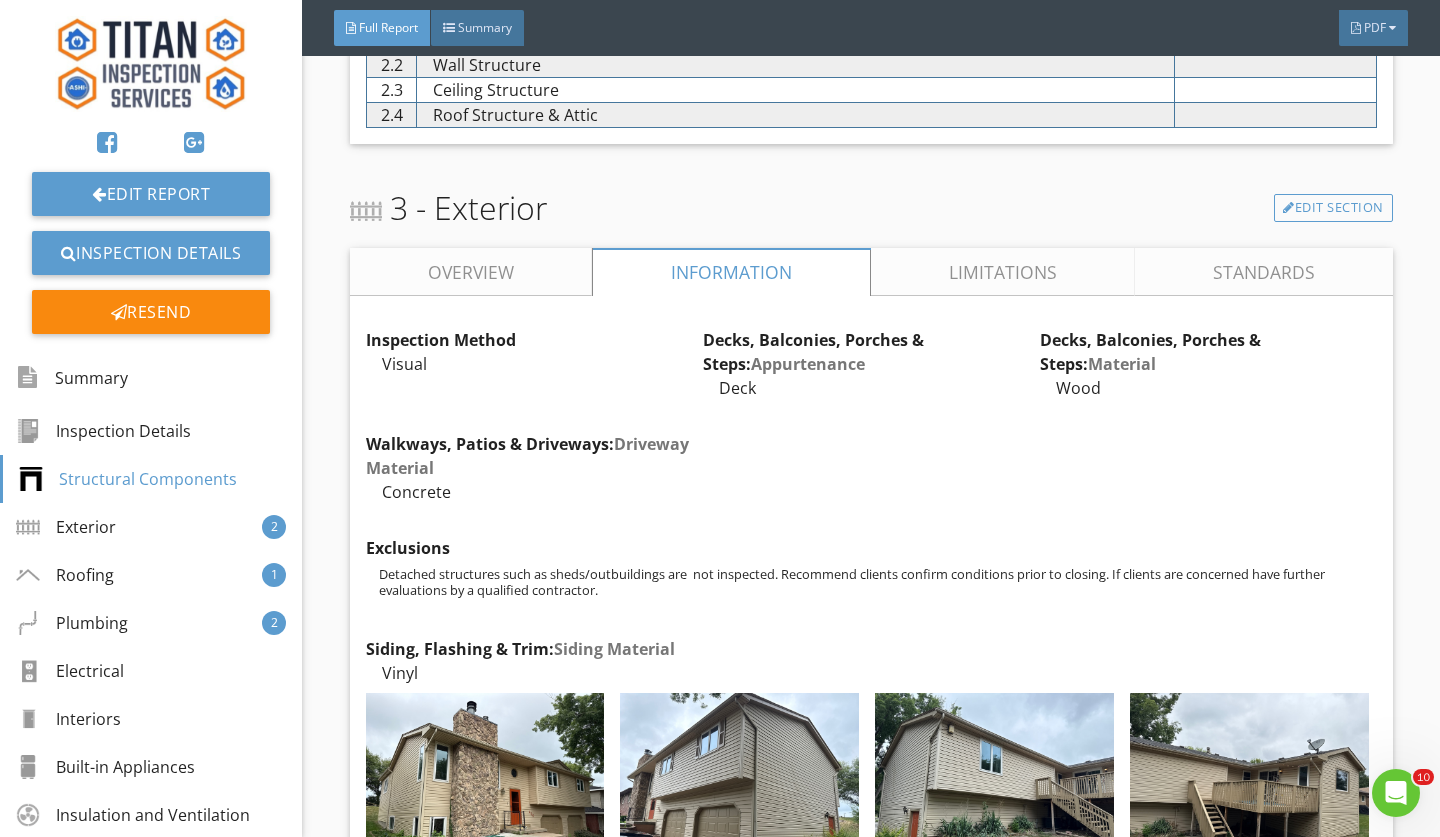 click on "Limitations" at bounding box center (1003, 272) 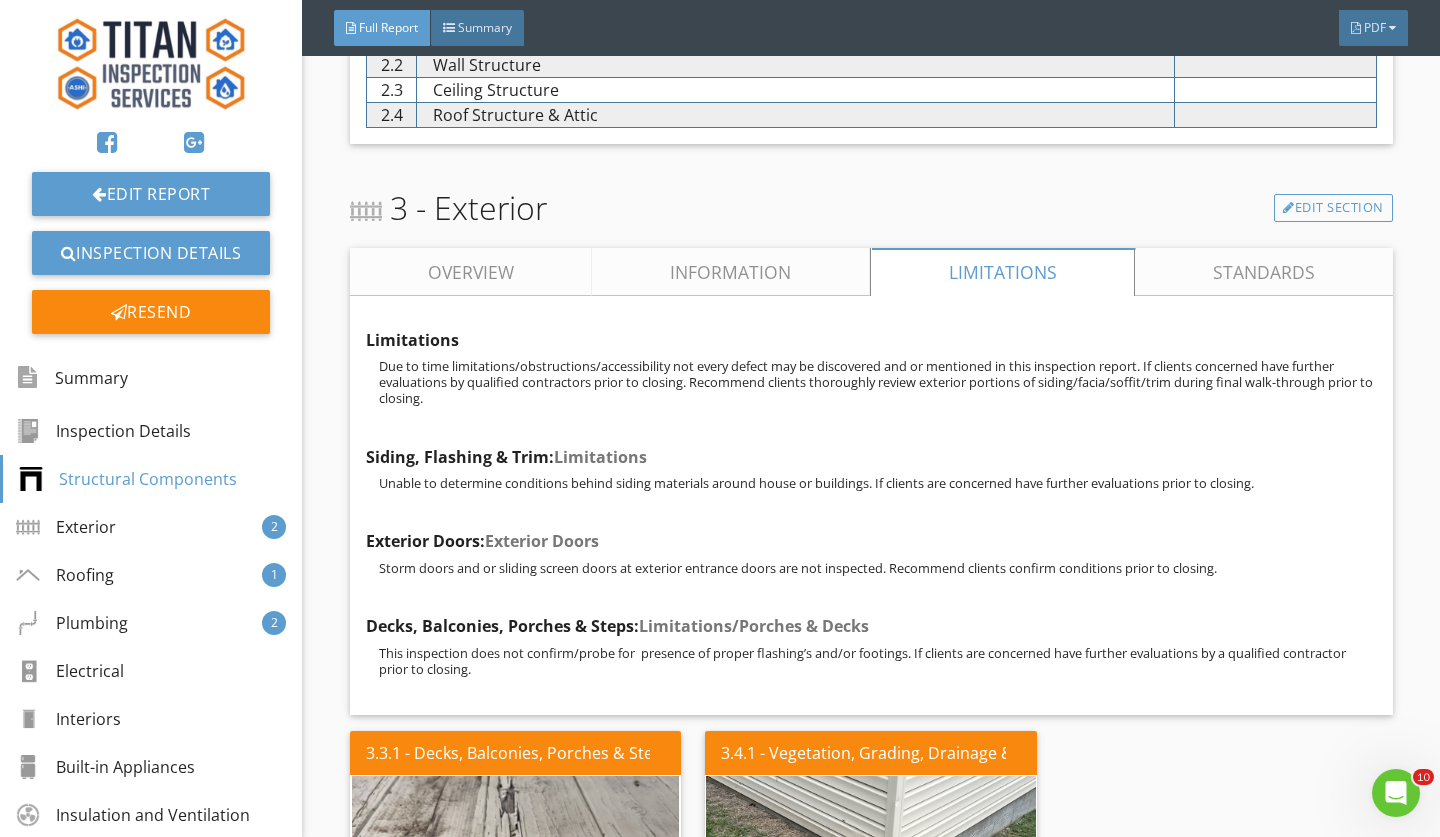 click on "Information" at bounding box center (730, 272) 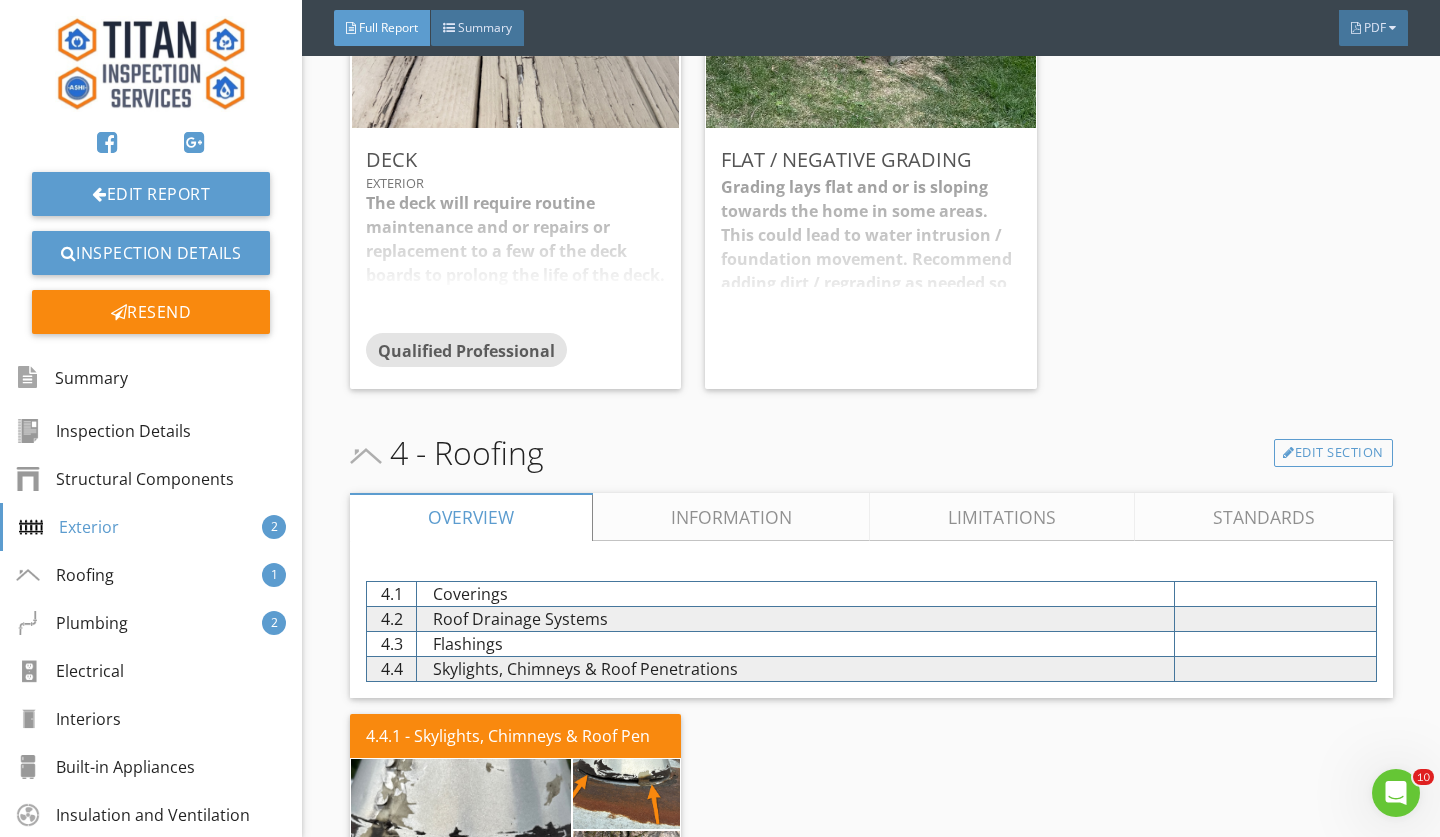 scroll, scrollTop: 4973, scrollLeft: 0, axis: vertical 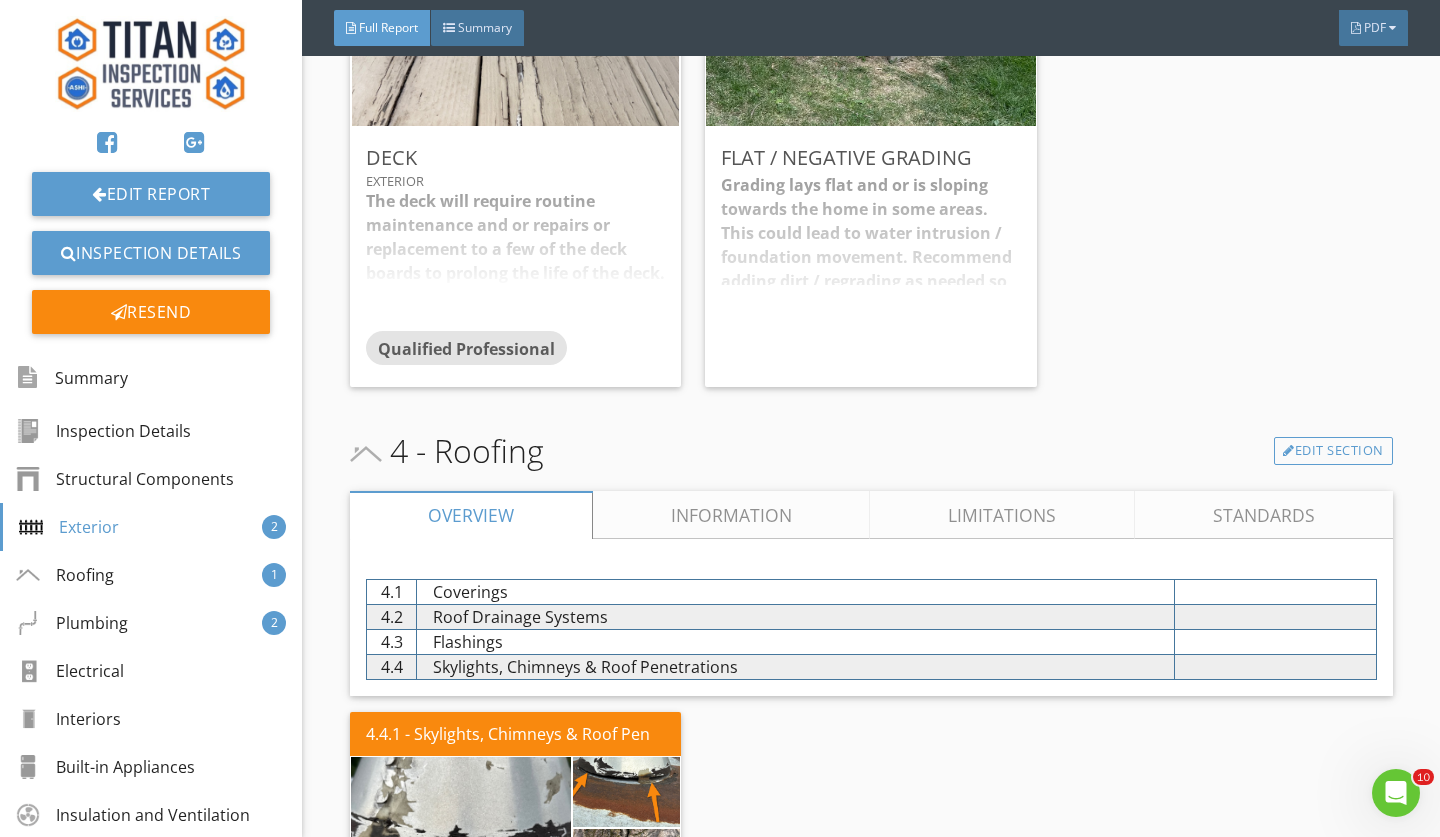 click on "Information" at bounding box center (732, 515) 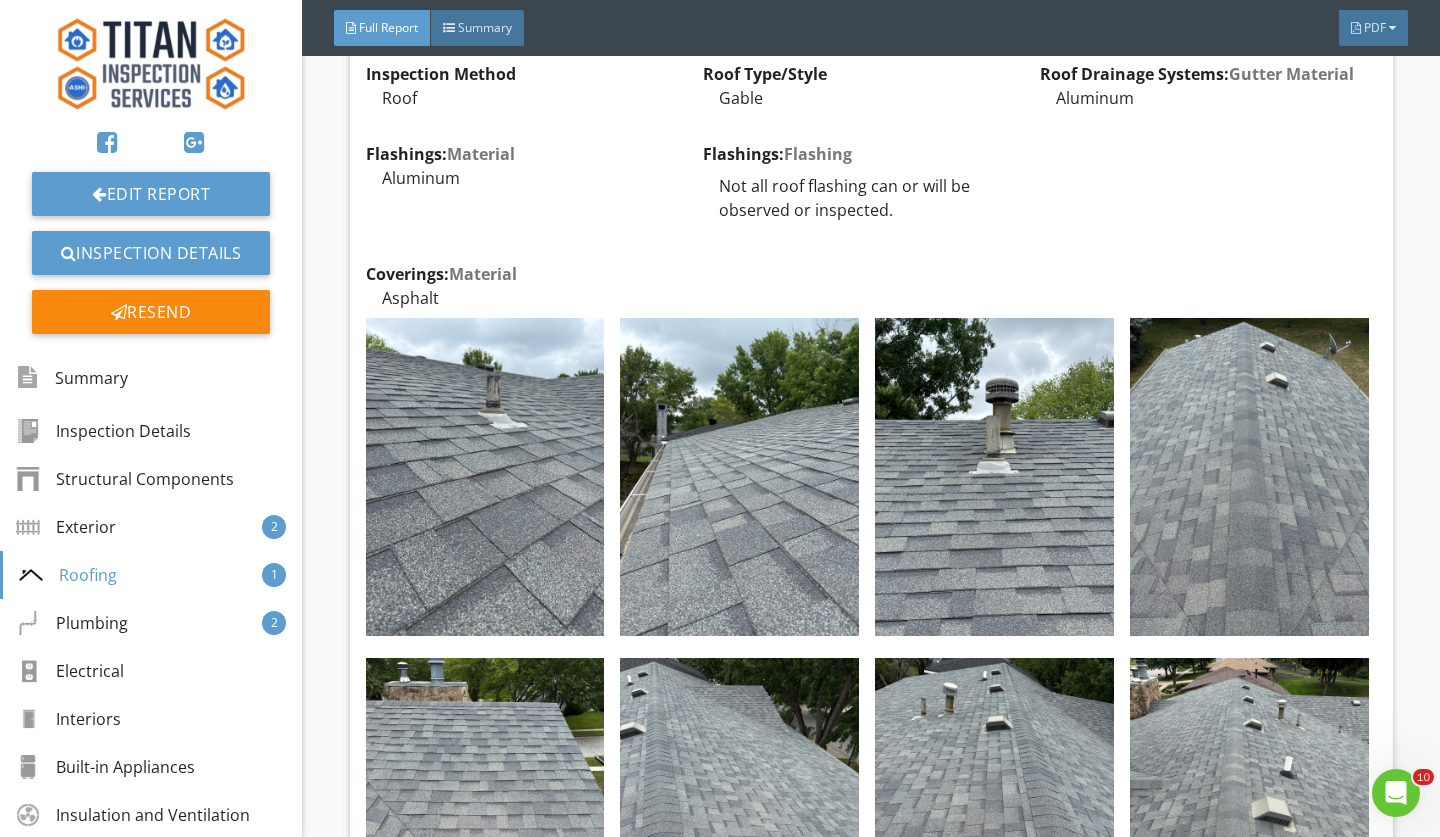 scroll, scrollTop: 5488, scrollLeft: 0, axis: vertical 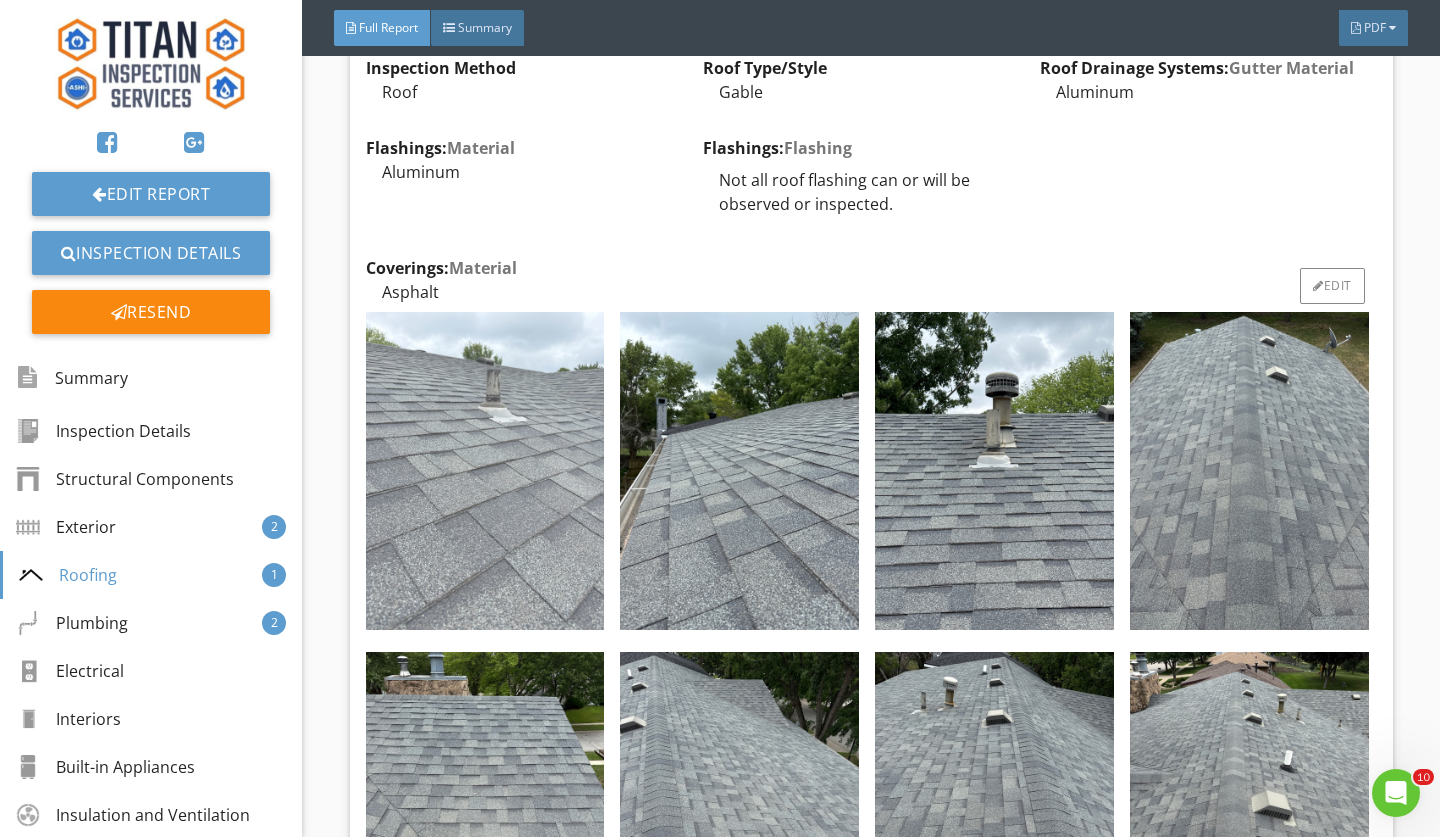 click at bounding box center (485, 471) 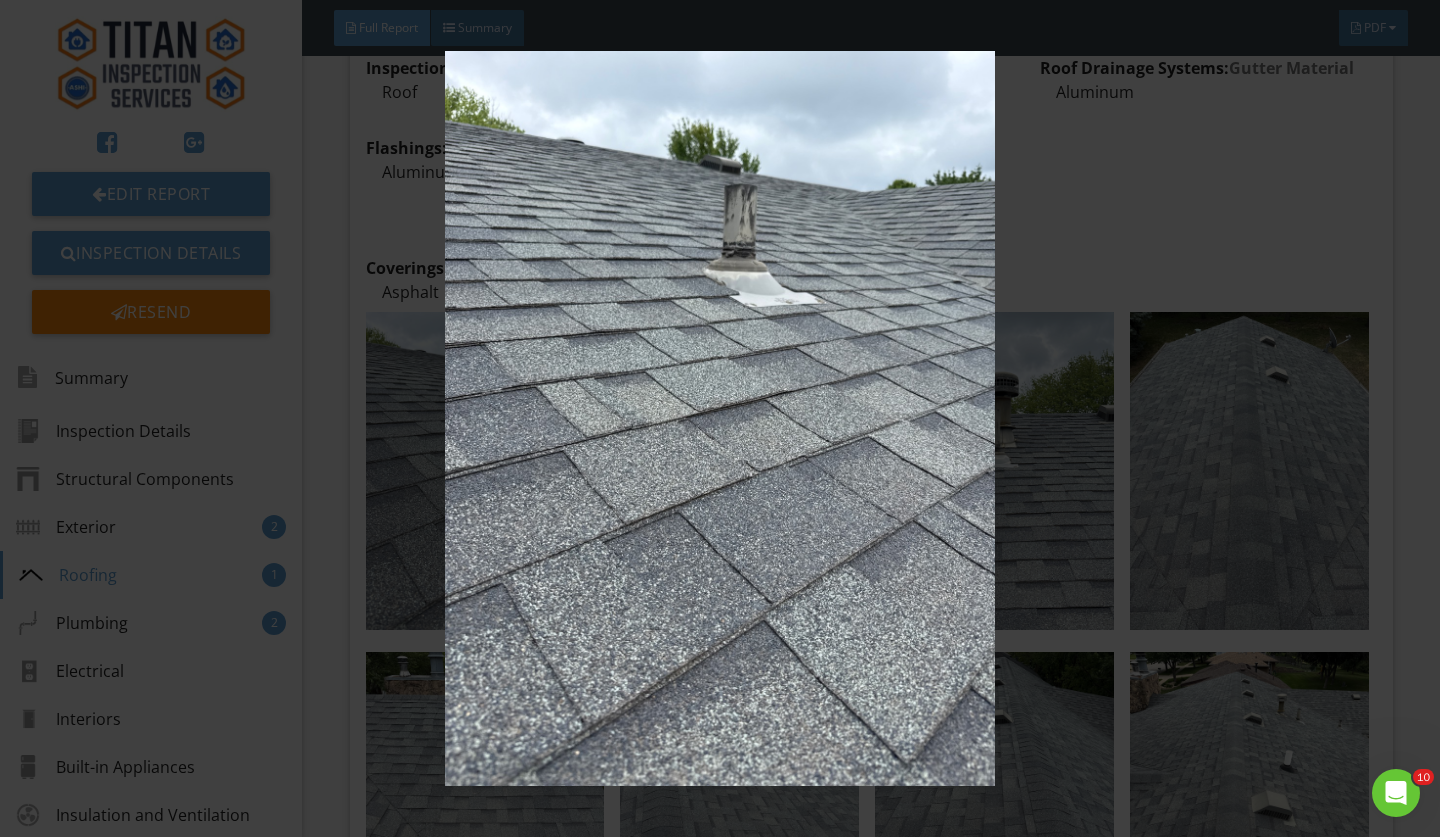 click at bounding box center [719, 418] 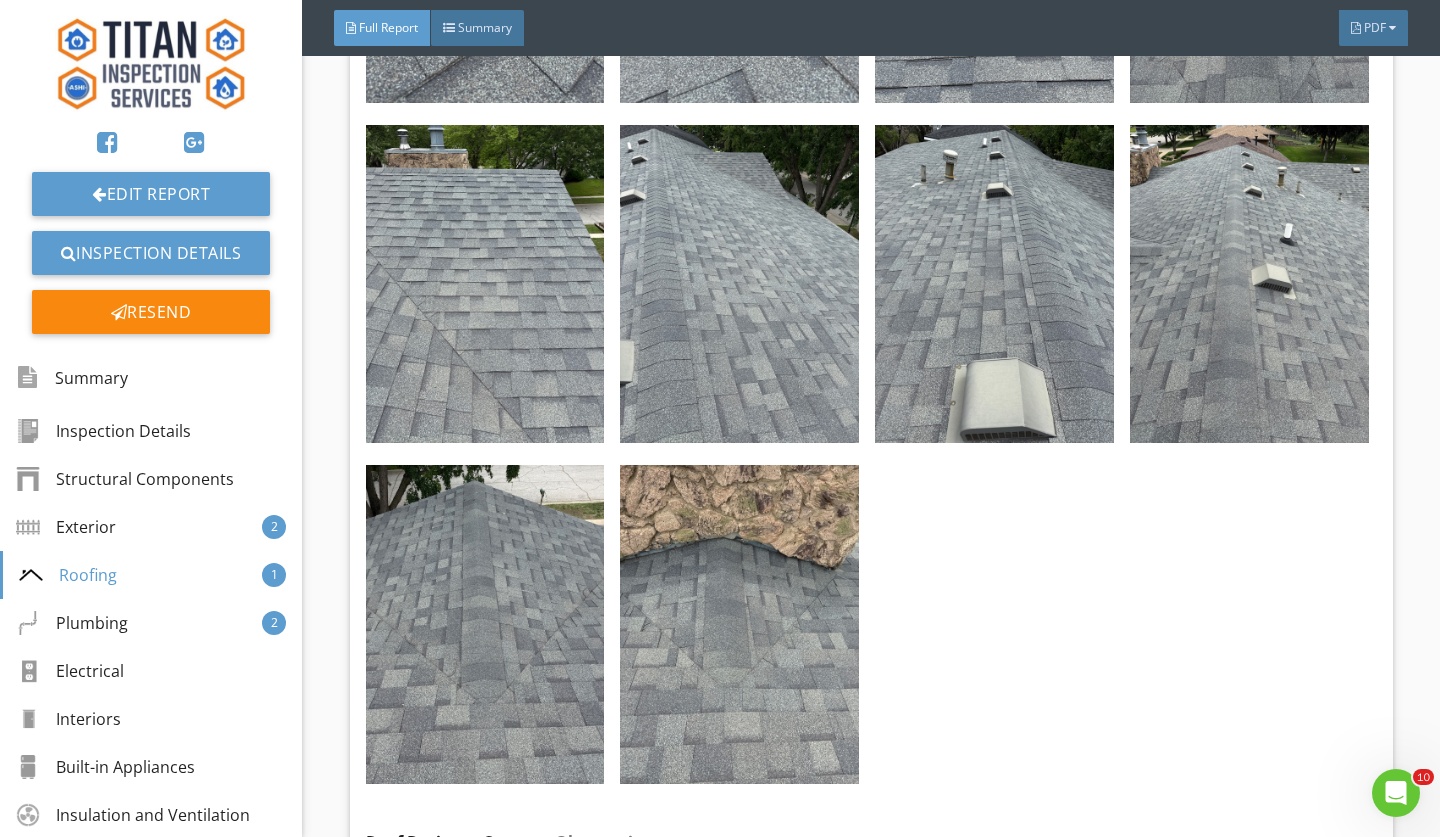 scroll, scrollTop: 6028, scrollLeft: 0, axis: vertical 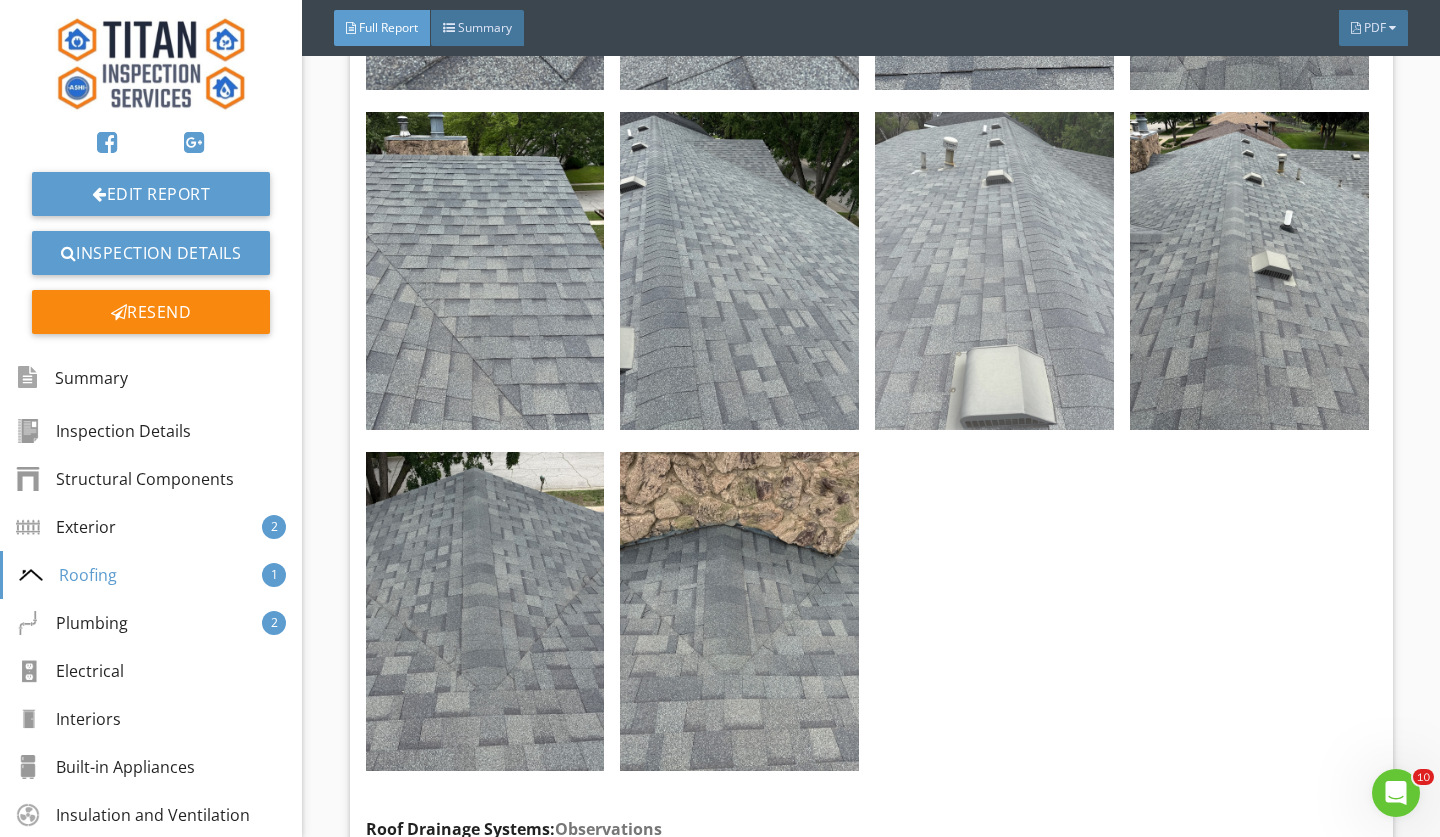 click at bounding box center [994, 271] 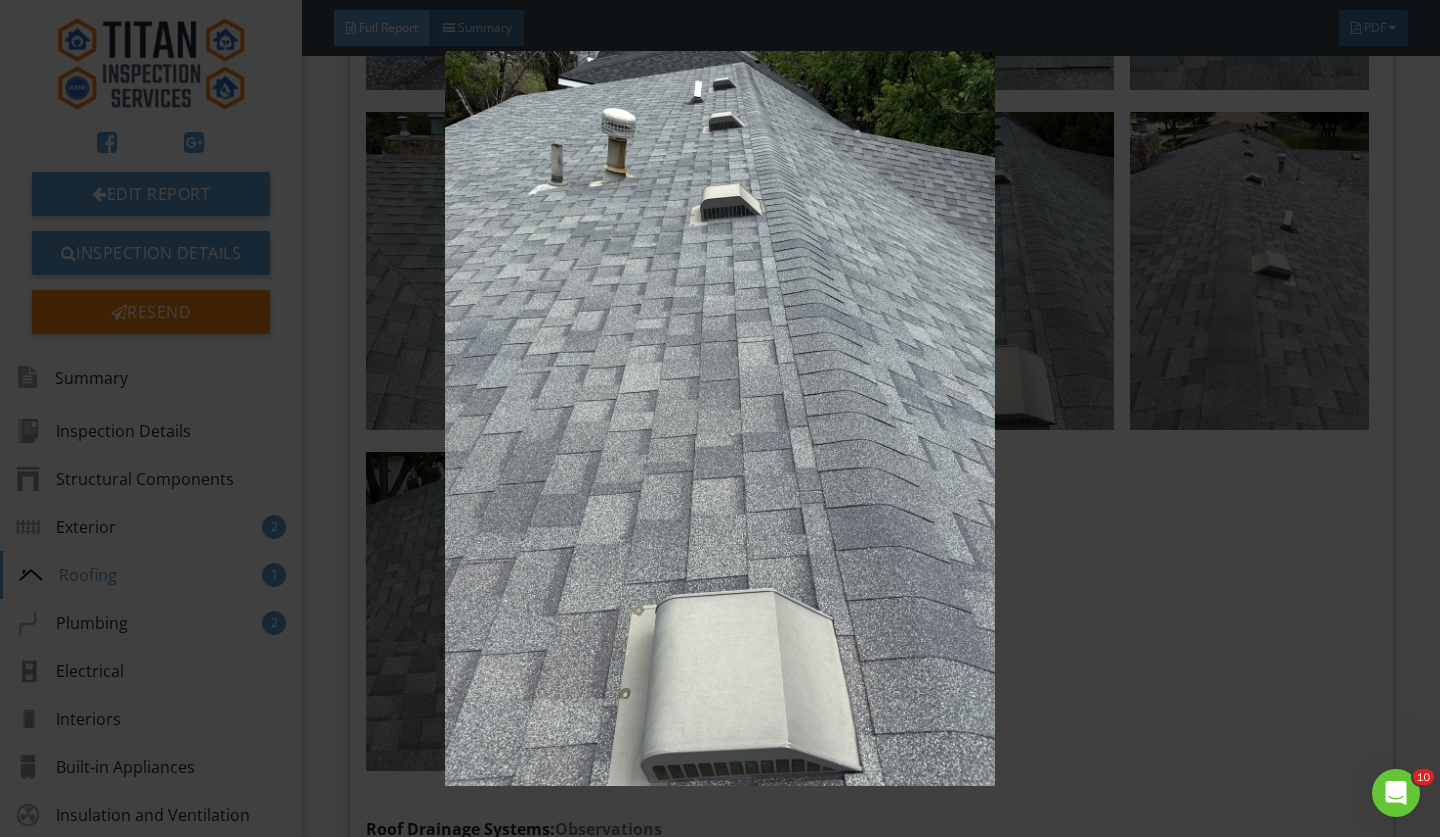 click at bounding box center (719, 418) 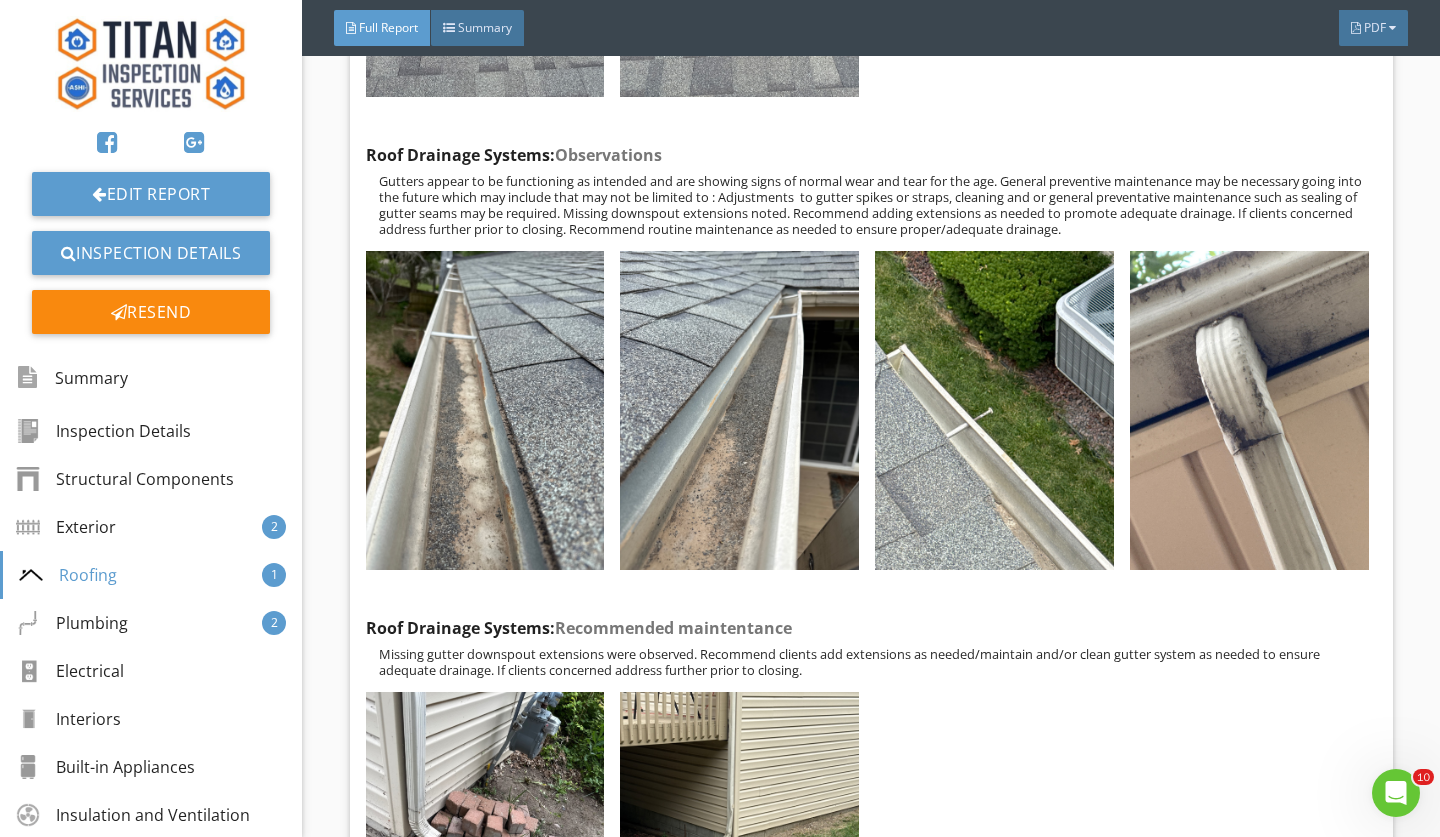scroll, scrollTop: 6714, scrollLeft: 0, axis: vertical 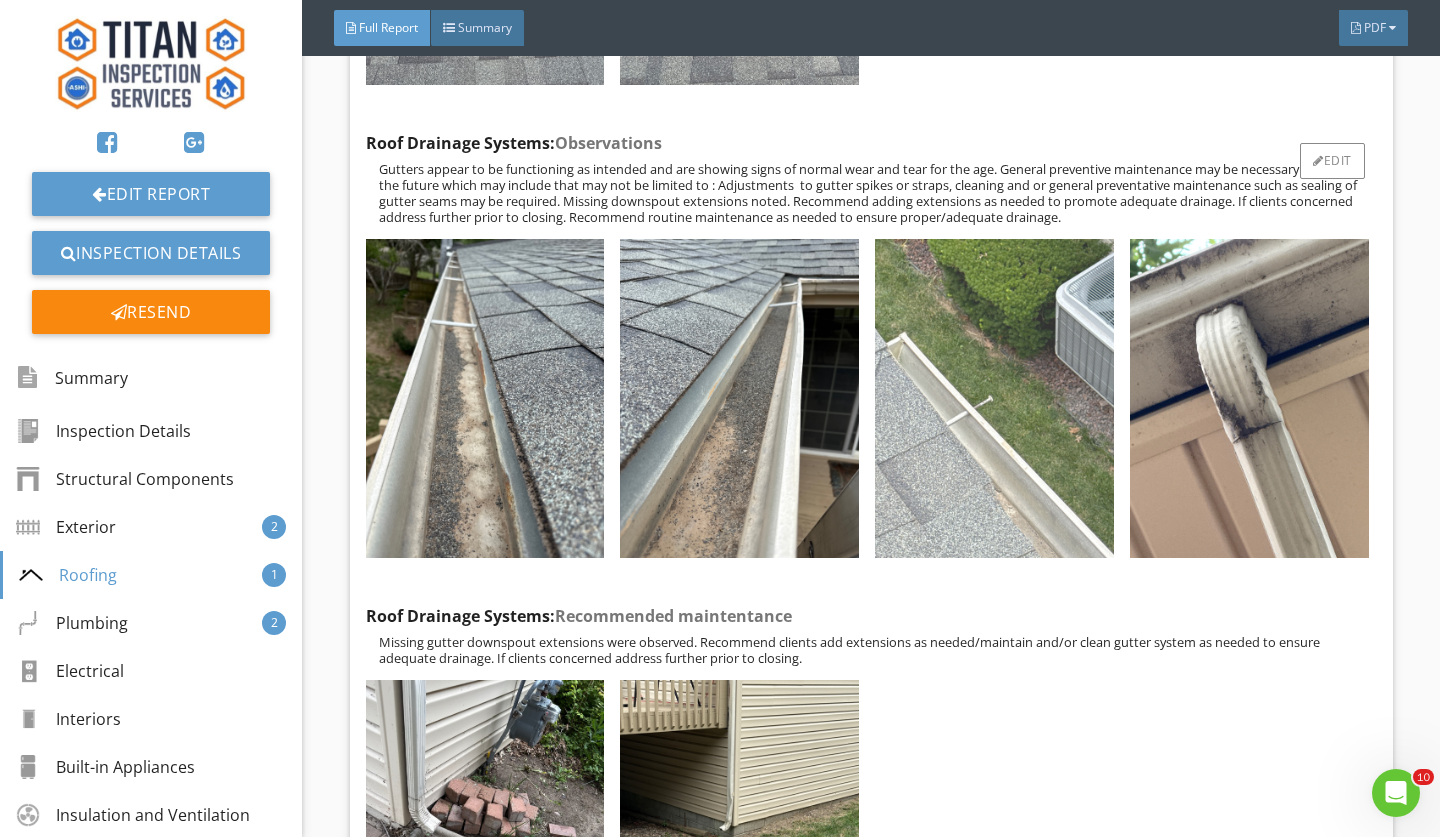 click at bounding box center (994, 398) 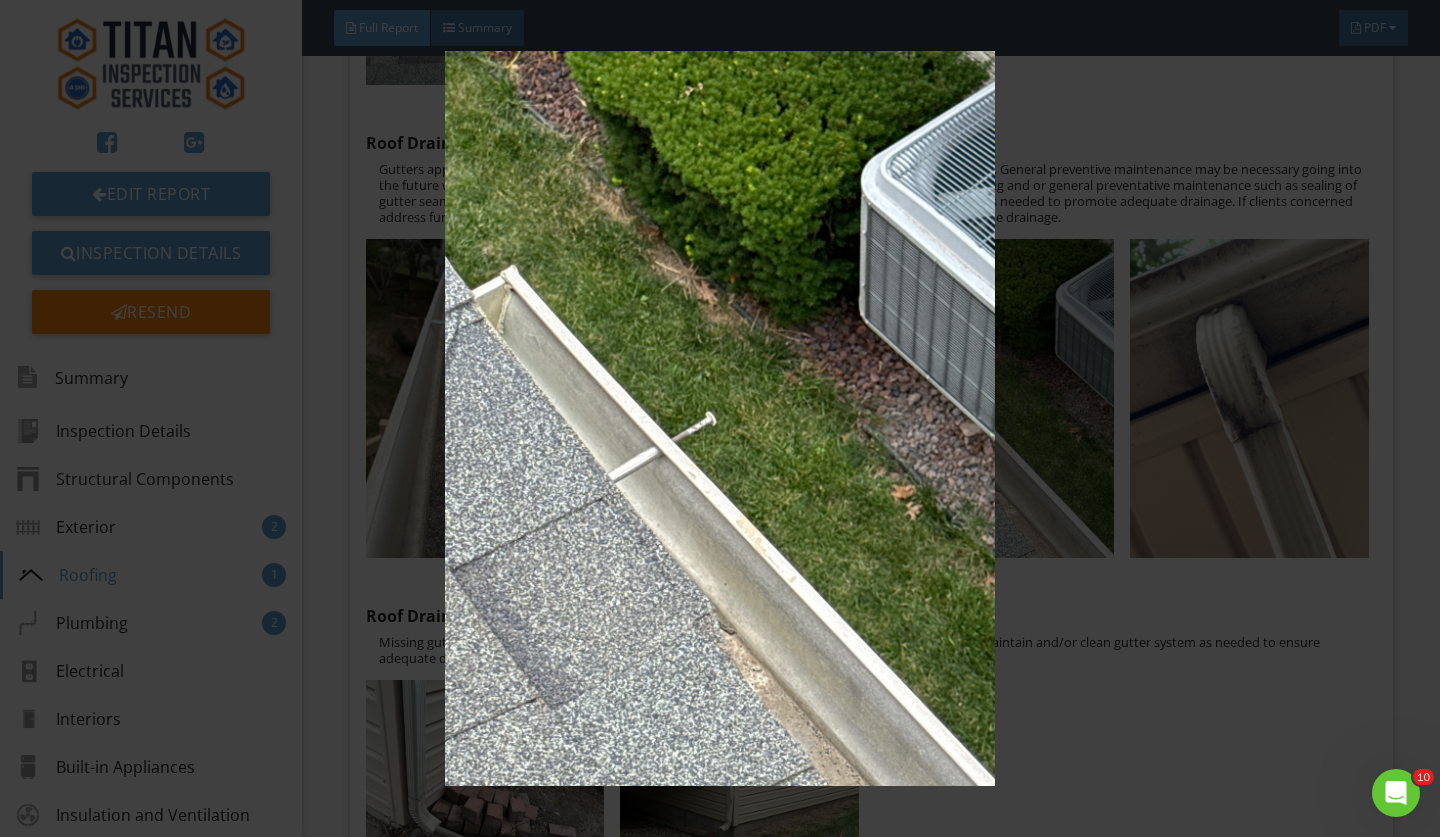 click at bounding box center [719, 418] 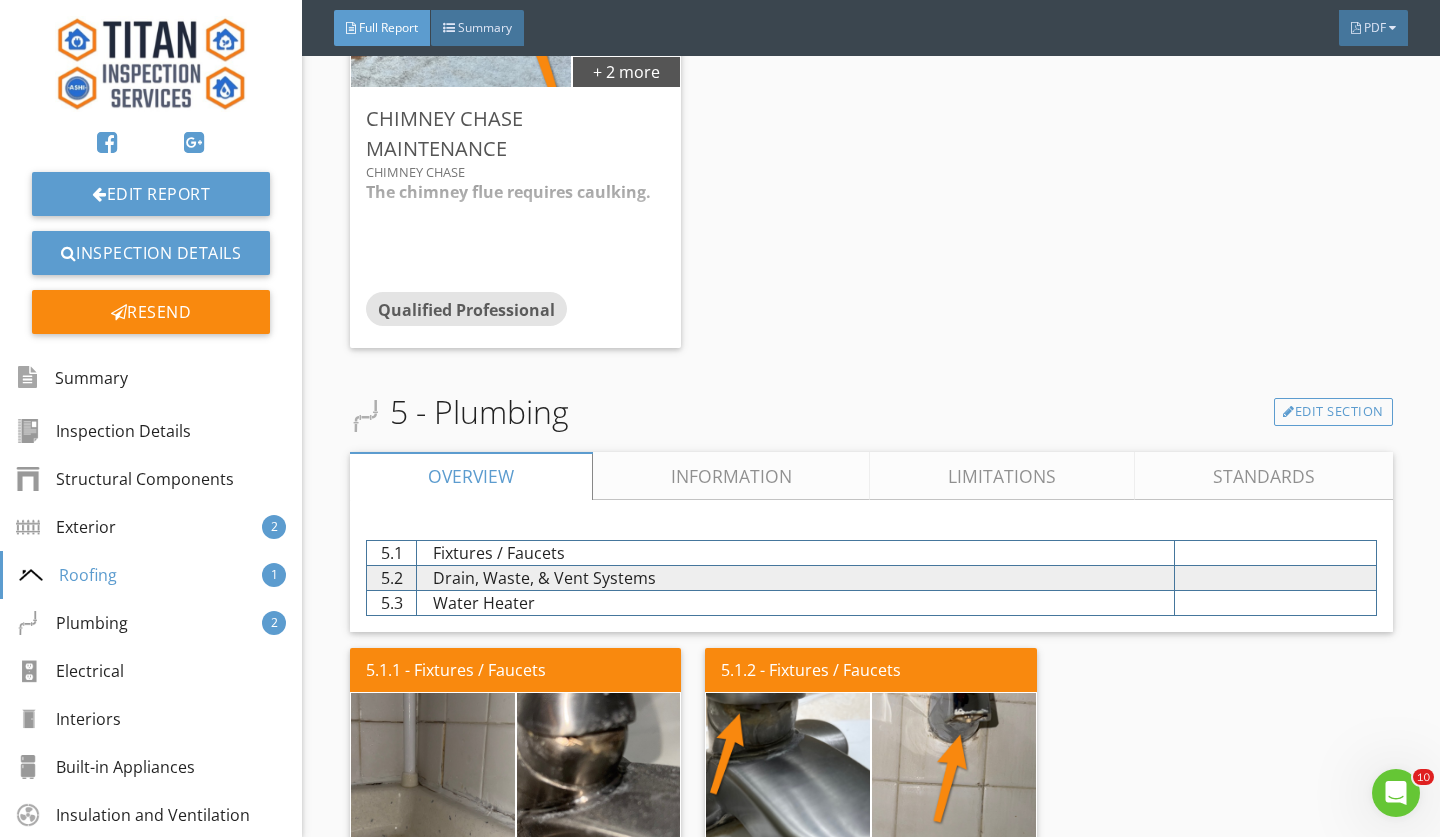 scroll, scrollTop: 8496, scrollLeft: 0, axis: vertical 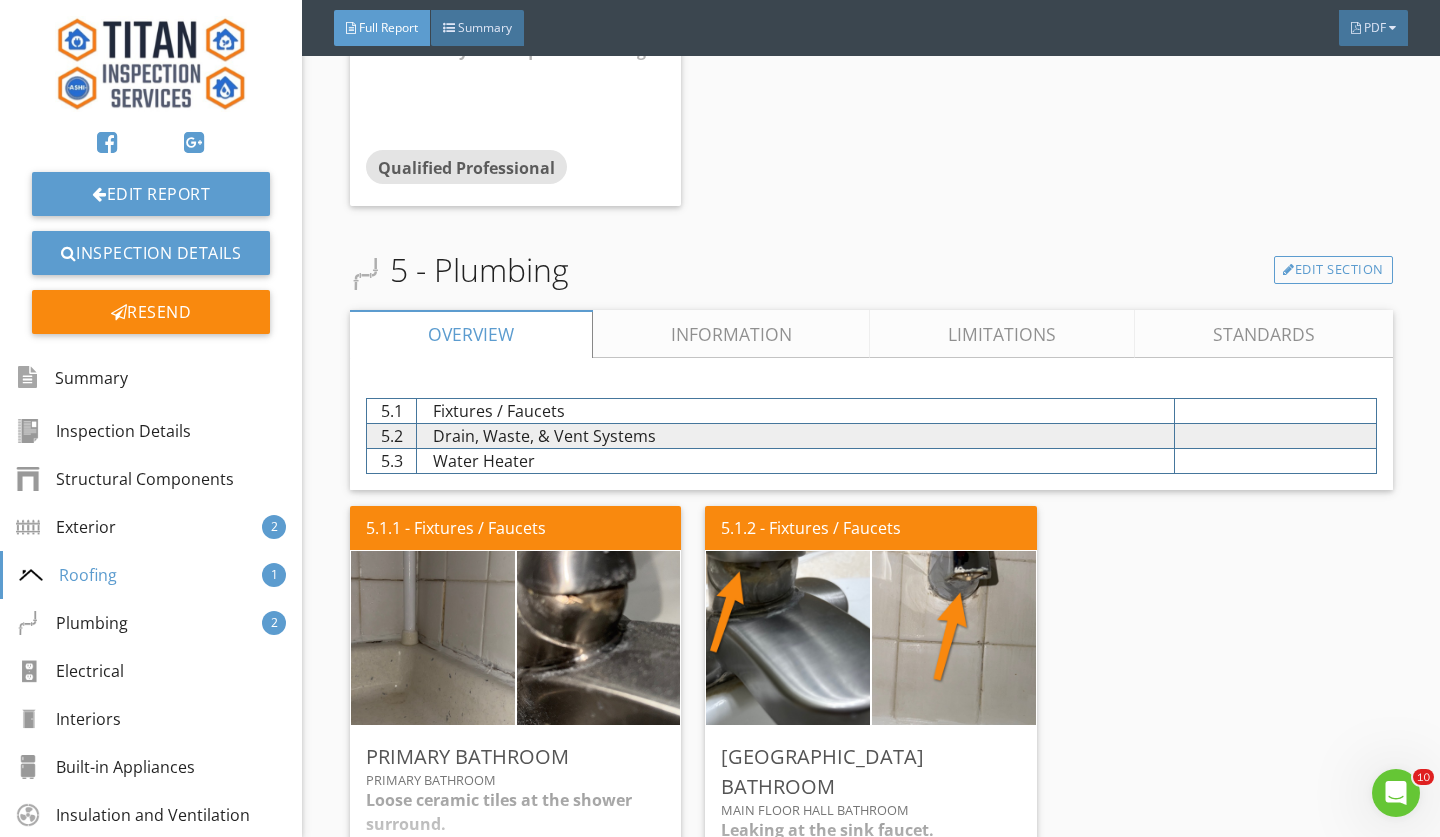 click on "Information" at bounding box center [732, 334] 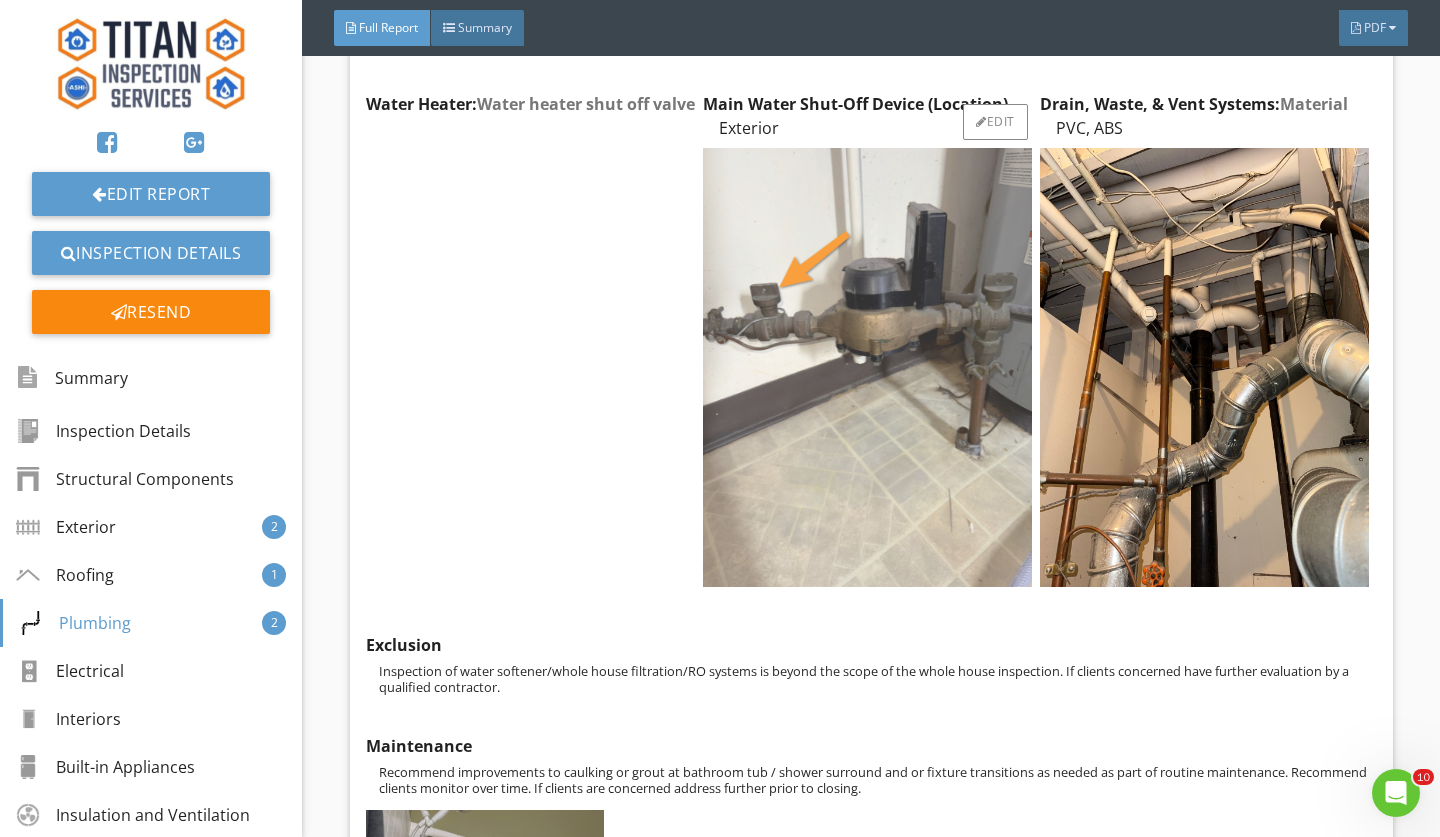 scroll, scrollTop: 8931, scrollLeft: 0, axis: vertical 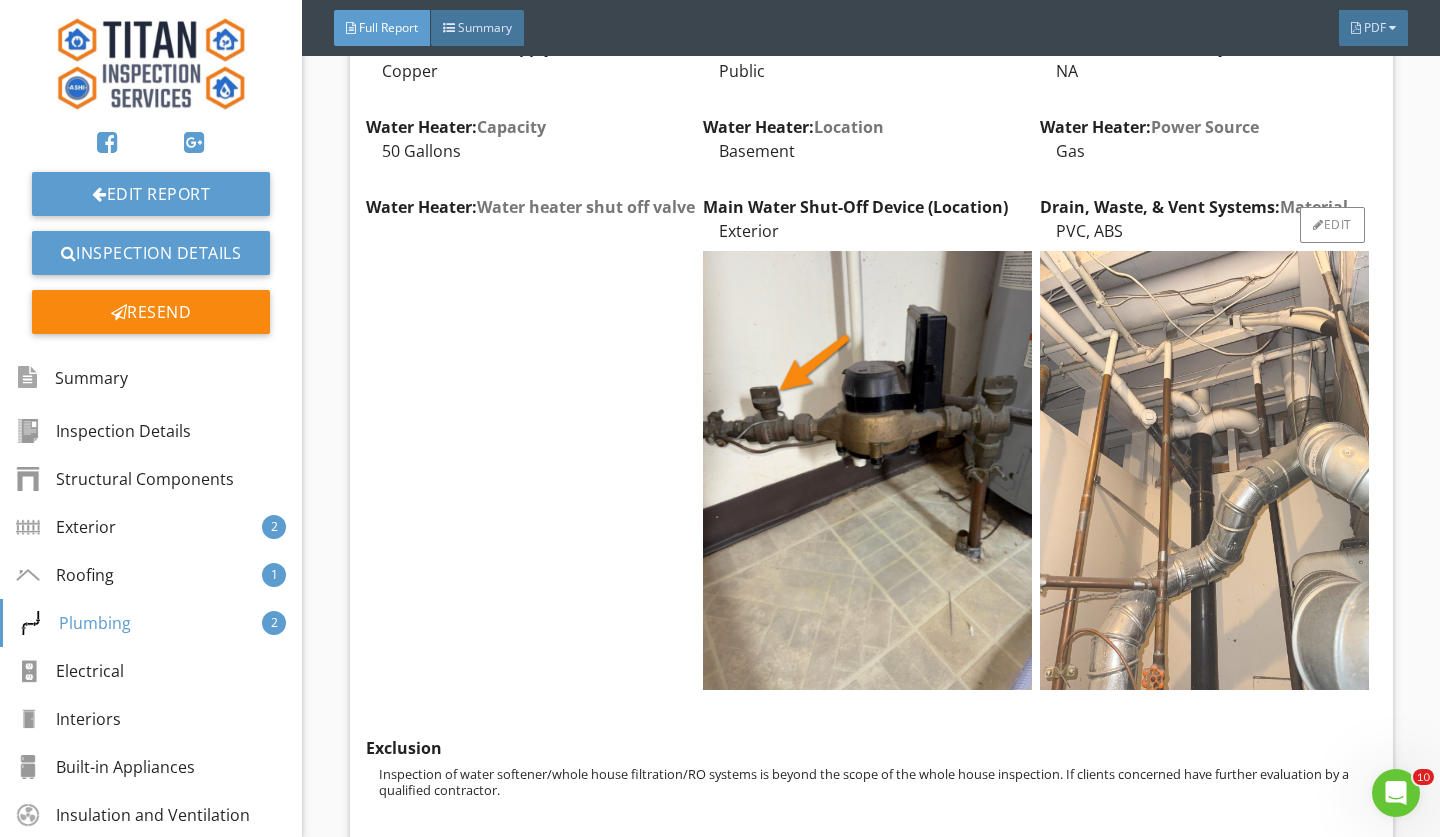 click at bounding box center [1204, 470] 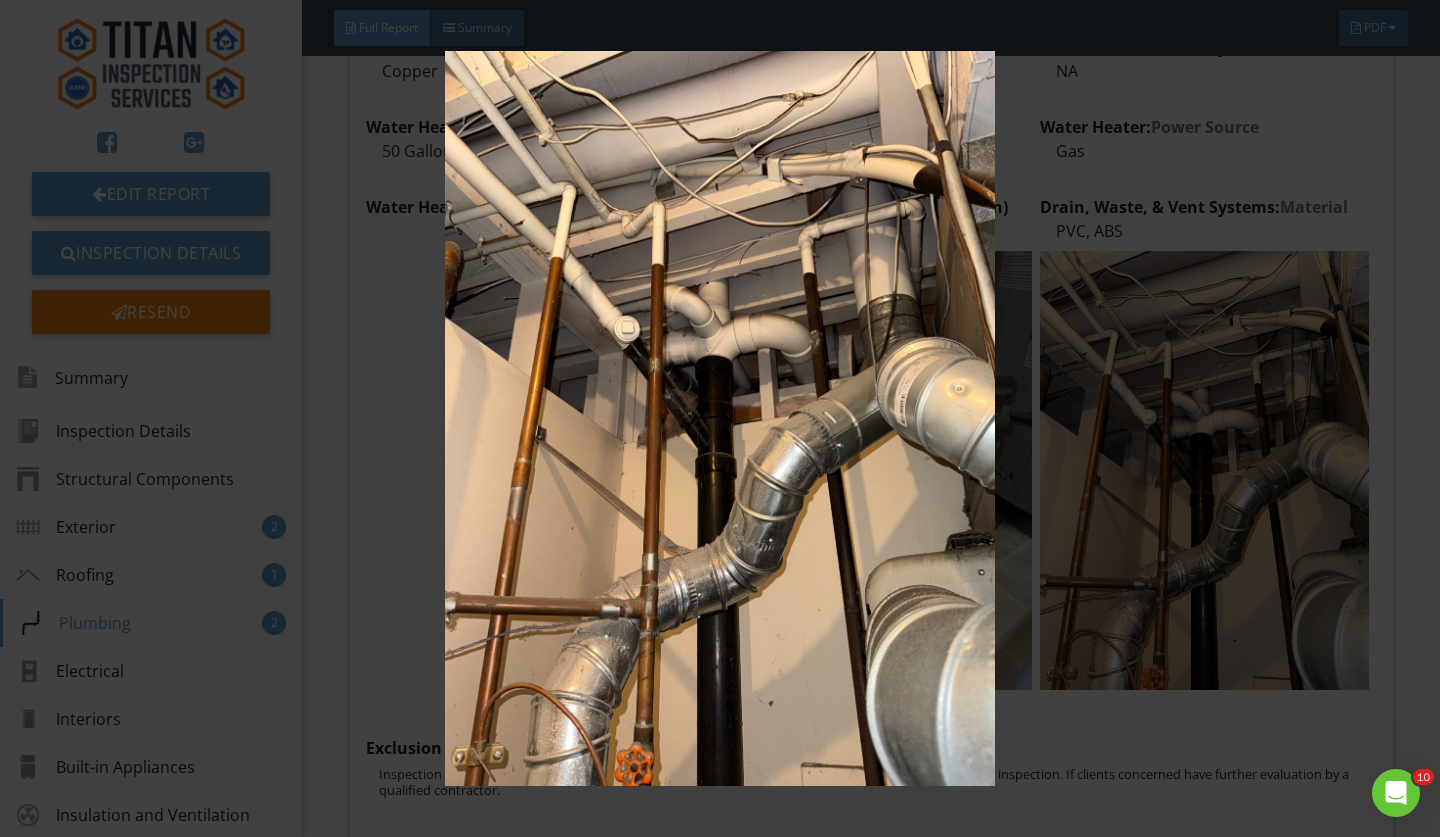click at bounding box center [719, 418] 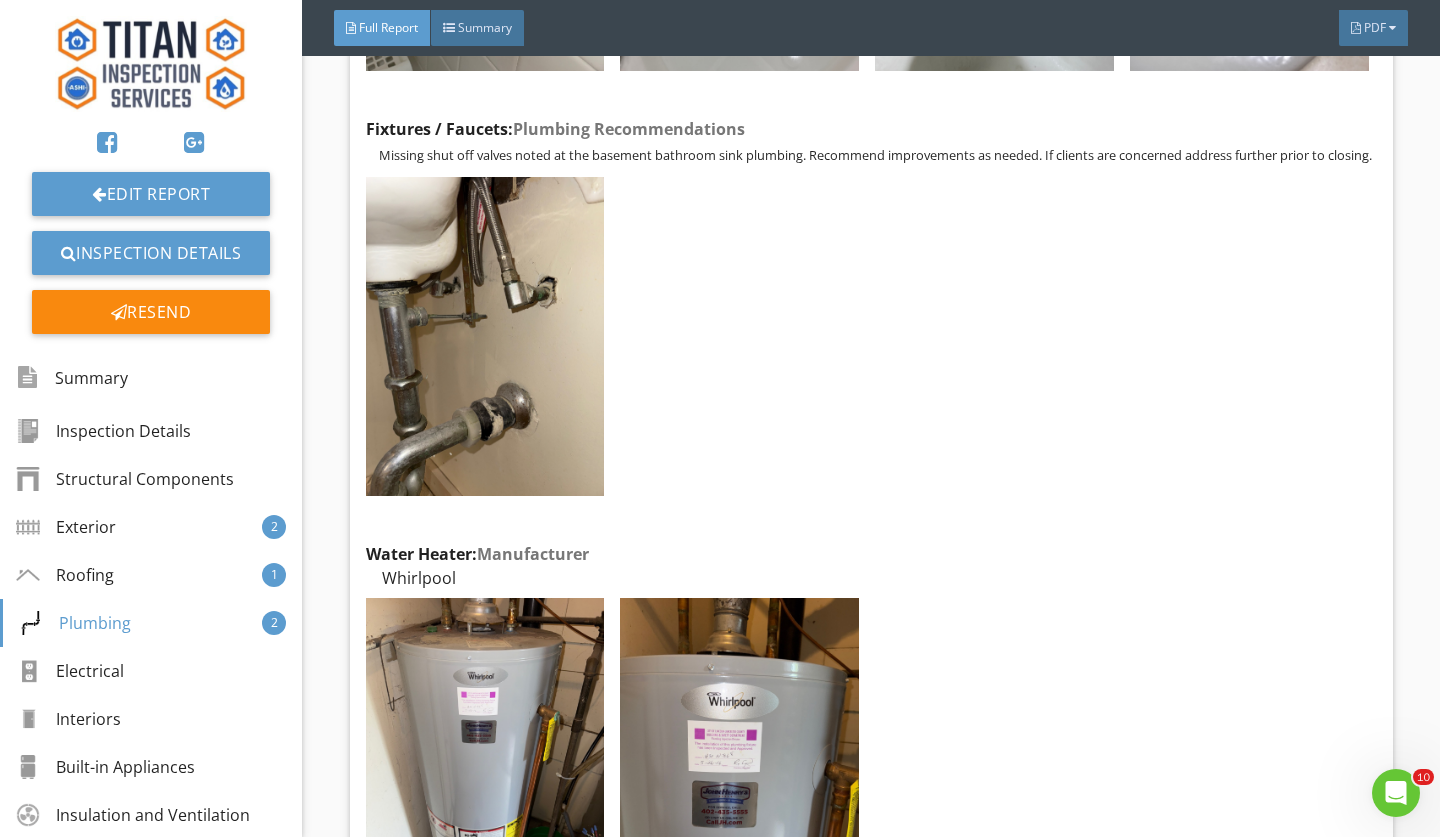 scroll, scrollTop: 12395, scrollLeft: 0, axis: vertical 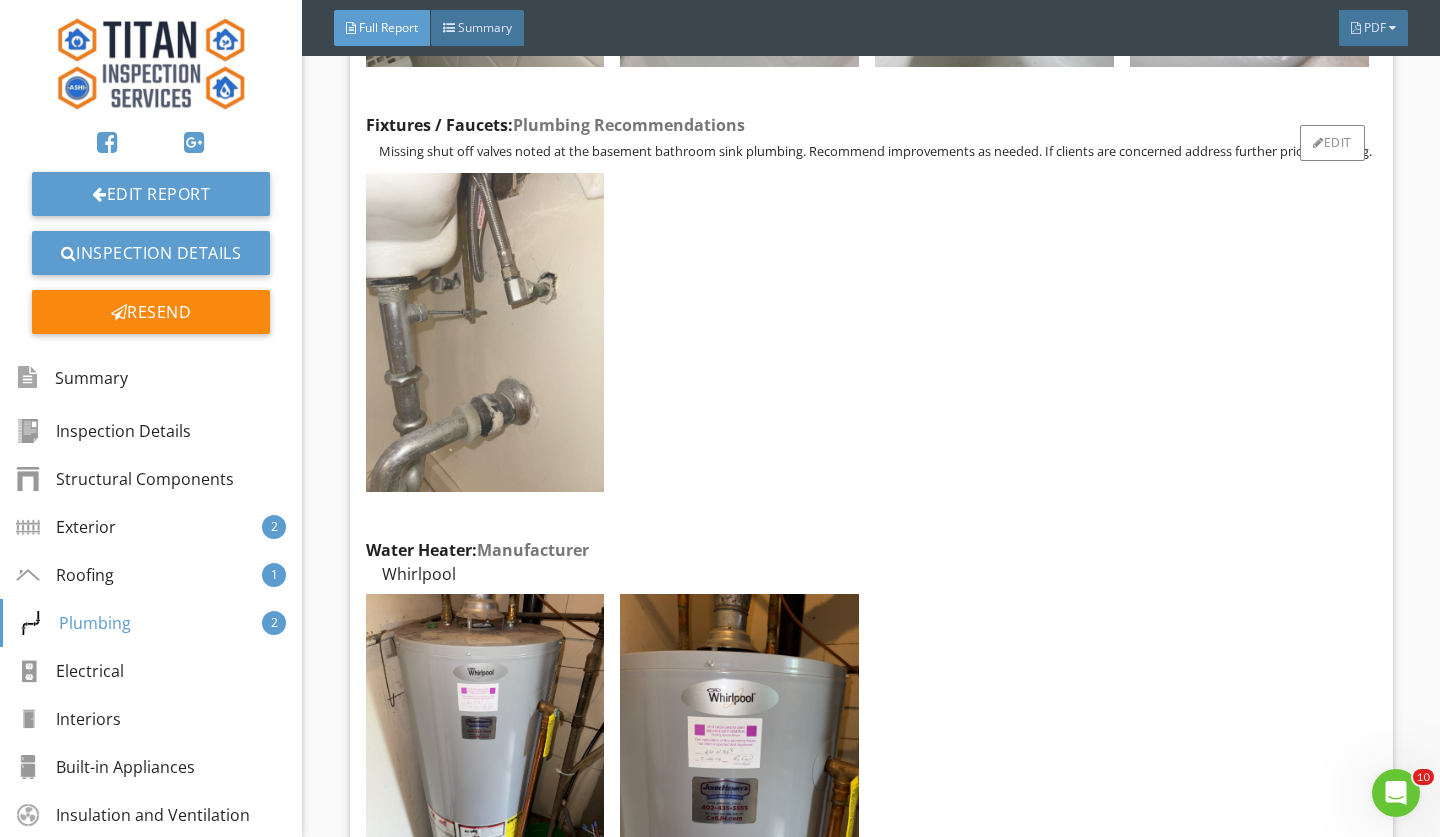 click at bounding box center [485, 332] 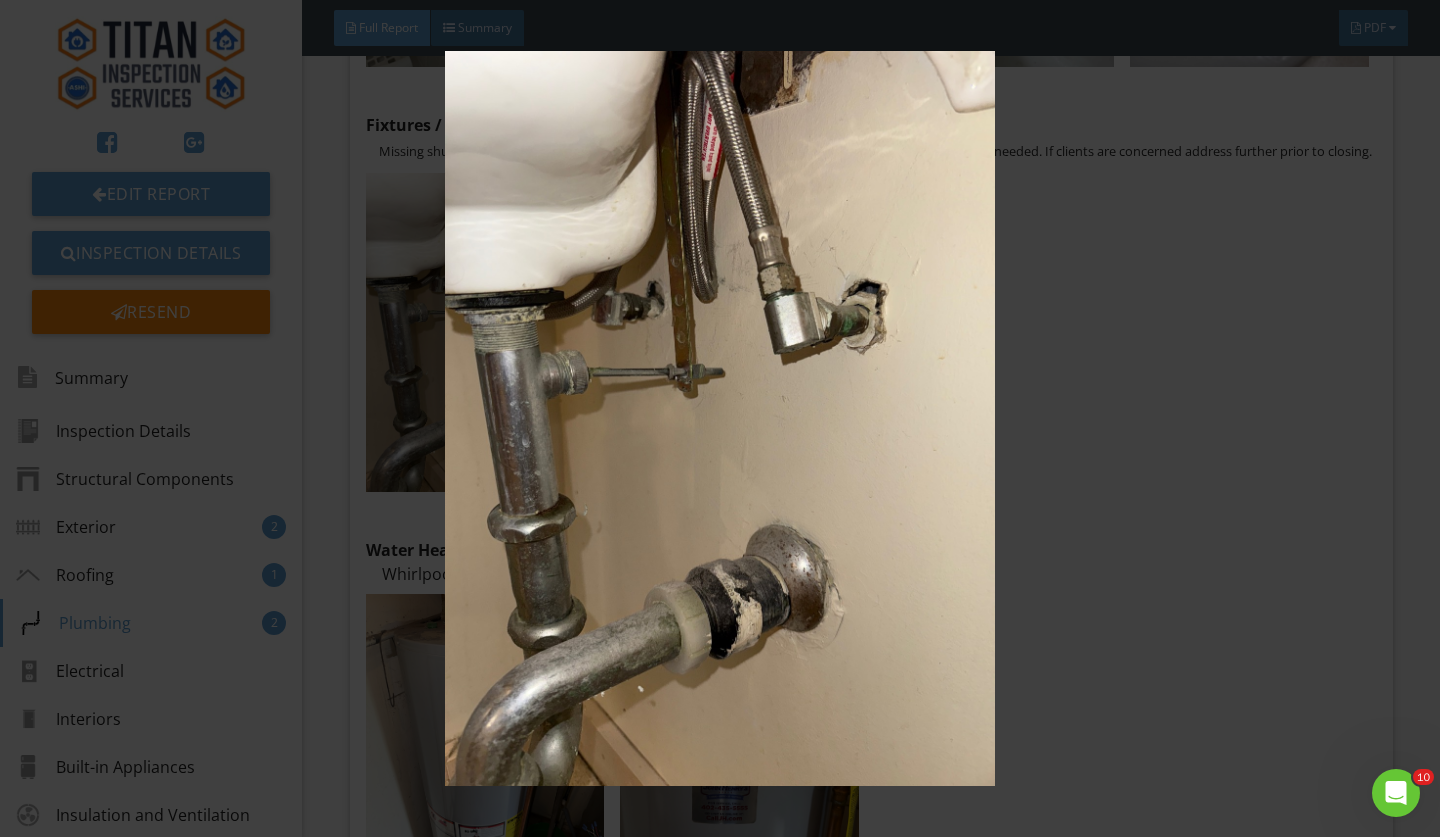 click at bounding box center [719, 418] 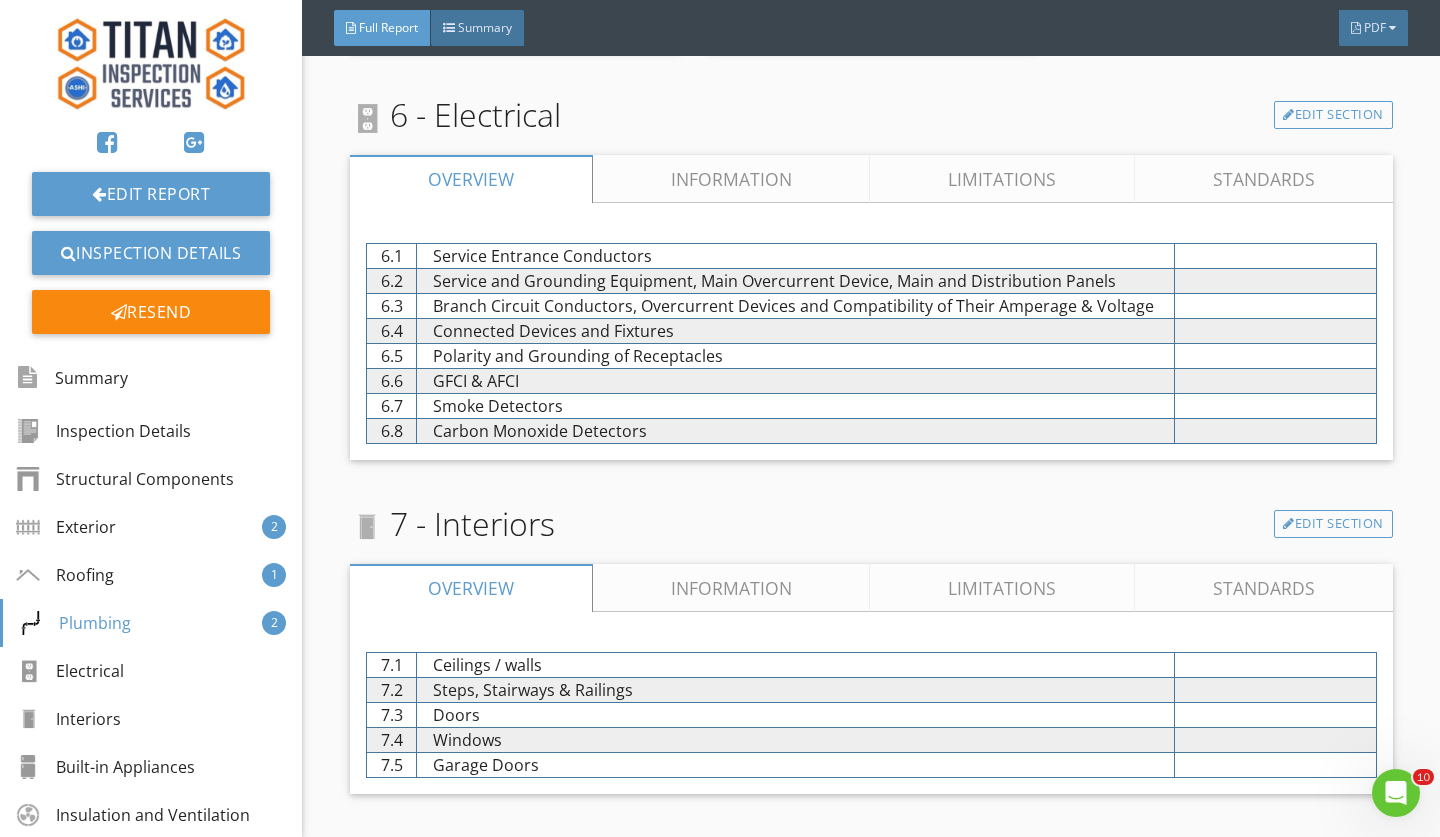 scroll, scrollTop: 14530, scrollLeft: 0, axis: vertical 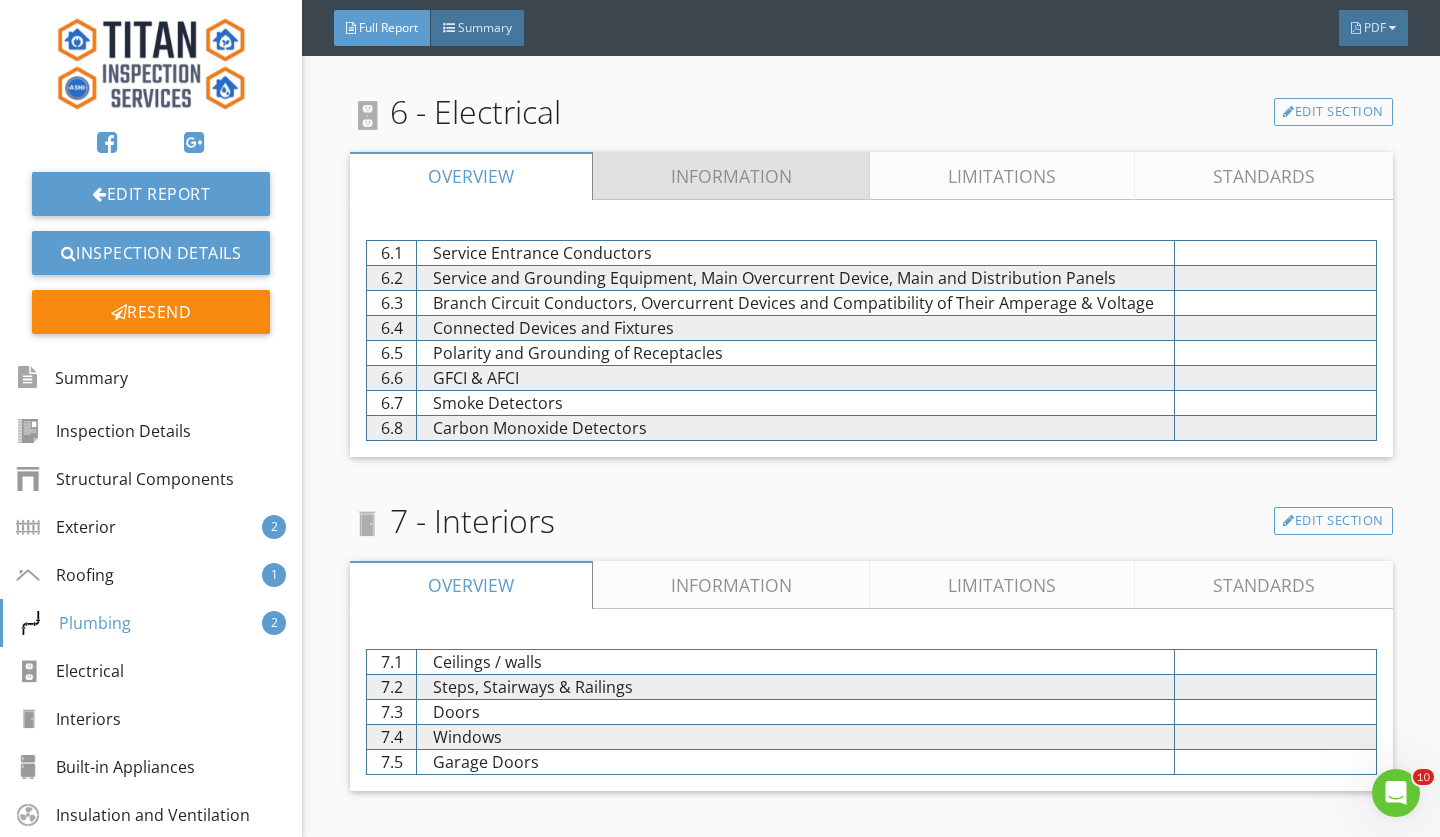 click on "Information" at bounding box center [732, 176] 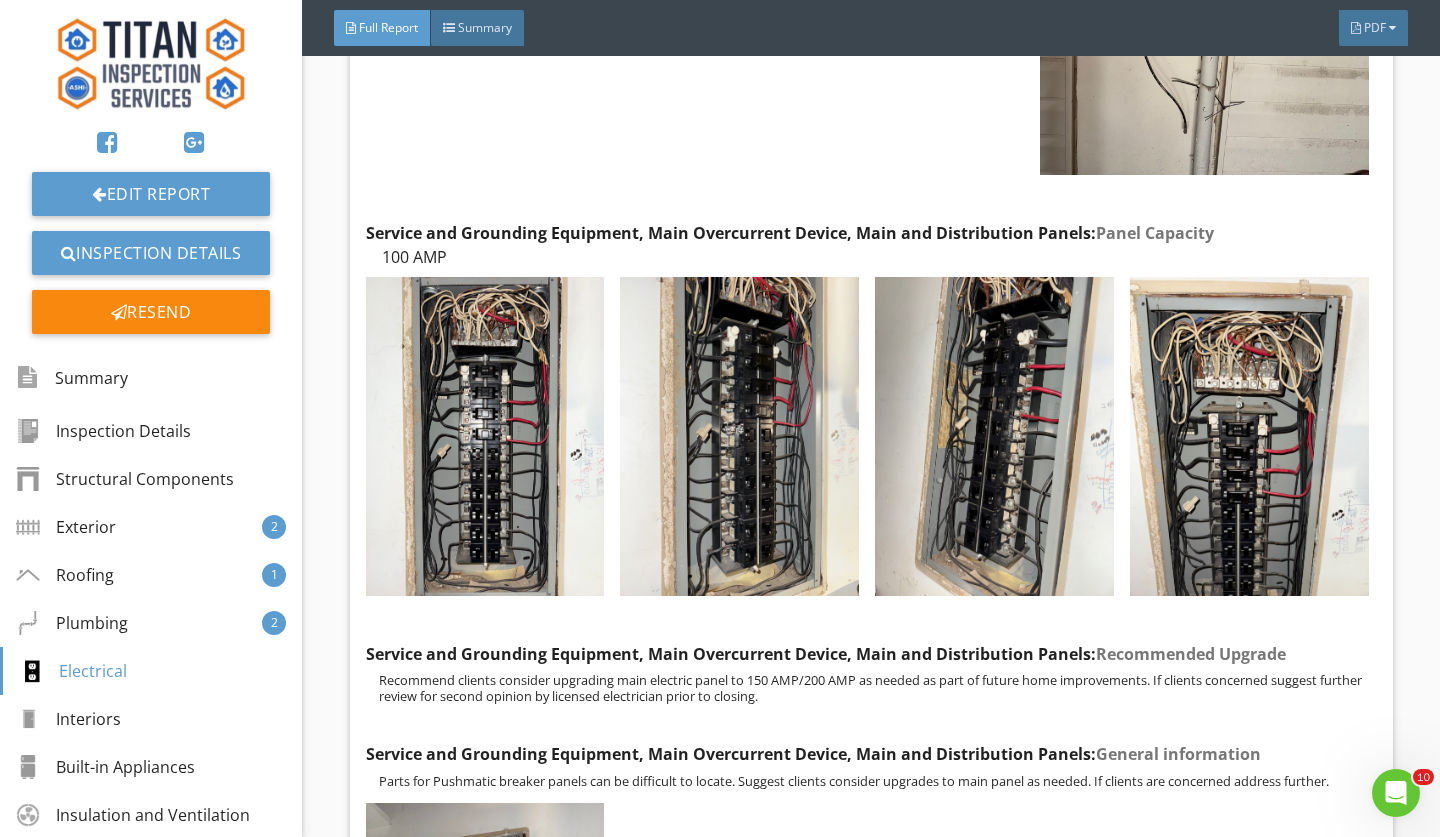 scroll, scrollTop: 15234, scrollLeft: 0, axis: vertical 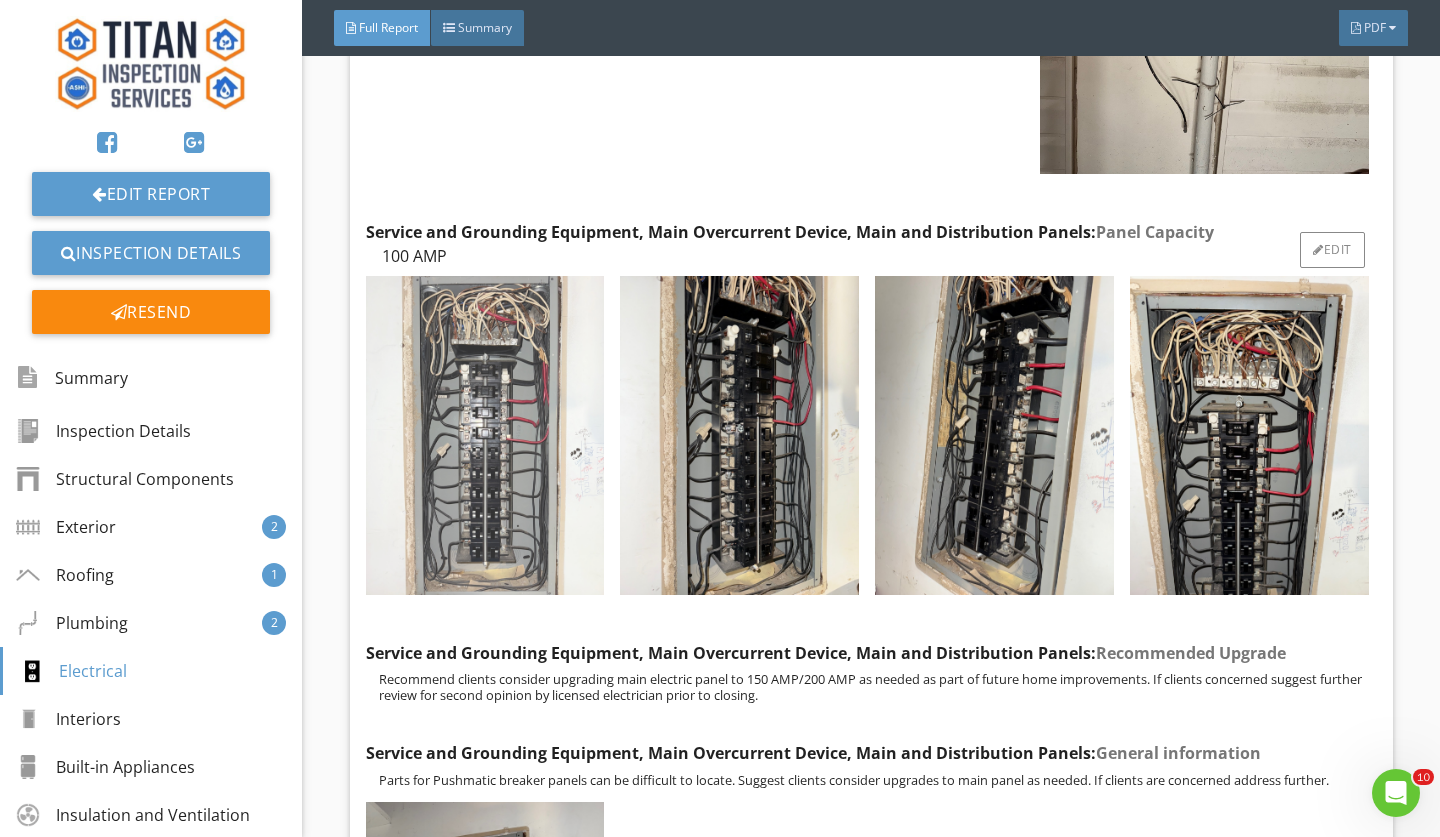 click at bounding box center (485, 435) 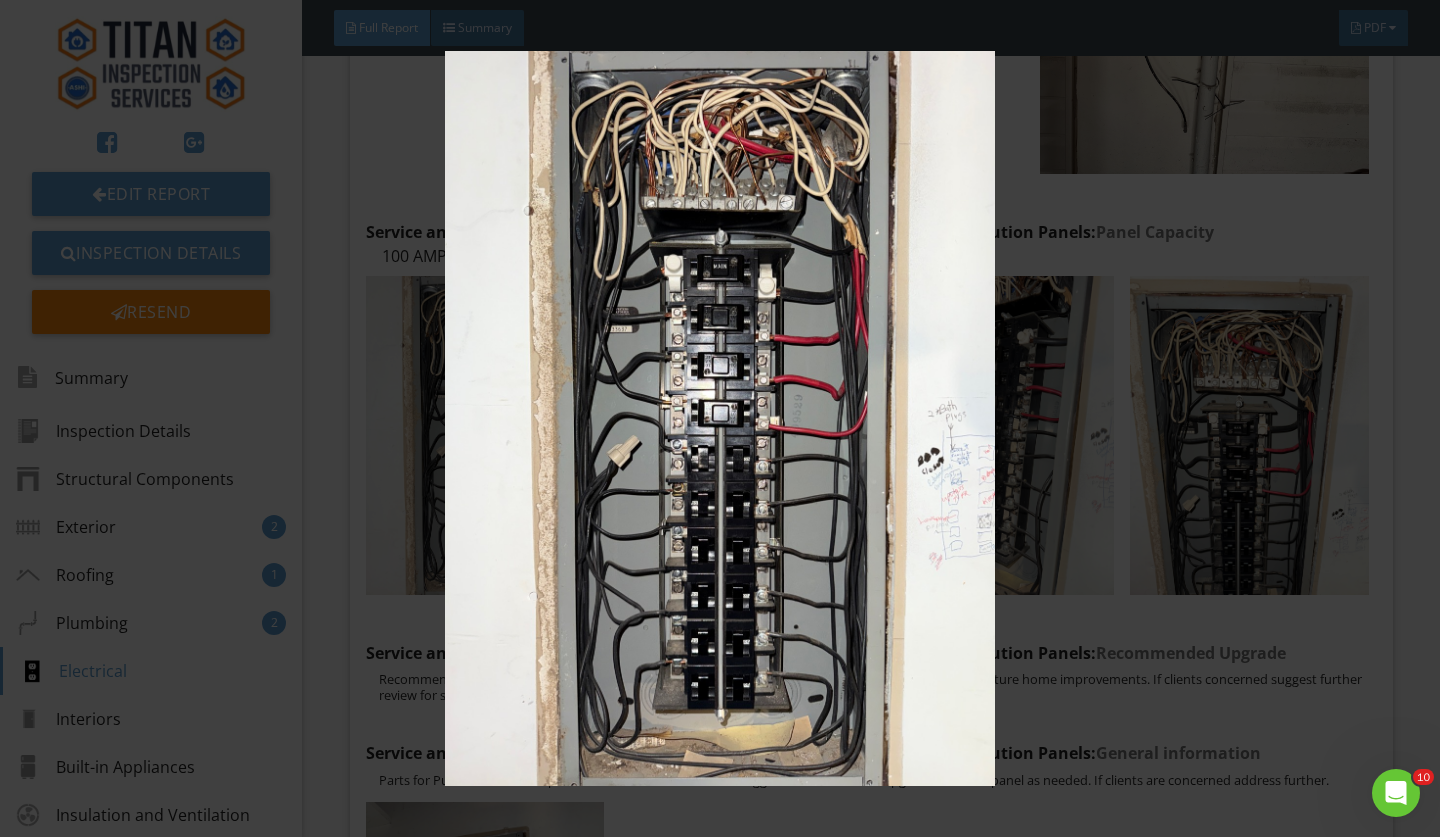 click at bounding box center (719, 418) 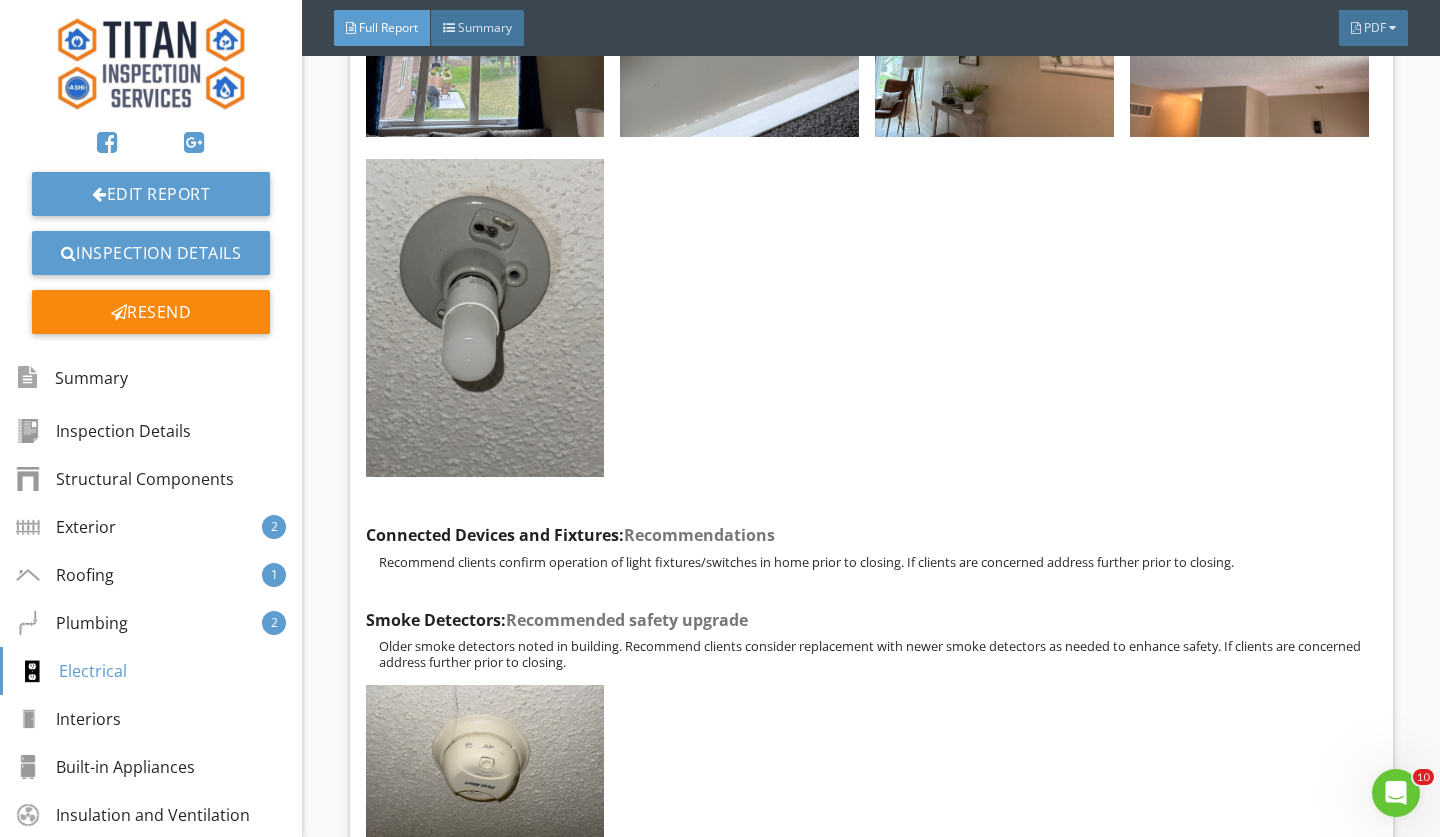 scroll, scrollTop: 16616, scrollLeft: 0, axis: vertical 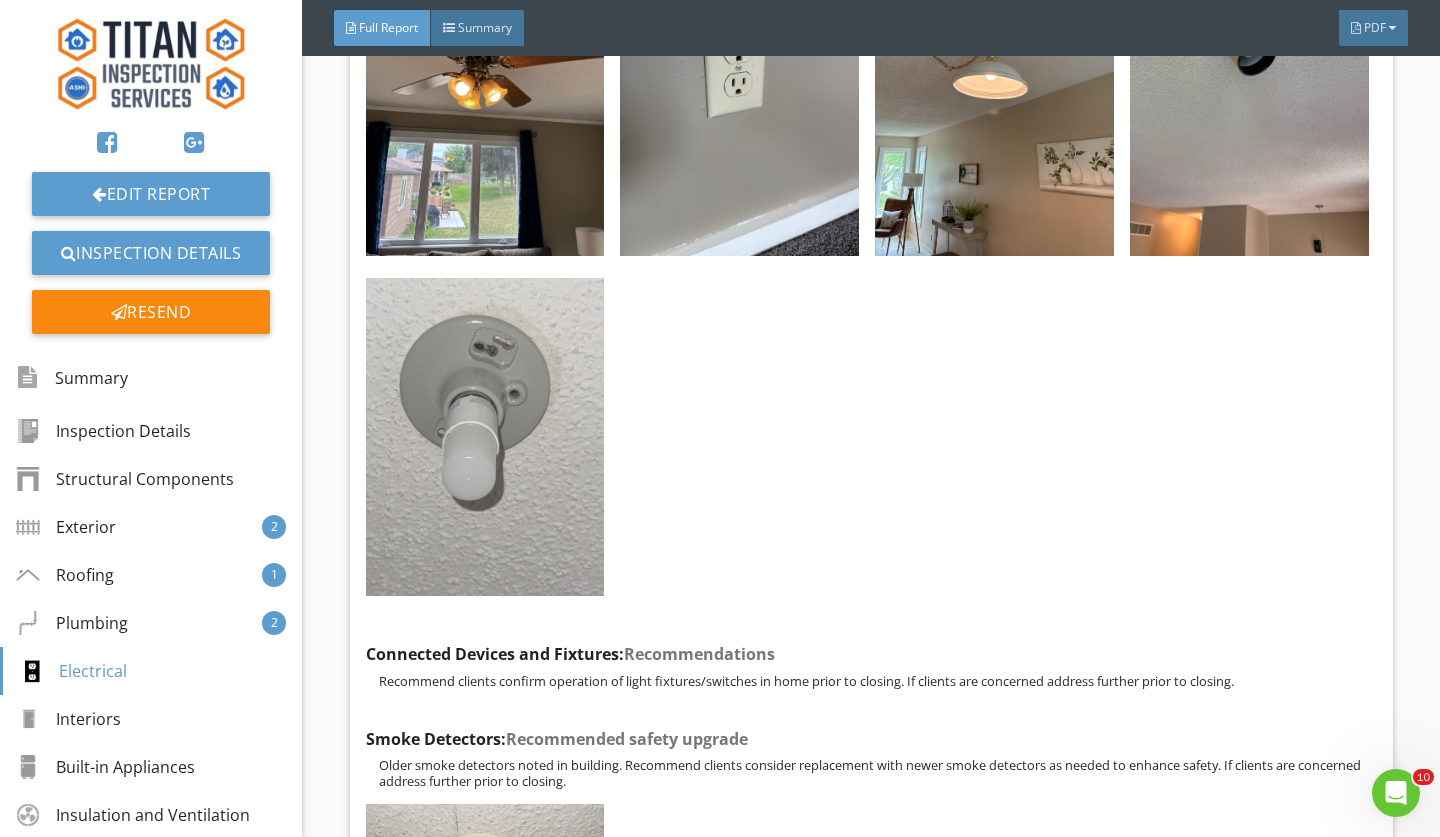 click at bounding box center (485, 437) 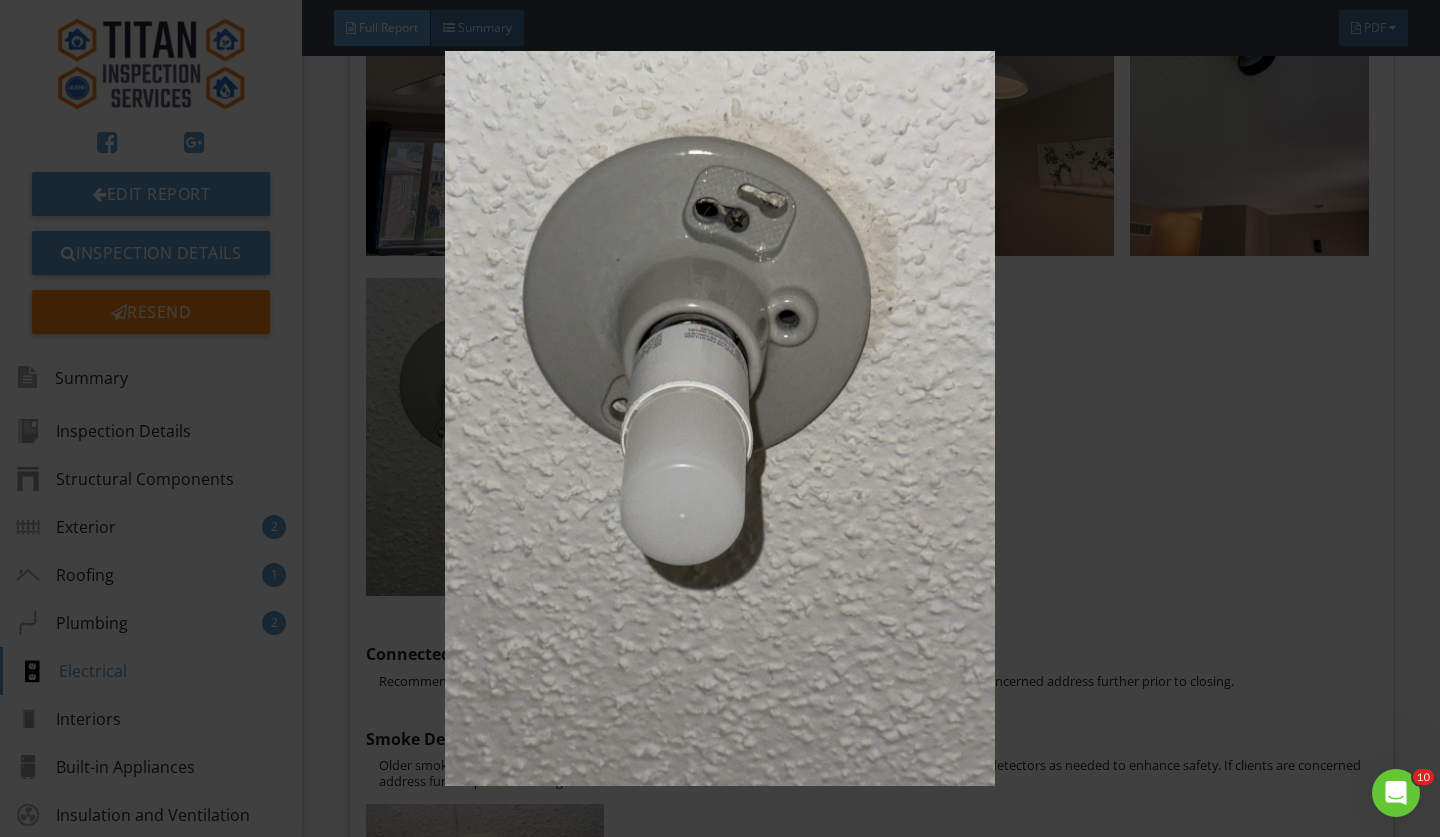 click at bounding box center [719, 418] 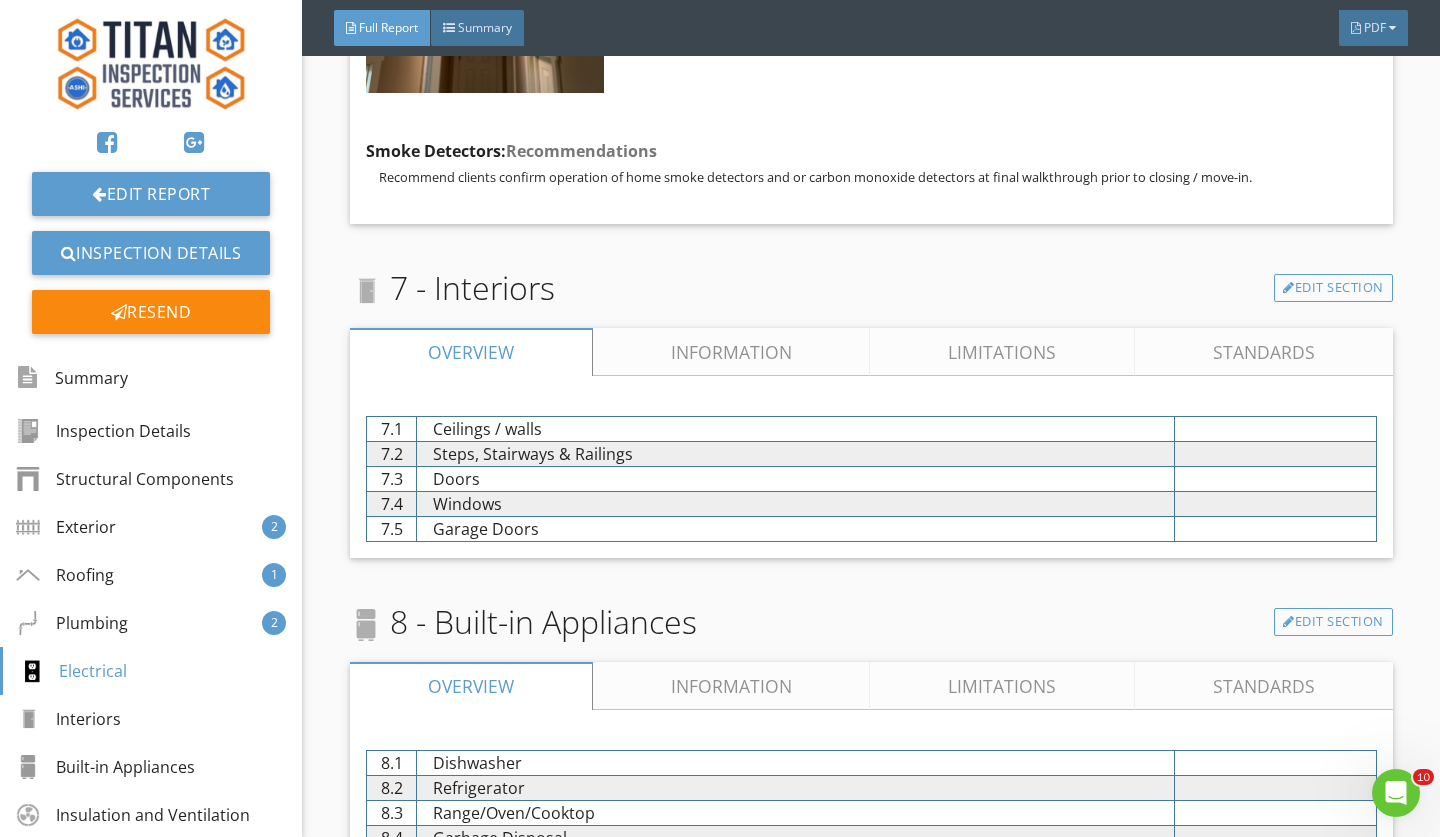 scroll, scrollTop: 17656, scrollLeft: 0, axis: vertical 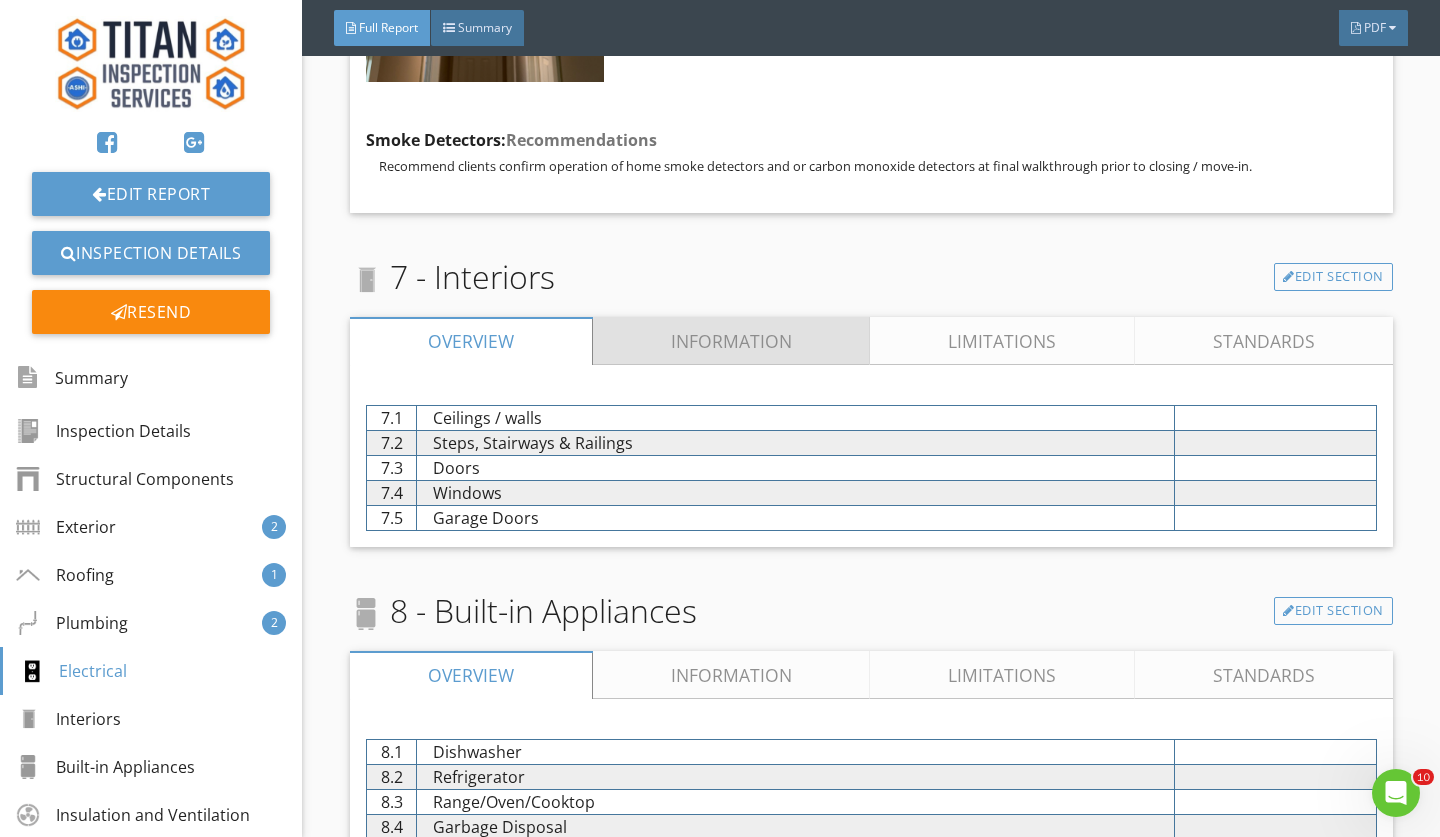 click on "Information" at bounding box center [732, 341] 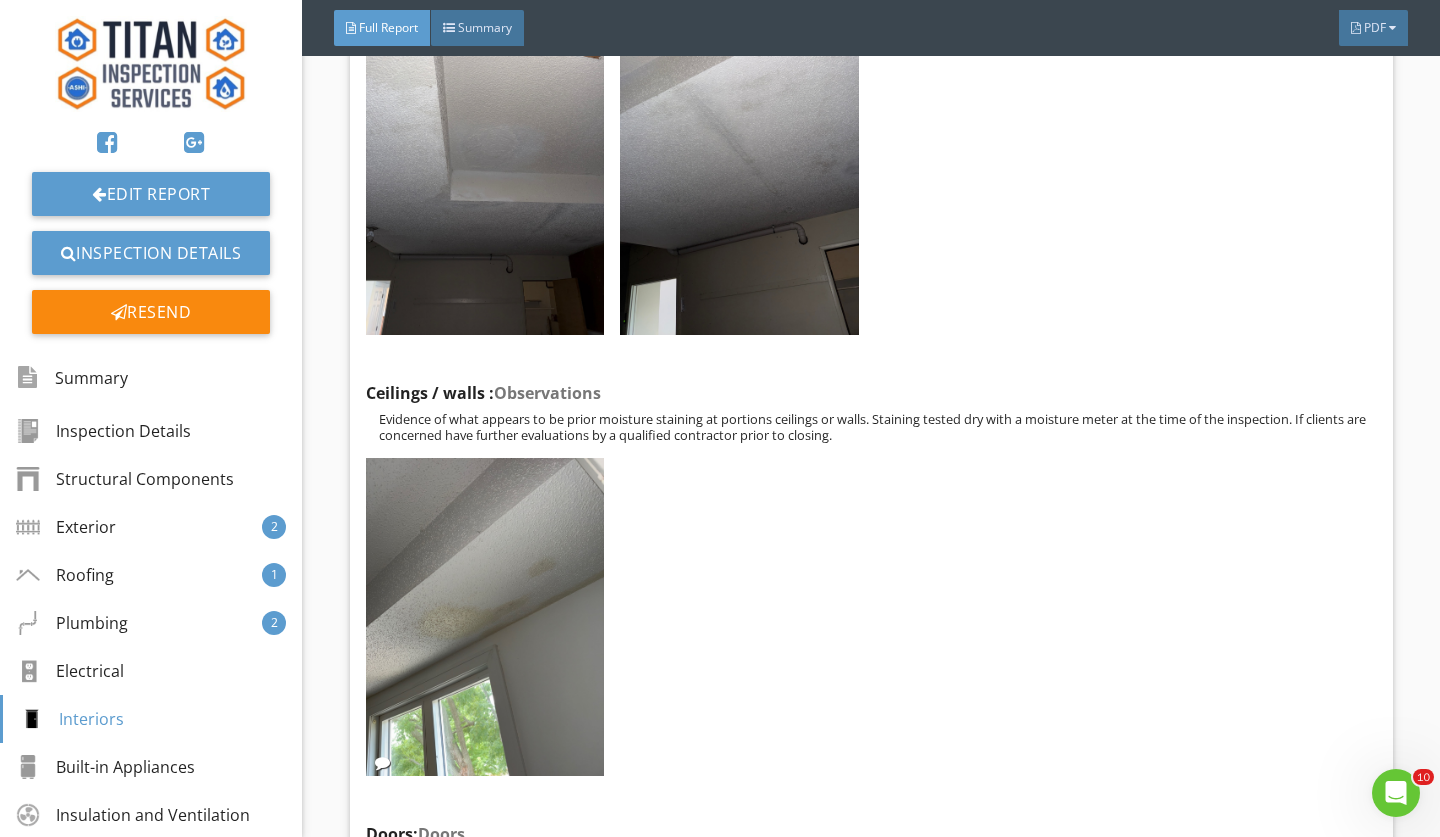 scroll, scrollTop: 19114, scrollLeft: 0, axis: vertical 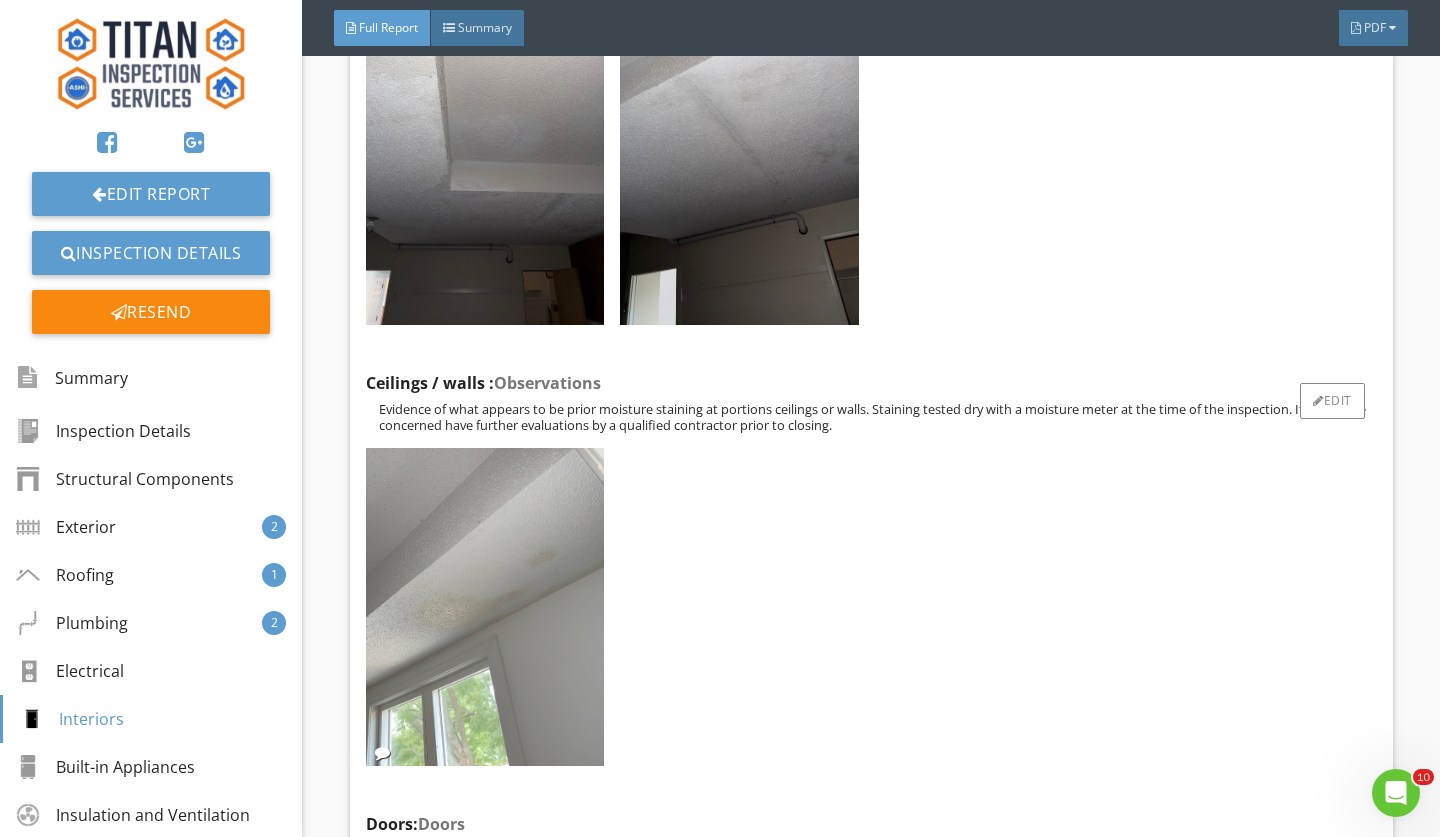 click at bounding box center (485, 607) 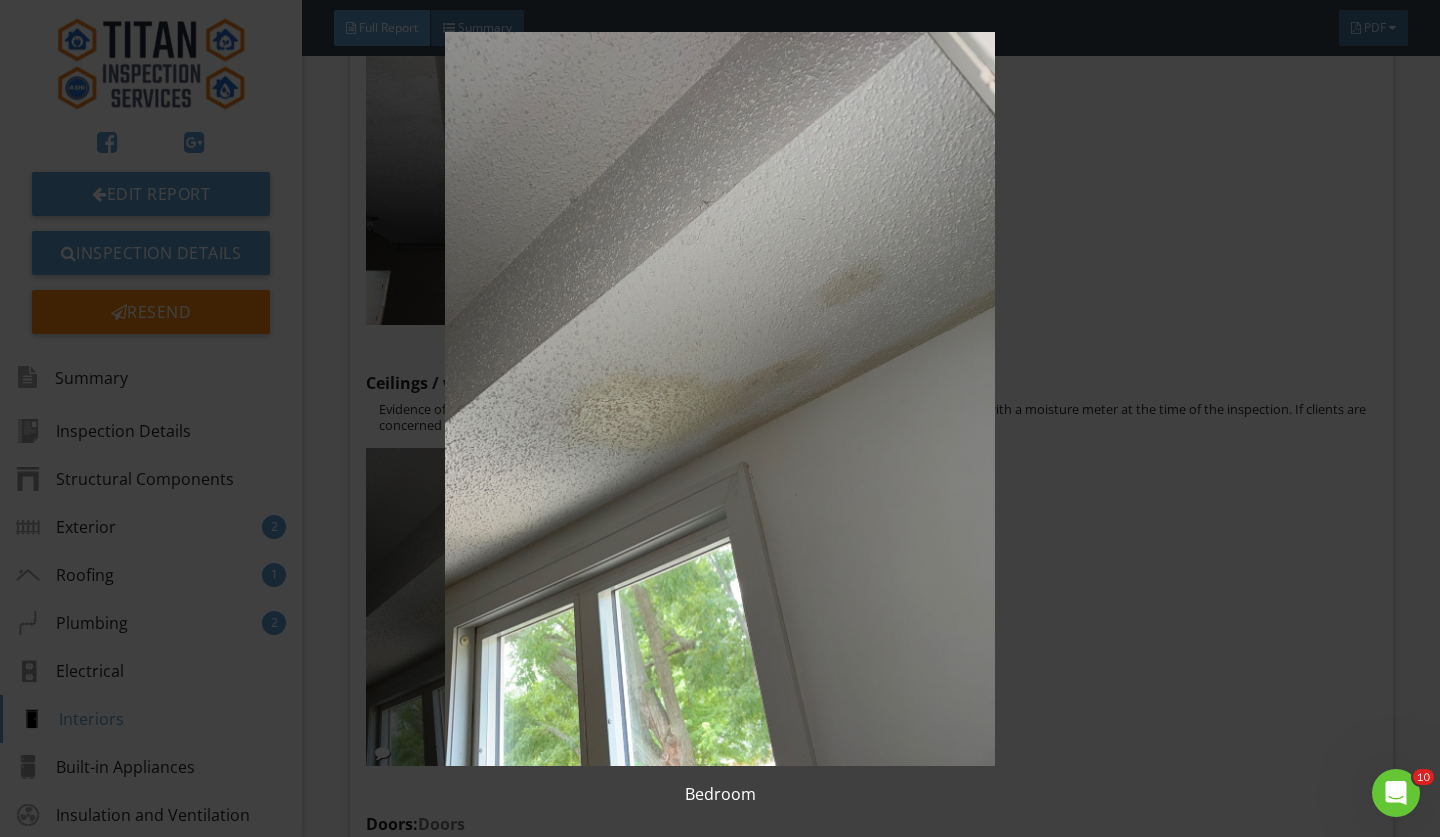 click at bounding box center (719, 399) 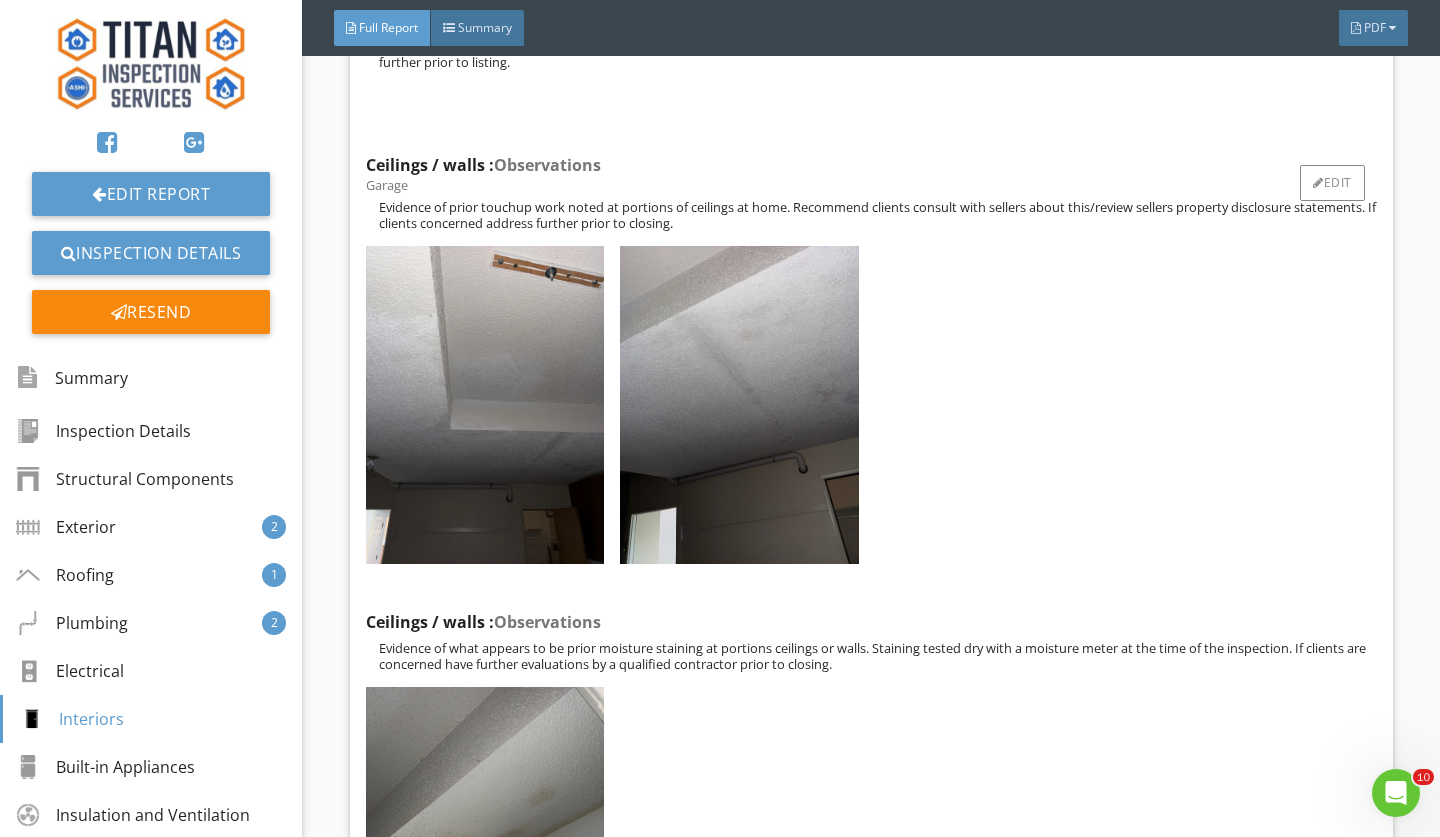 scroll, scrollTop: 18895, scrollLeft: 0, axis: vertical 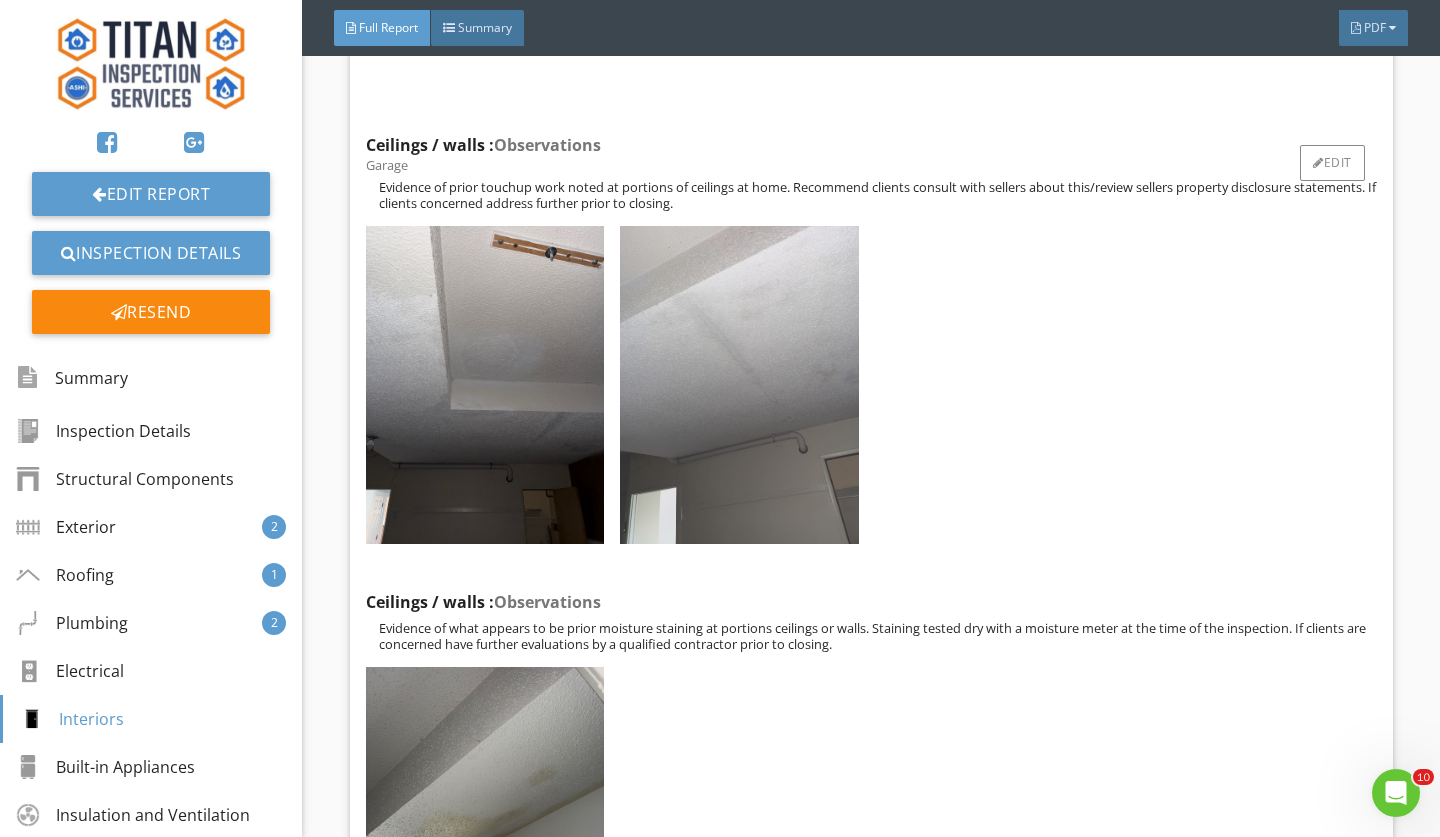 click at bounding box center [739, 385] 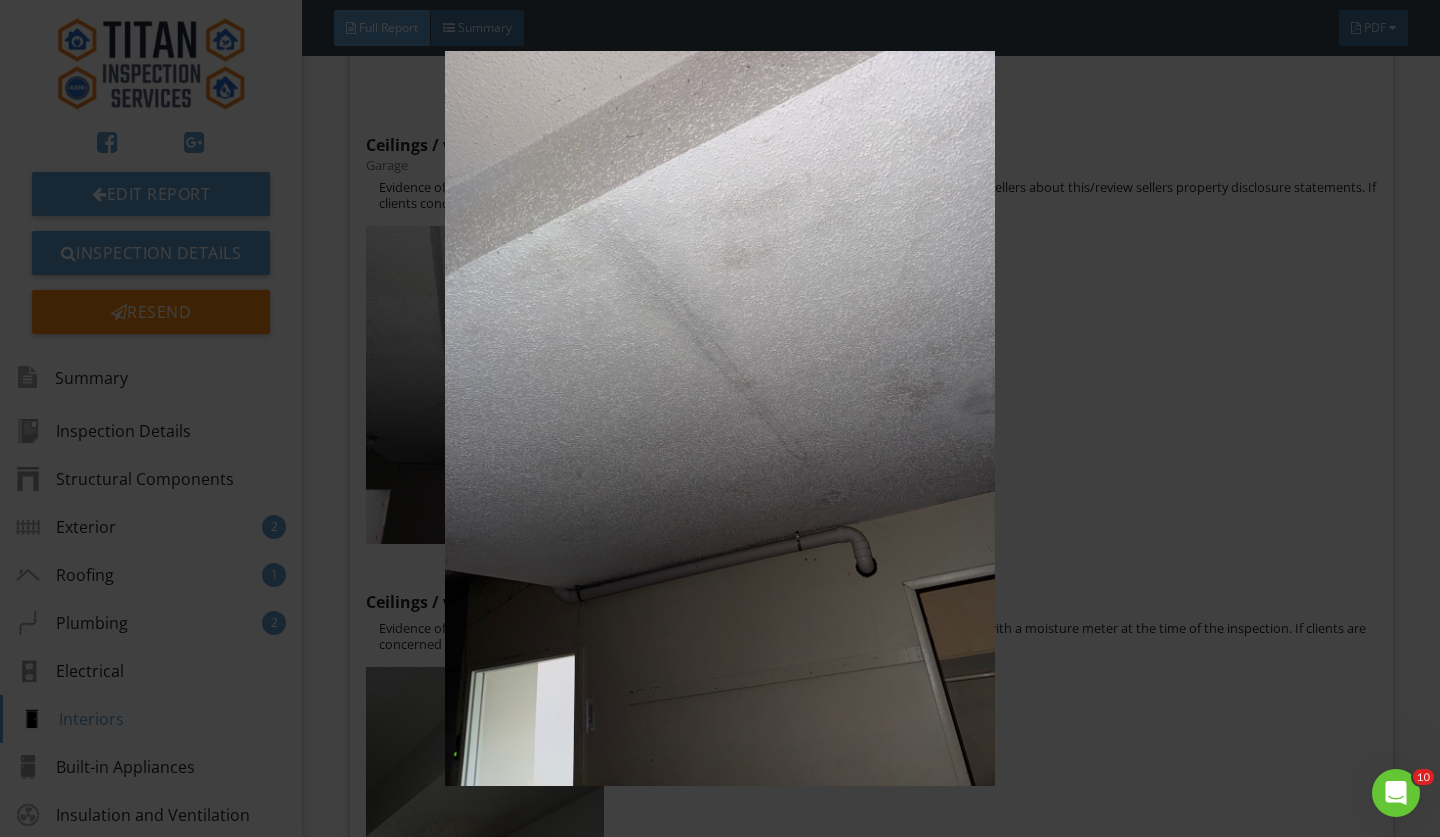 click at bounding box center [719, 418] 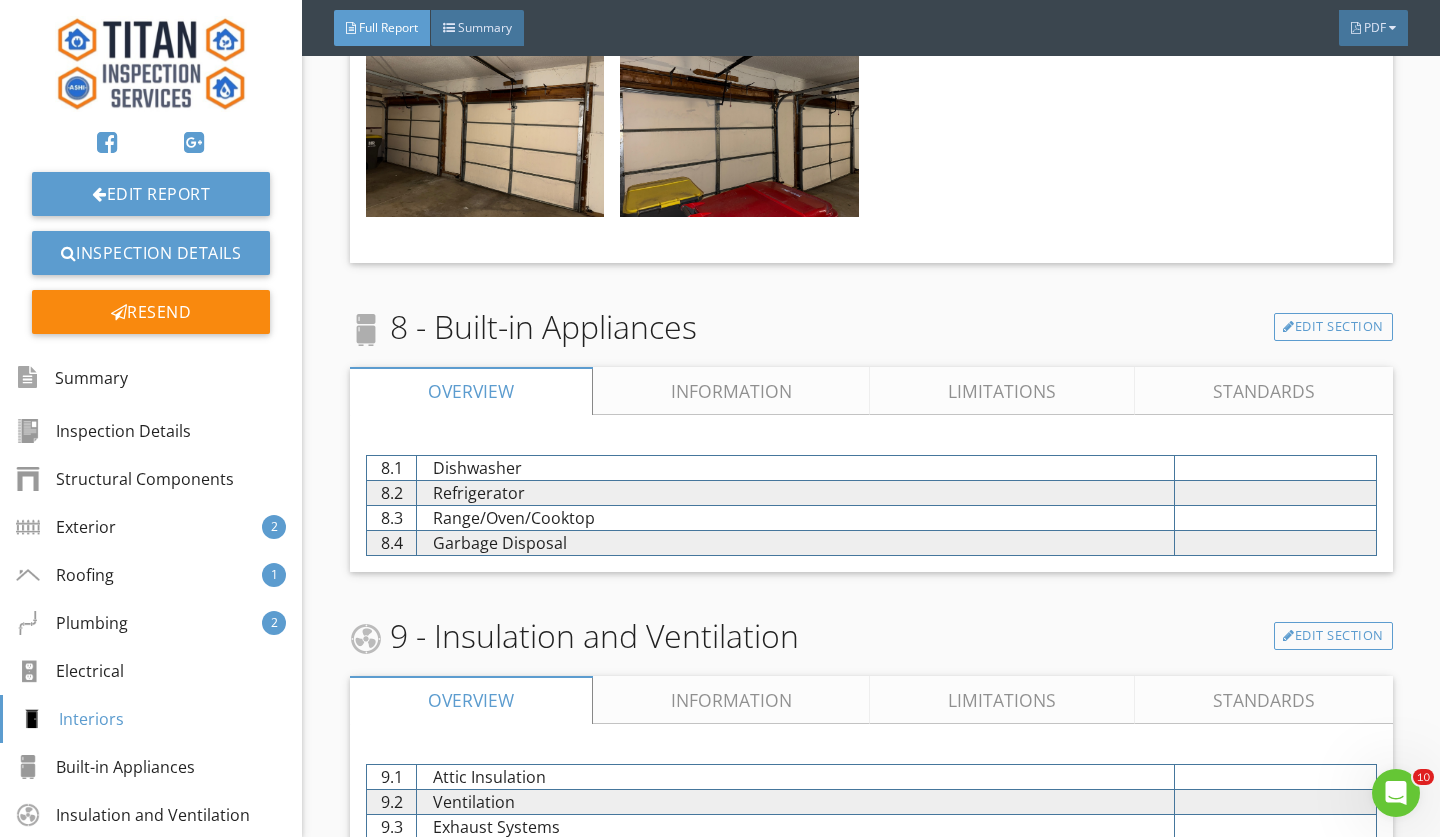 scroll, scrollTop: 21480, scrollLeft: 0, axis: vertical 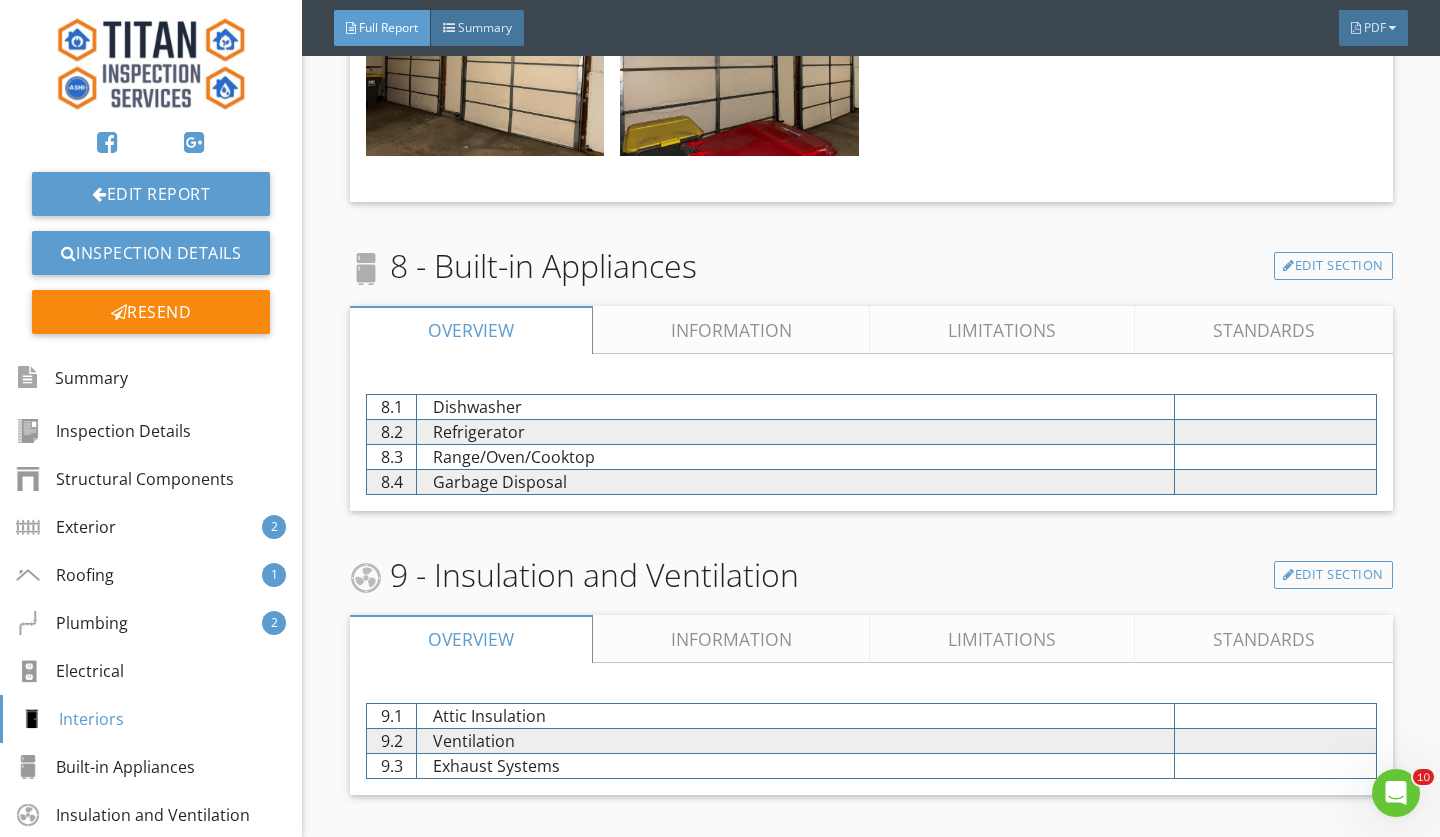 click on "Information" at bounding box center [732, 330] 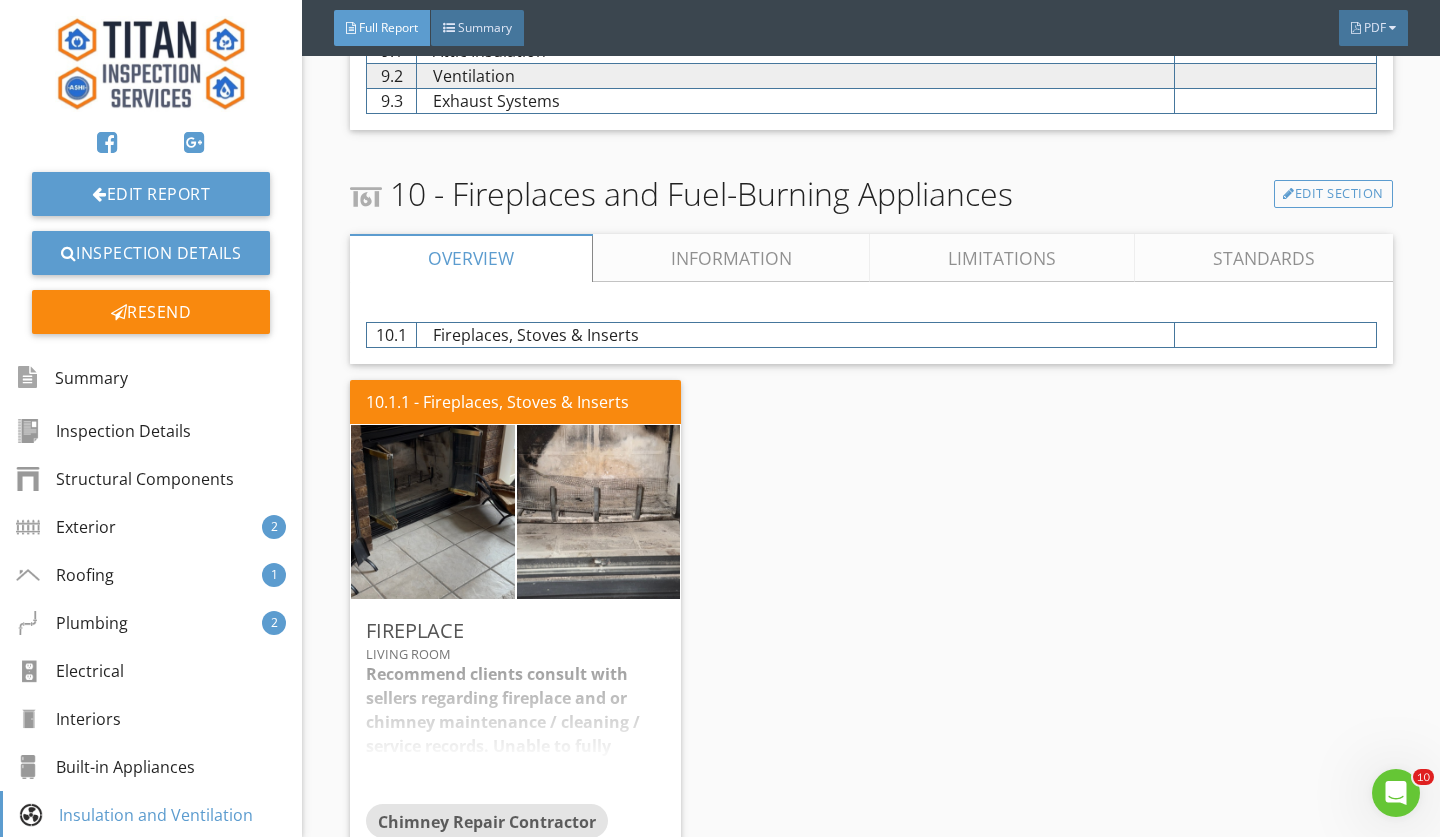 scroll, scrollTop: 24113, scrollLeft: 0, axis: vertical 